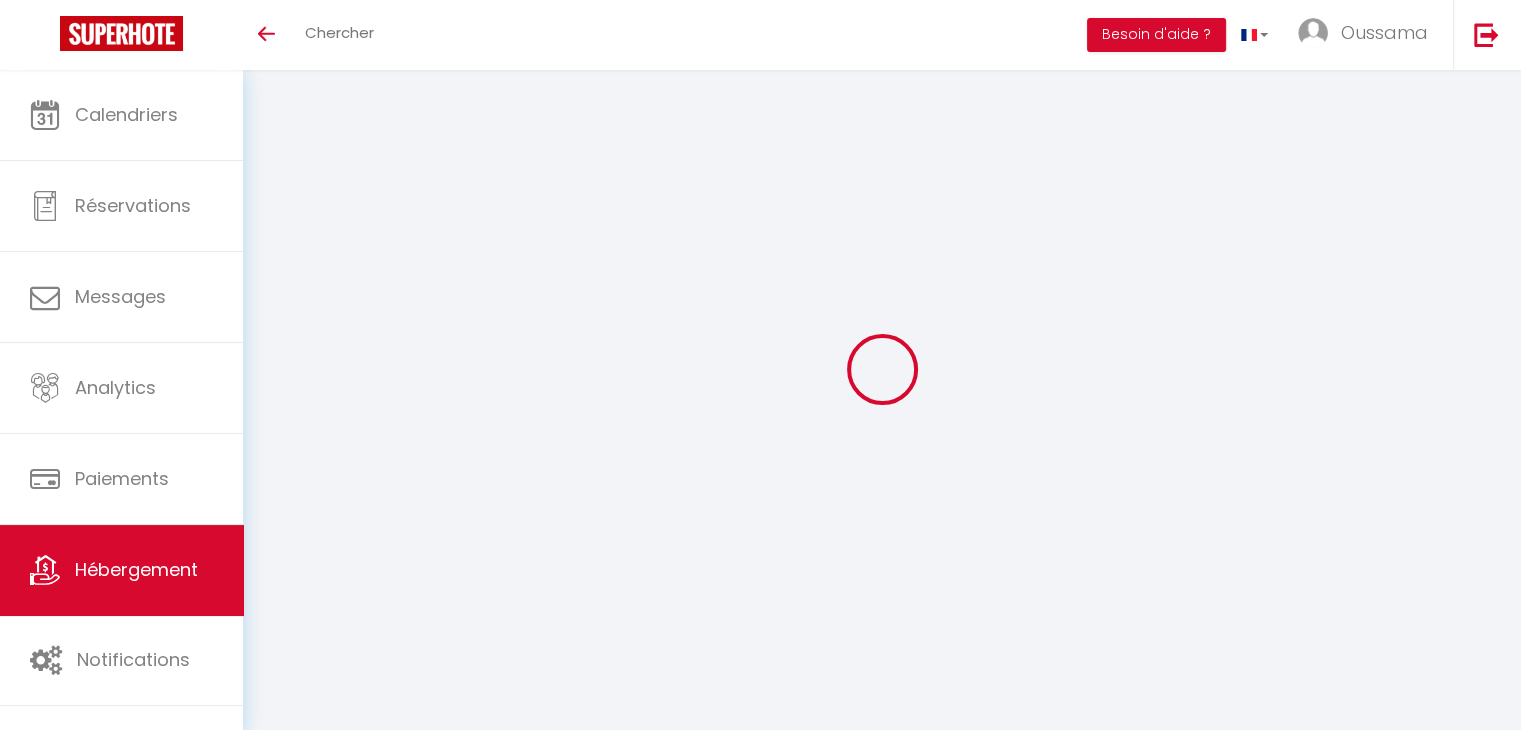 scroll, scrollTop: 70, scrollLeft: 0, axis: vertical 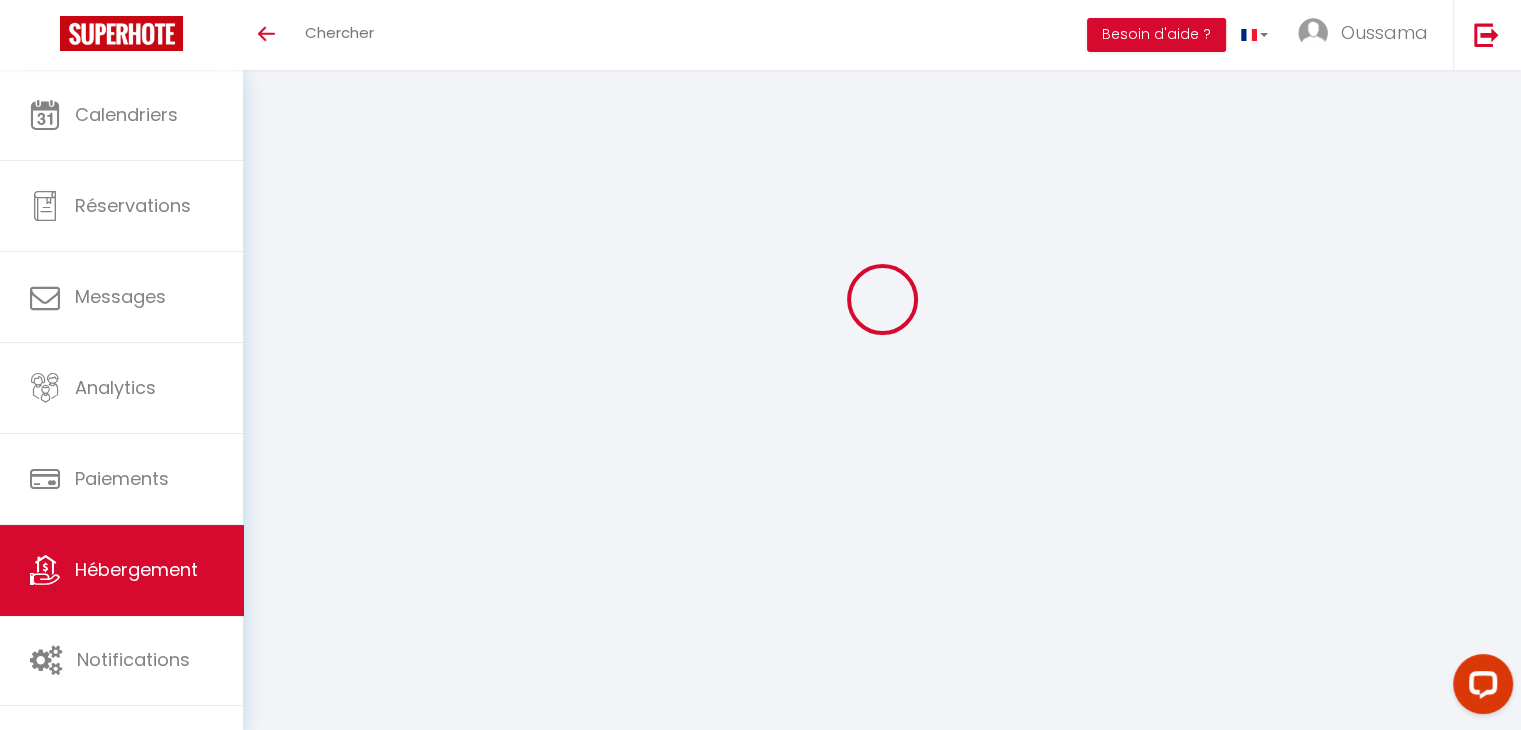 select on "+ 20 %" 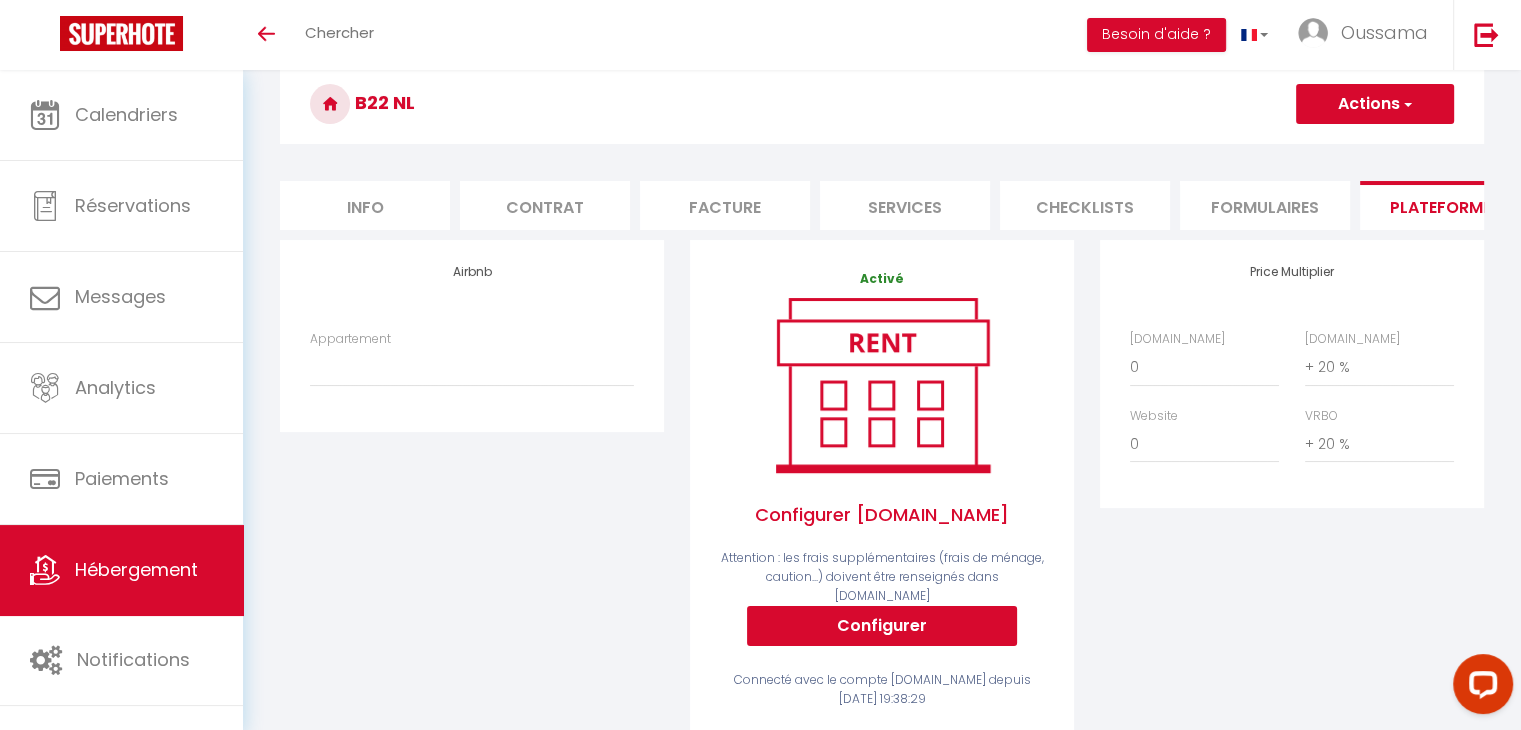 scroll, scrollTop: 82, scrollLeft: 0, axis: vertical 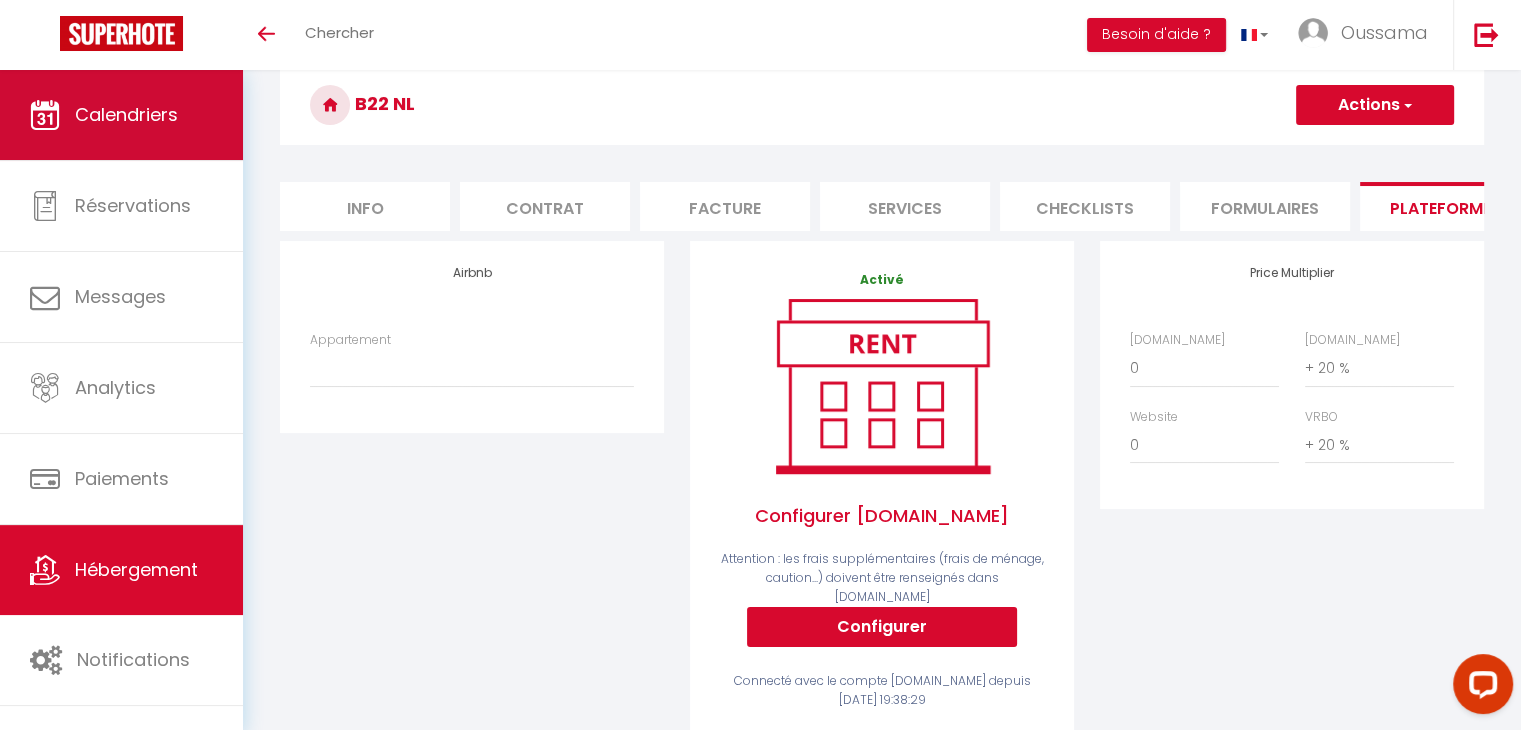 click on "Calendriers" at bounding box center [121, 115] 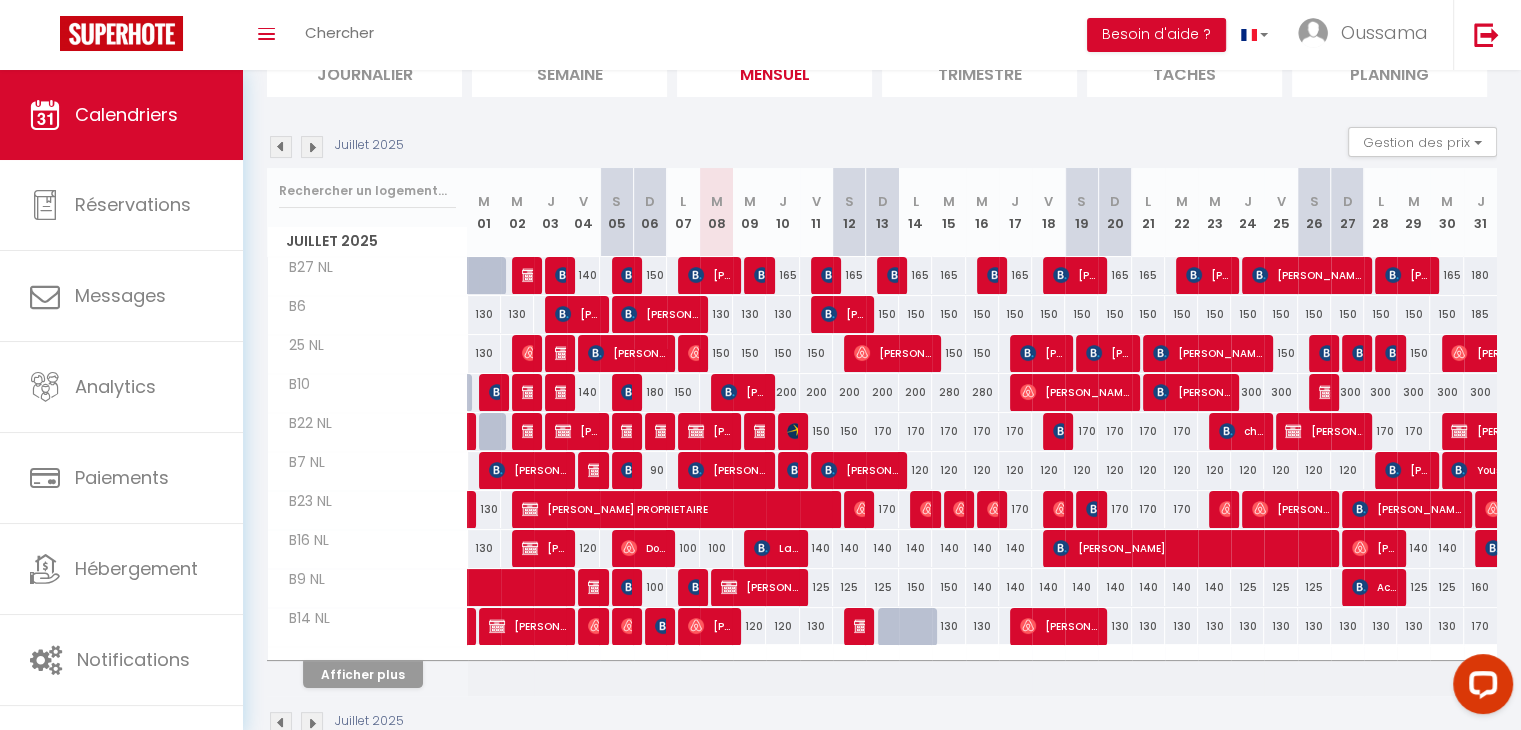 scroll, scrollTop: 160, scrollLeft: 0, axis: vertical 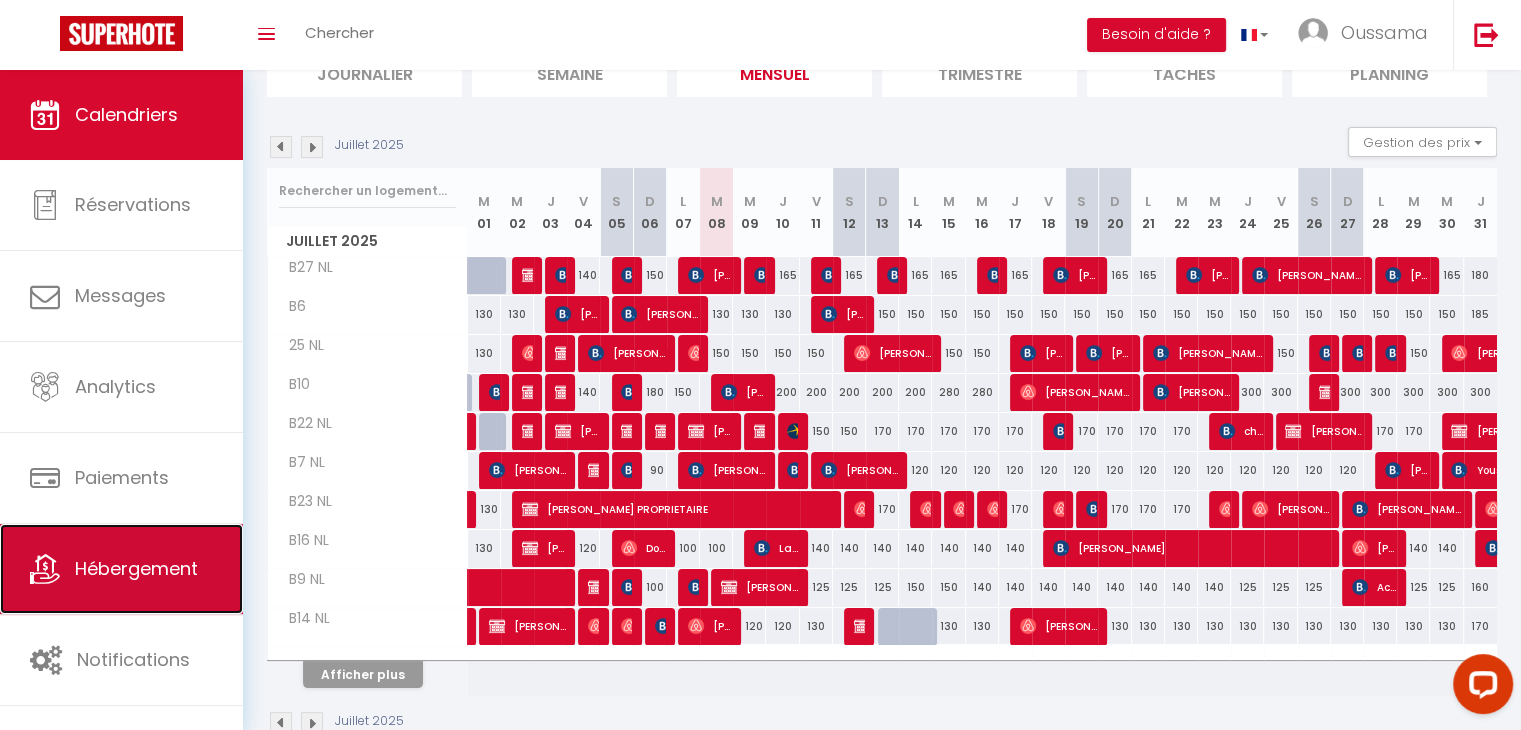 click on "Hébergement" at bounding box center (121, 569) 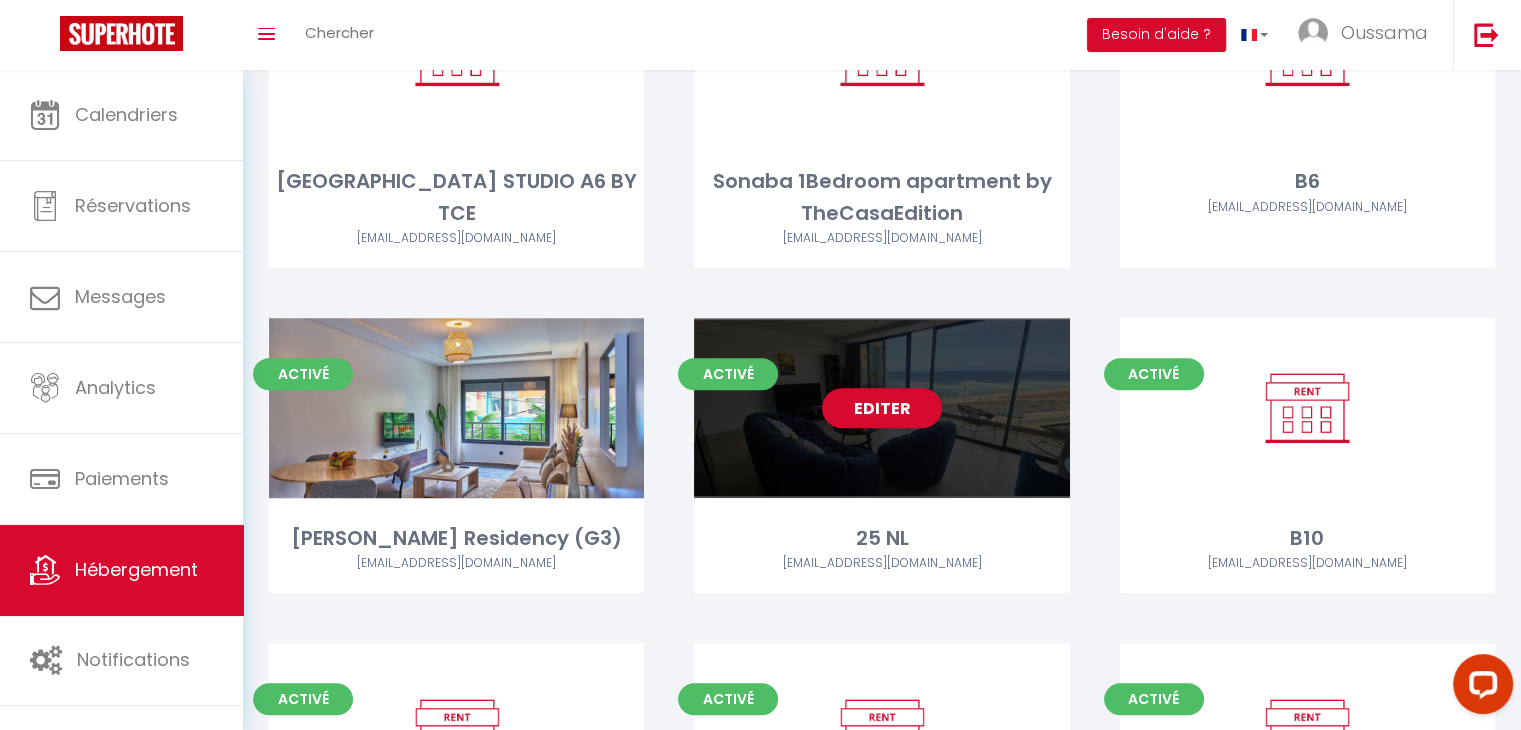 scroll, scrollTop: 1383, scrollLeft: 0, axis: vertical 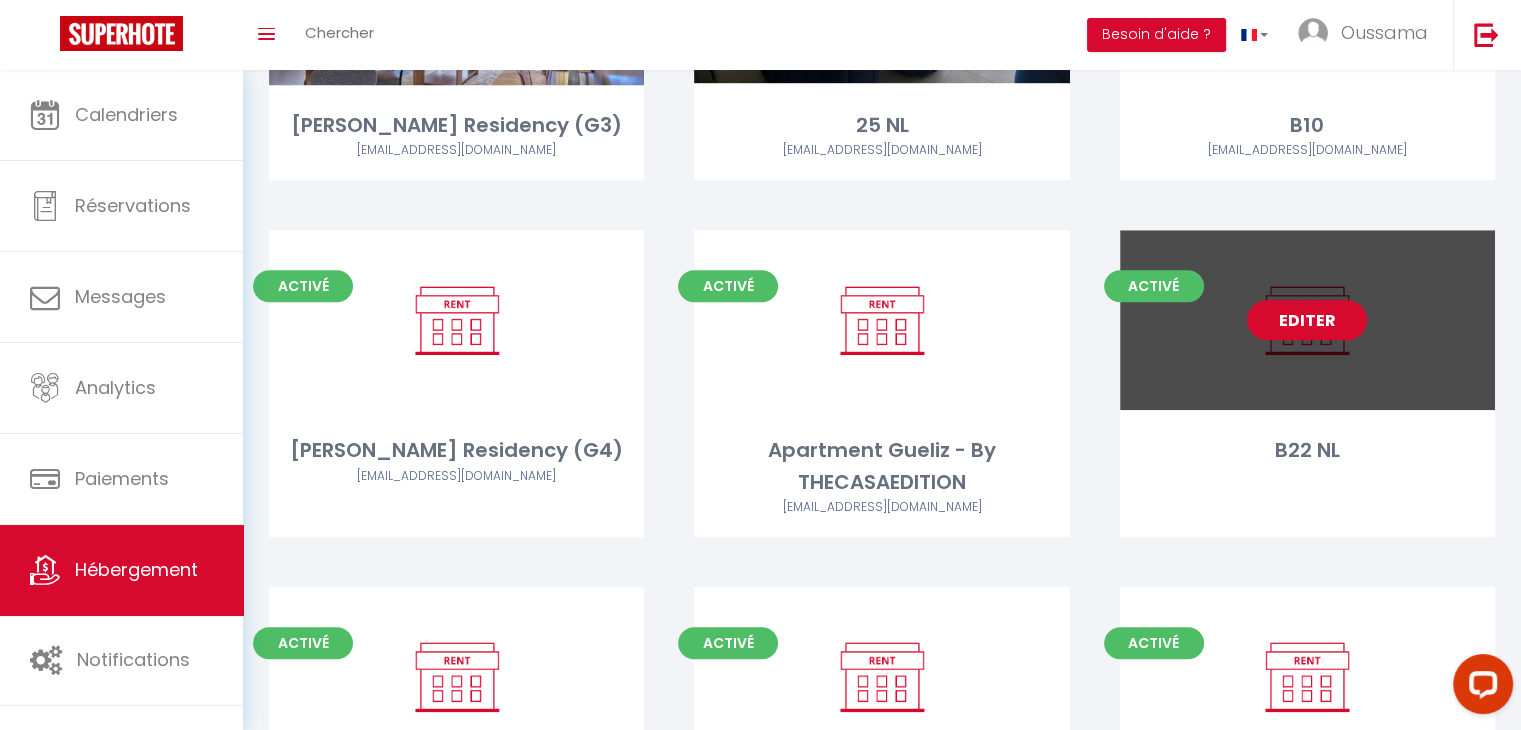 click on "Editer" at bounding box center [1307, 320] 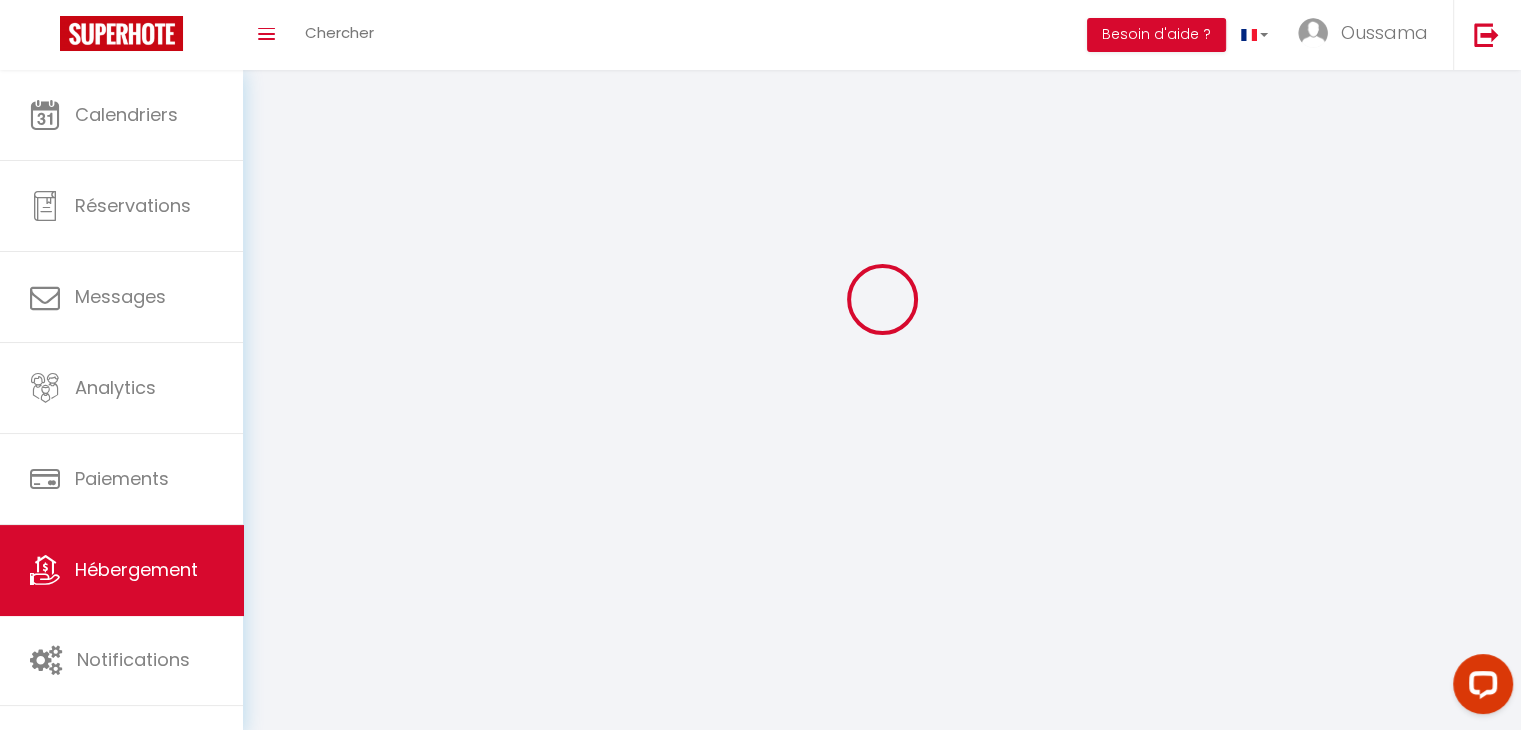 scroll, scrollTop: 0, scrollLeft: 0, axis: both 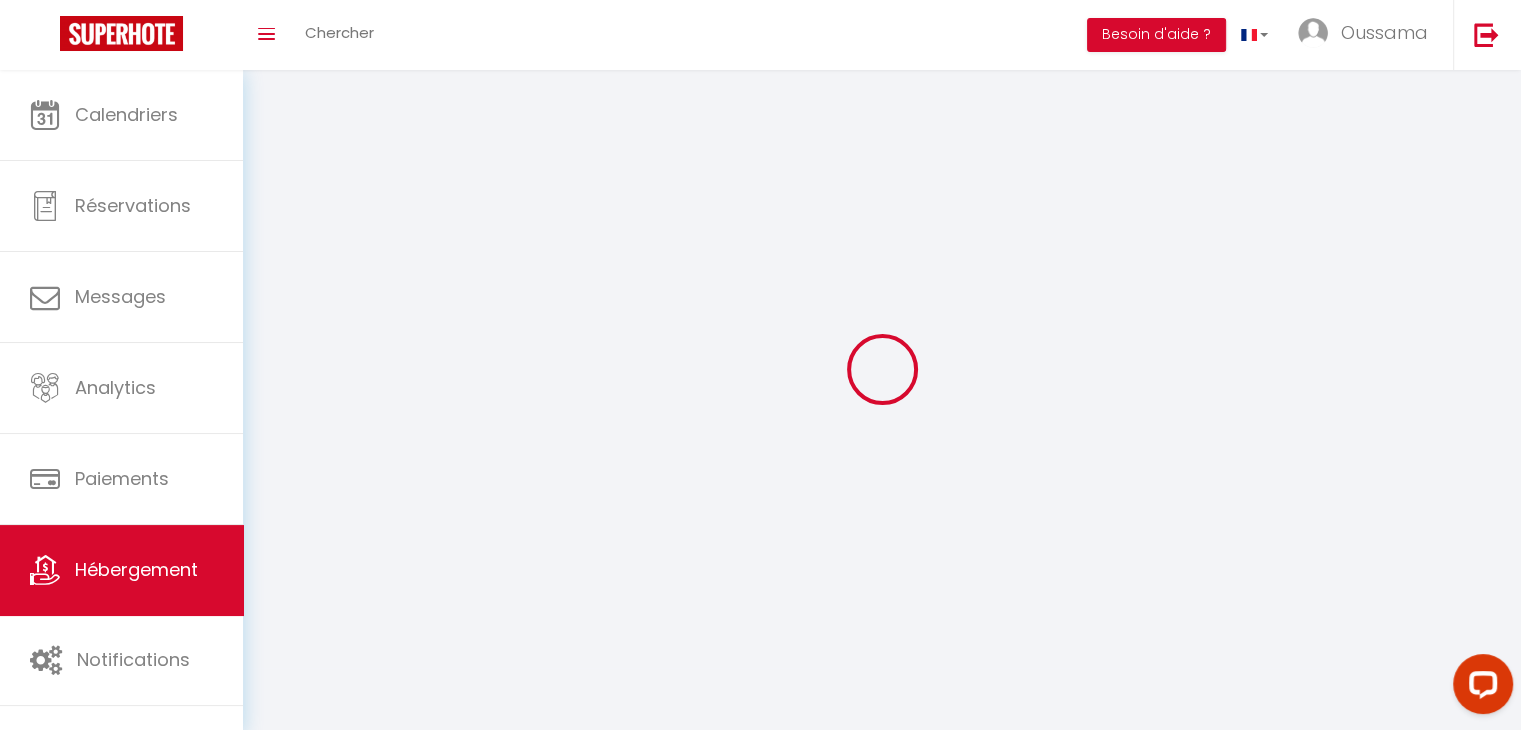 select 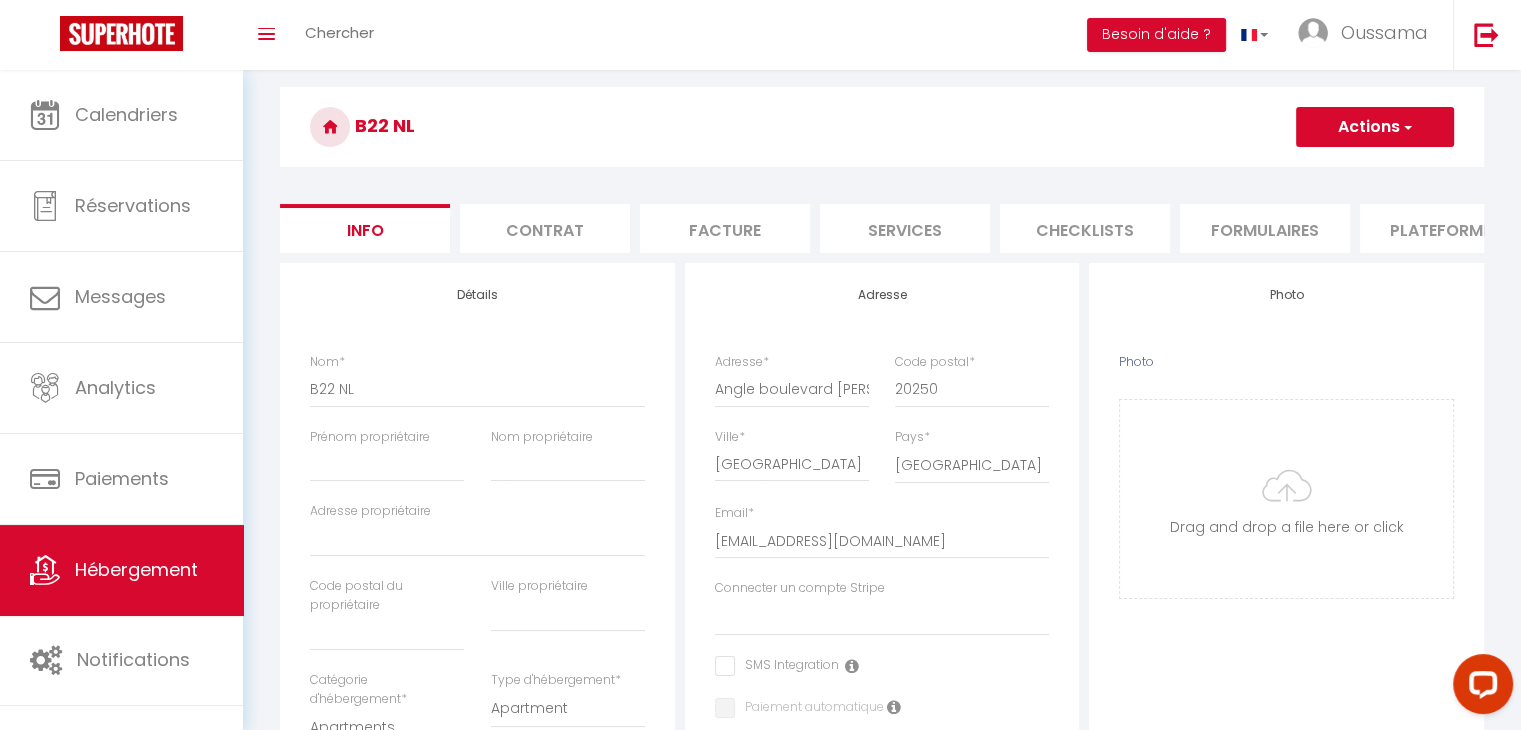 scroll, scrollTop: 56, scrollLeft: 0, axis: vertical 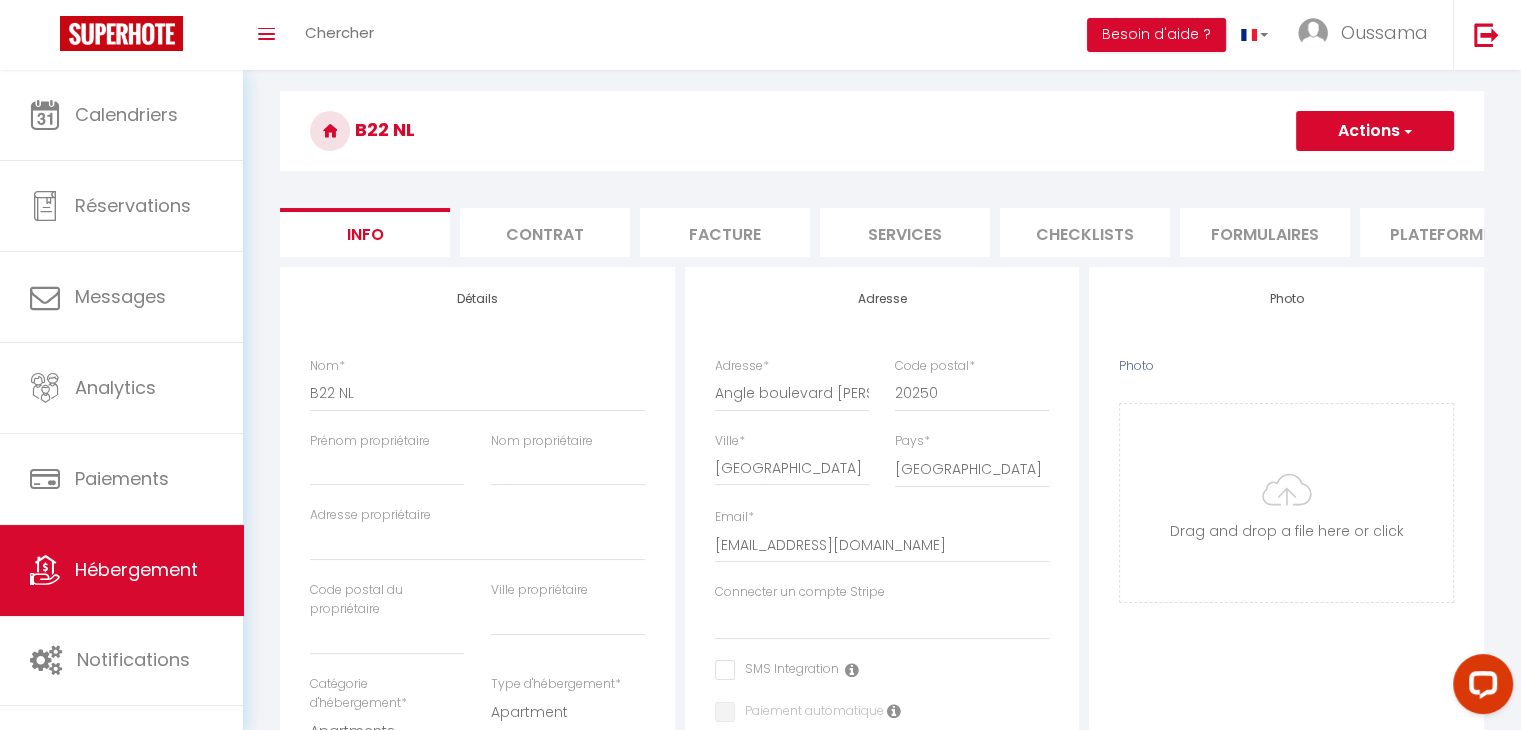 click on "Plateformes" at bounding box center (1445, 232) 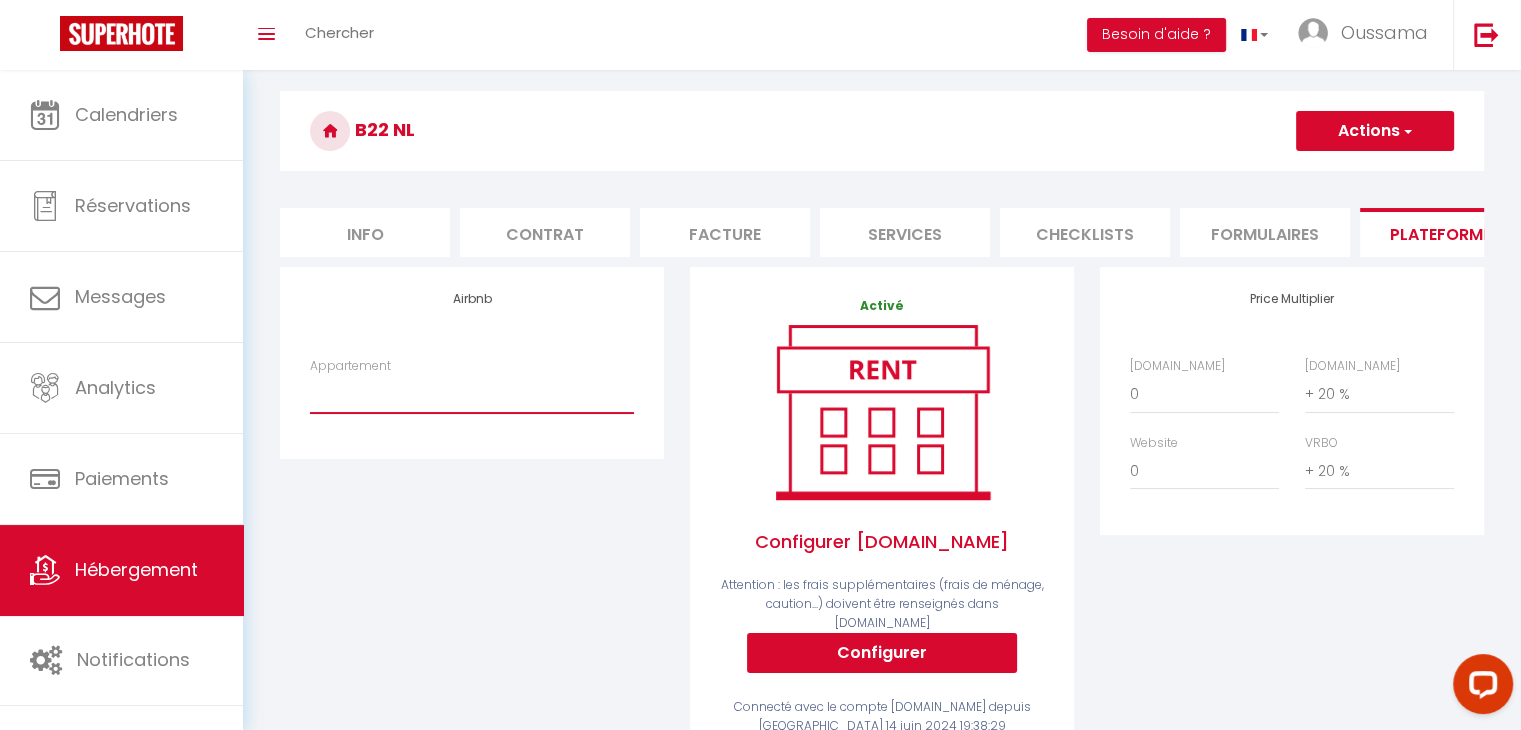 click on "dar [PERSON_NAME] avec piscine/5 min de la plage pour familles - [EMAIL_ADDRESS][DOMAIN_NAME]
Villa 4 Chambres Vue Golf Royal Amelkis - [EMAIL_ADDRESS][DOMAIN_NAME]" at bounding box center (472, 394) 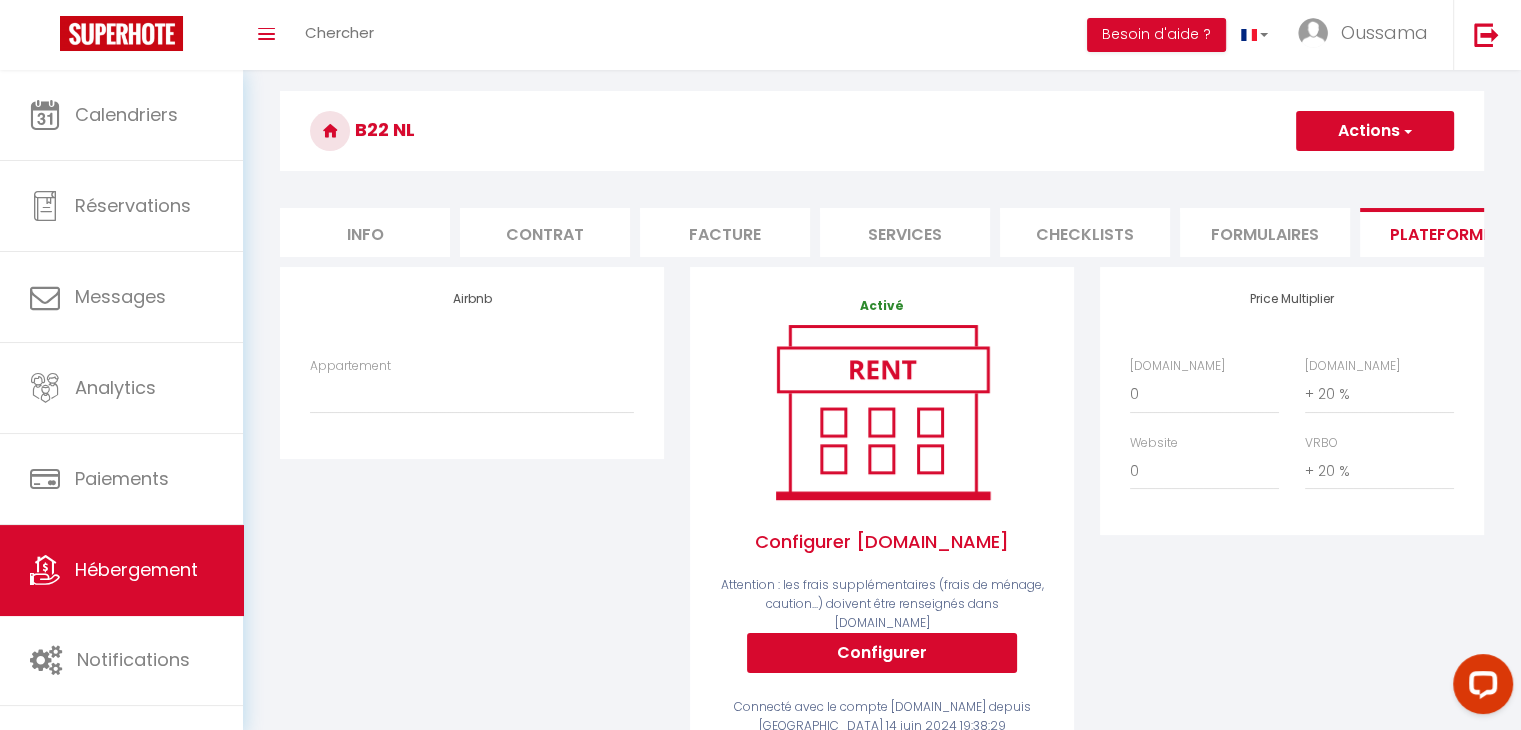 click on "Airbnb
Appartement
dar [PERSON_NAME] avec piscine/5 min de la plage pour familles - [EMAIL_ADDRESS][DOMAIN_NAME]
Villa 4 Chambres Vue Golf Royal Amelkis - [EMAIL_ADDRESS][DOMAIN_NAME]" at bounding box center [472, 362] 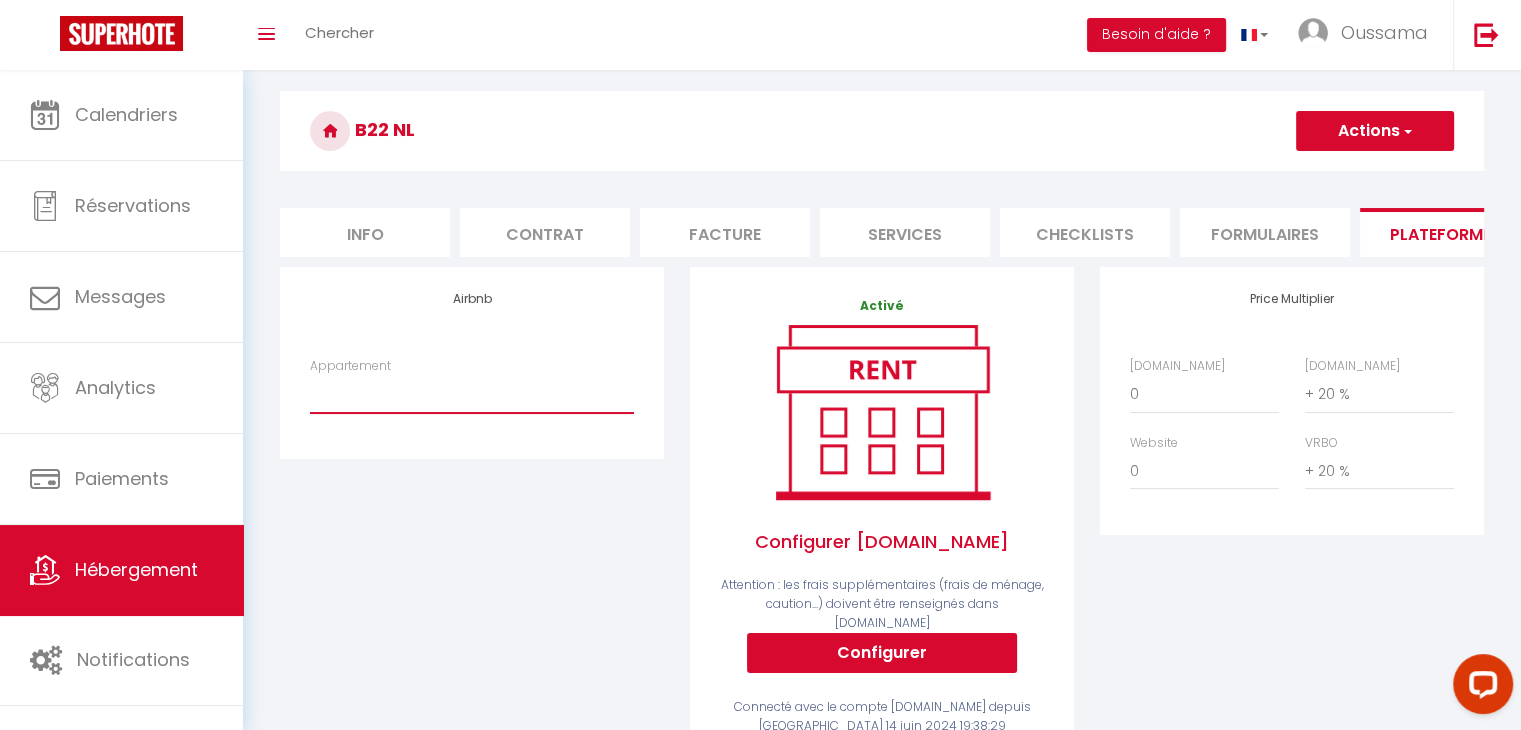 click on "dar [PERSON_NAME] avec piscine/5 min de la plage pour familles - [EMAIL_ADDRESS][DOMAIN_NAME]
Villa 4 Chambres Vue Golf Royal Amelkis - [EMAIL_ADDRESS][DOMAIN_NAME]" at bounding box center (472, 394) 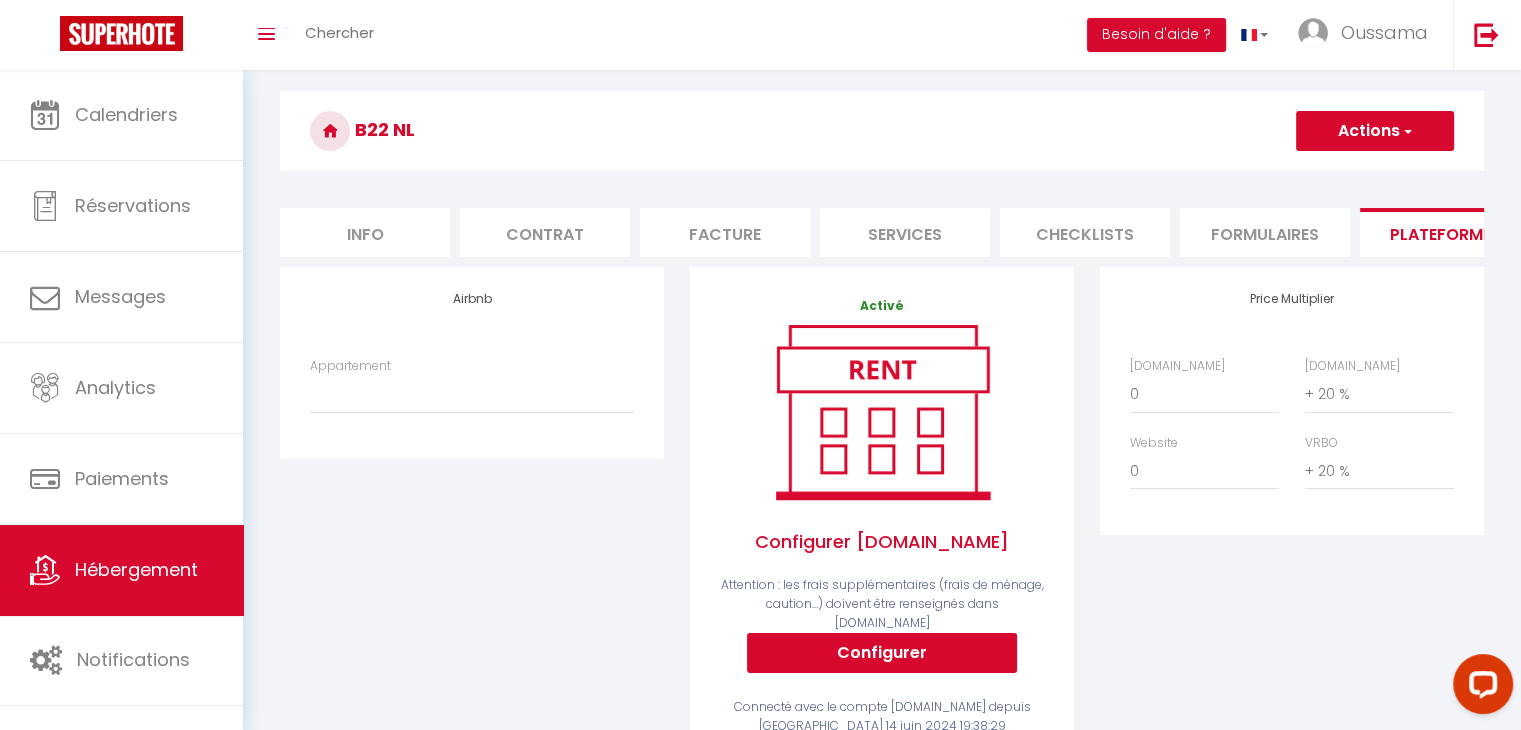 drag, startPoint x: 403, startPoint y: 413, endPoint x: 412, endPoint y: 516, distance: 103.392456 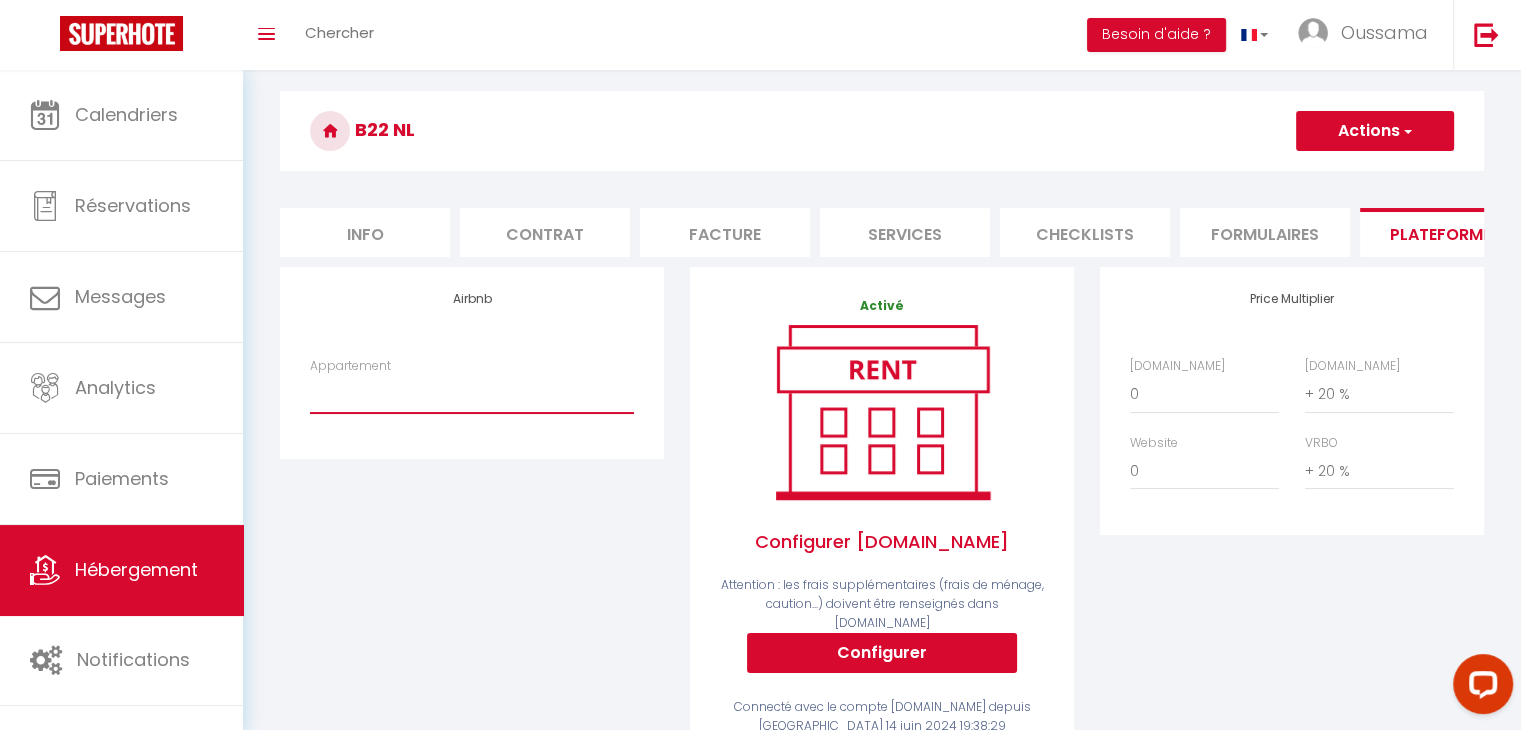 click on "dar [PERSON_NAME] avec piscine/5 min de la plage pour familles - [EMAIL_ADDRESS][DOMAIN_NAME]
Villa 4 Chambres Vue Golf Royal Amelkis - [EMAIL_ADDRESS][DOMAIN_NAME]" at bounding box center (472, 394) 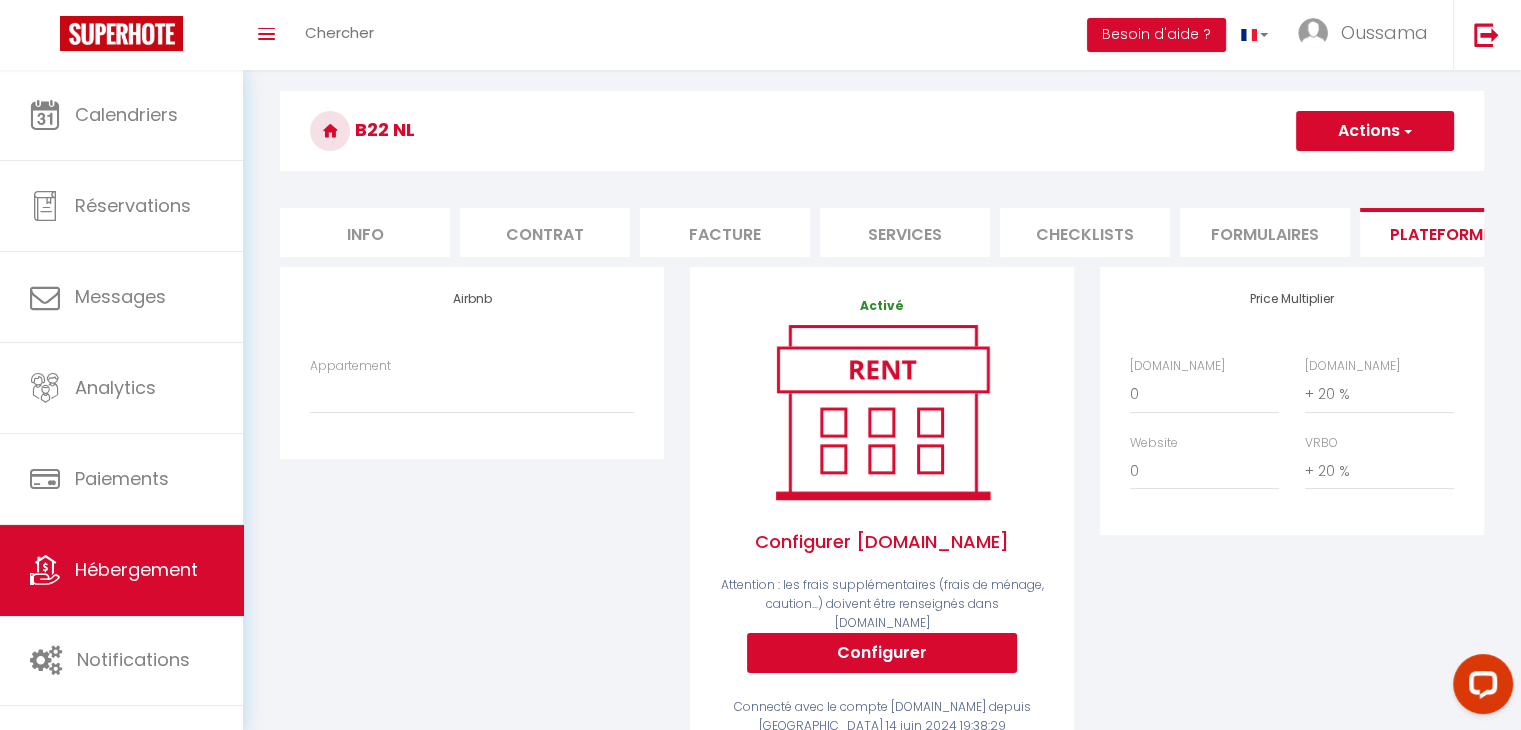 click on "Actions" at bounding box center [1375, 131] 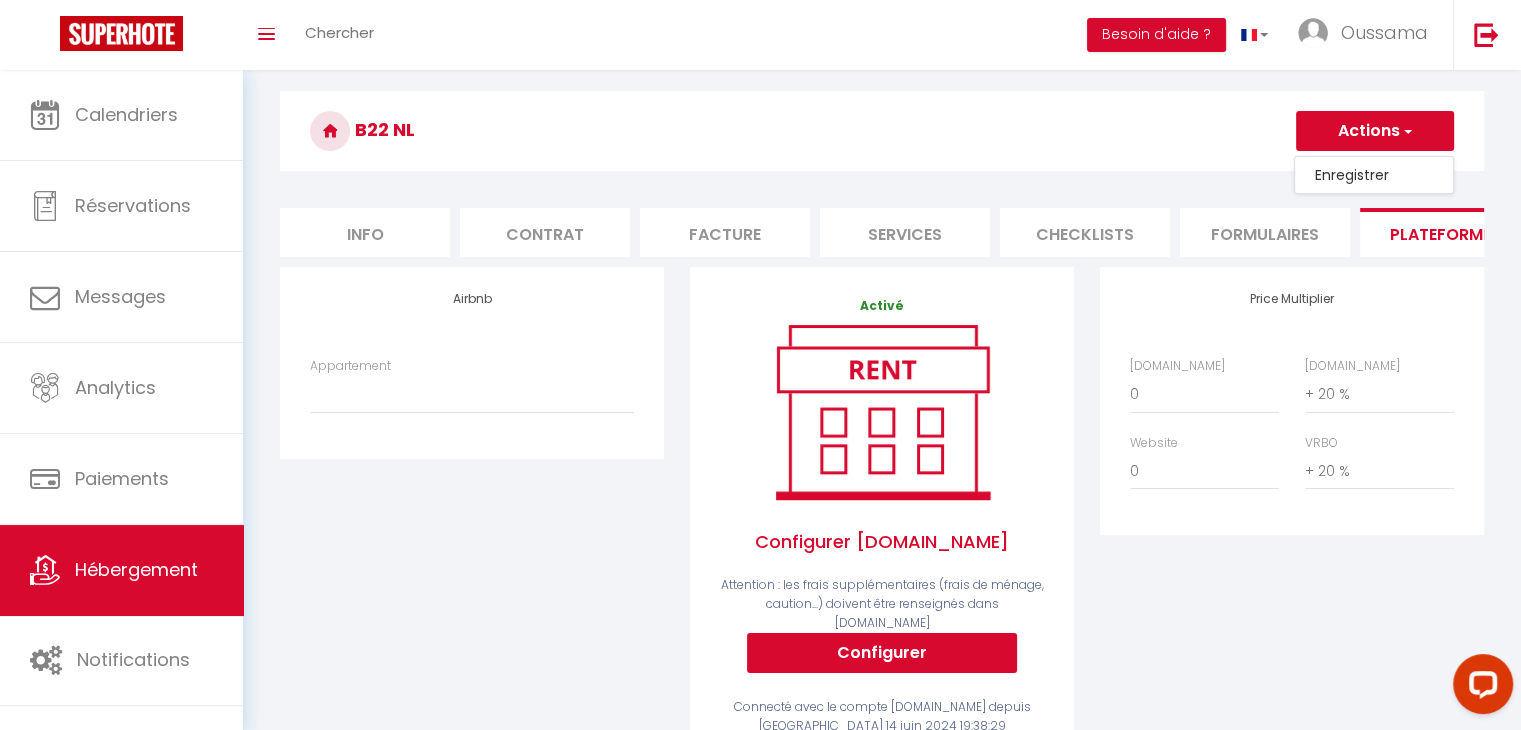 click on "Enregistrer" at bounding box center [1374, 175] 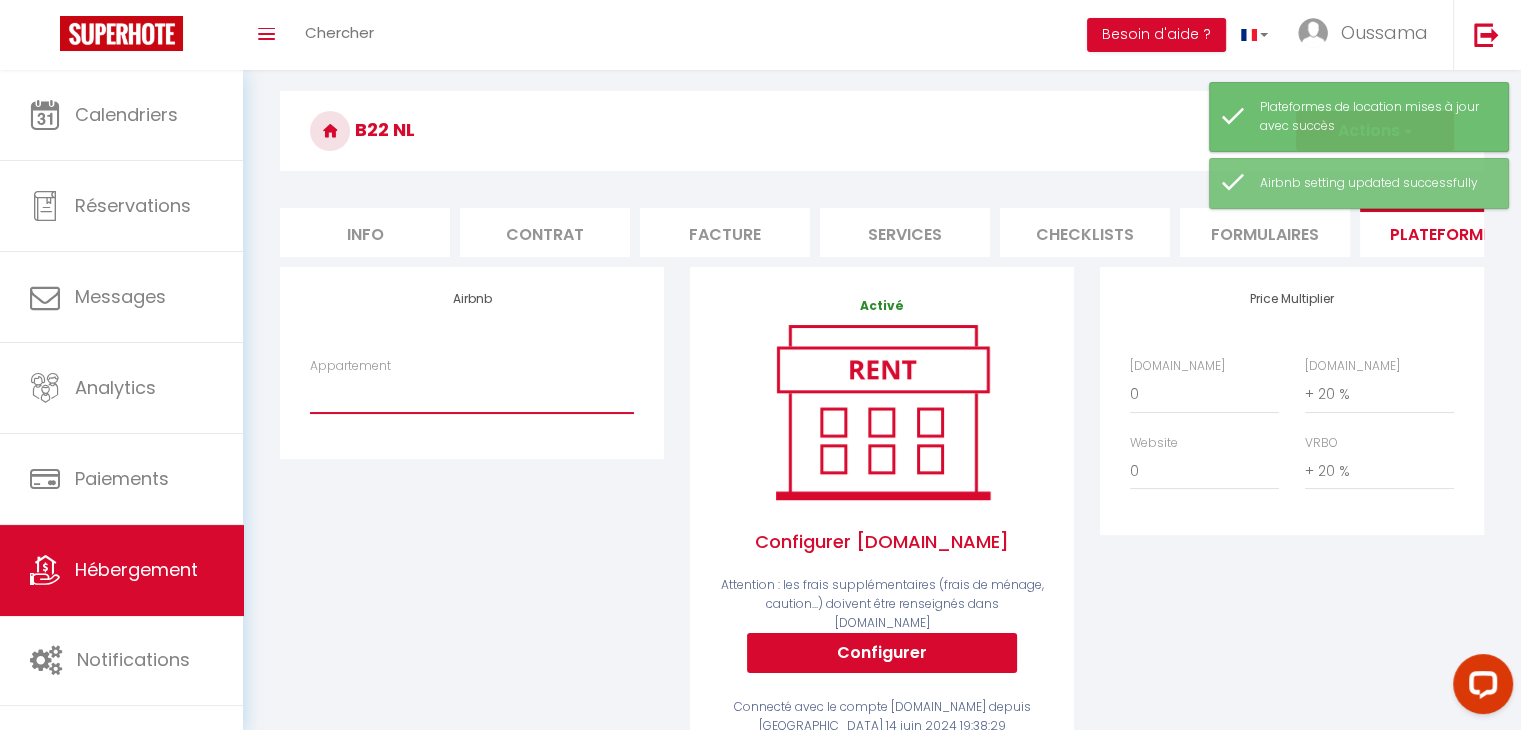 click on "dar [PERSON_NAME] avec piscine/5 min de la plage pour familles - [EMAIL_ADDRESS][DOMAIN_NAME]
Villa 4 Chambres Vue Golf Royal Amelkis - [EMAIL_ADDRESS][DOMAIN_NAME]" at bounding box center (472, 394) 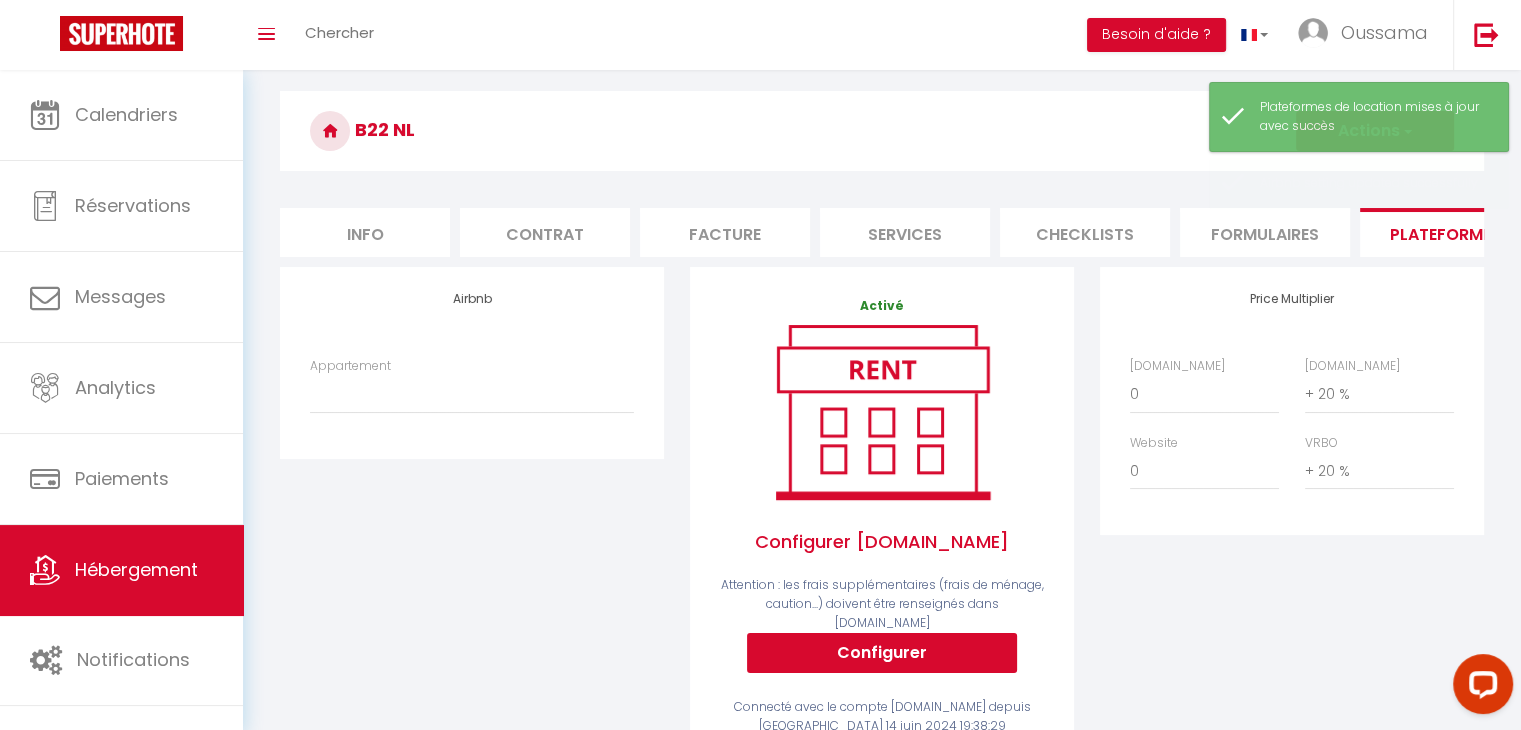 click on "Airbnb
Appartement
dar [PERSON_NAME] avec piscine/5 min de la plage pour familles - [EMAIL_ADDRESS][DOMAIN_NAME]
Villa 4 Chambres Vue Golf Royal Amelkis - [EMAIL_ADDRESS][DOMAIN_NAME]" at bounding box center [472, 527] 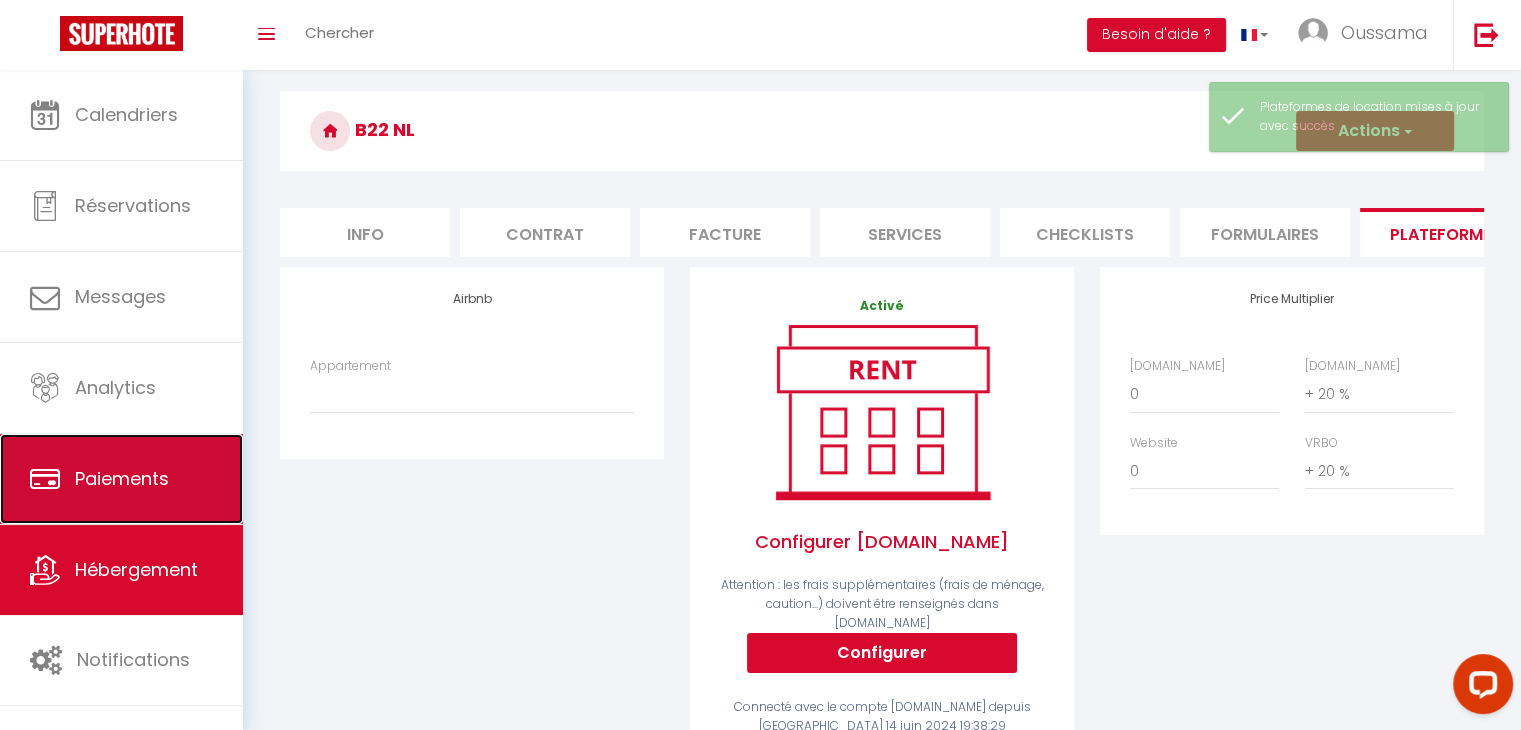 click on "Paiements" at bounding box center (121, 479) 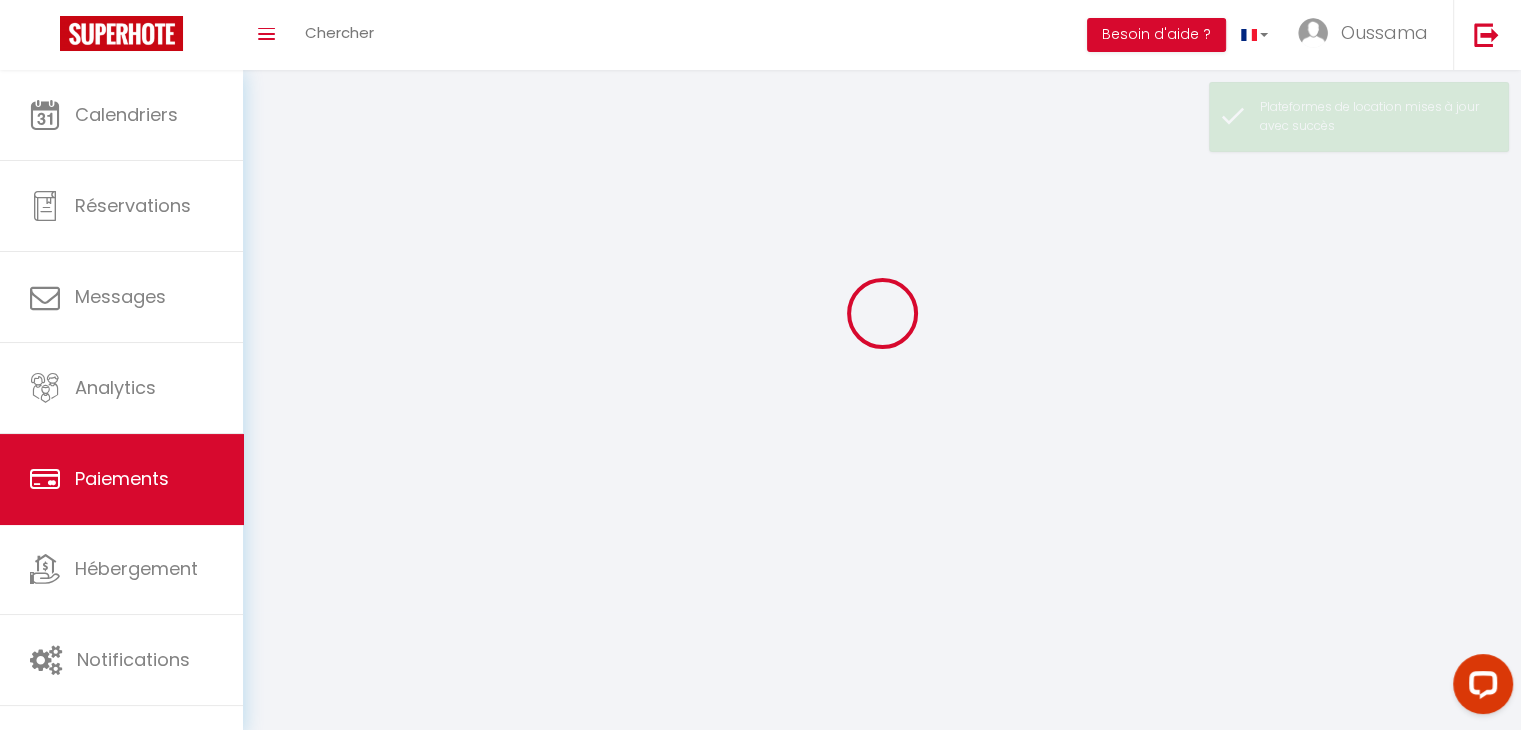scroll, scrollTop: 0, scrollLeft: 0, axis: both 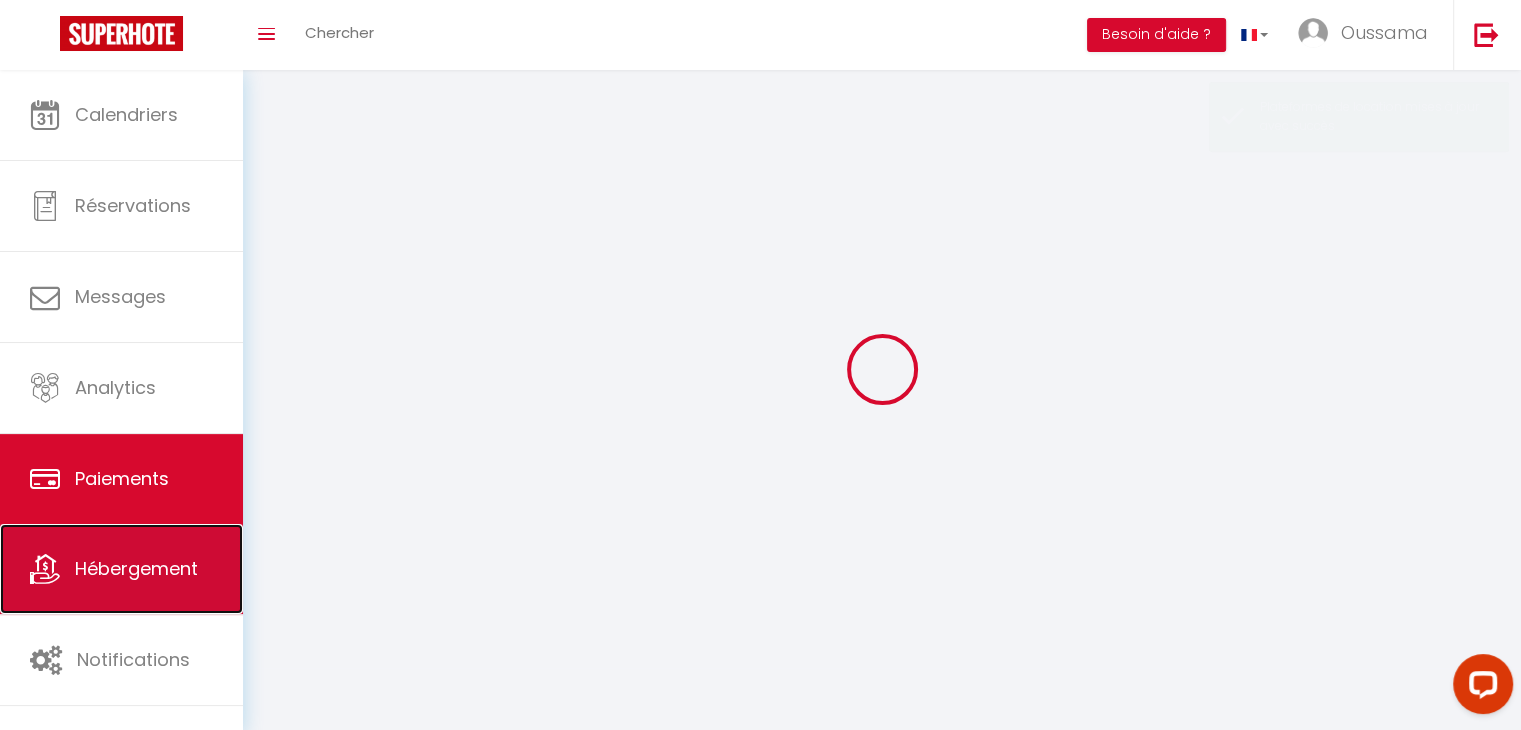 click on "Hébergement" at bounding box center [136, 568] 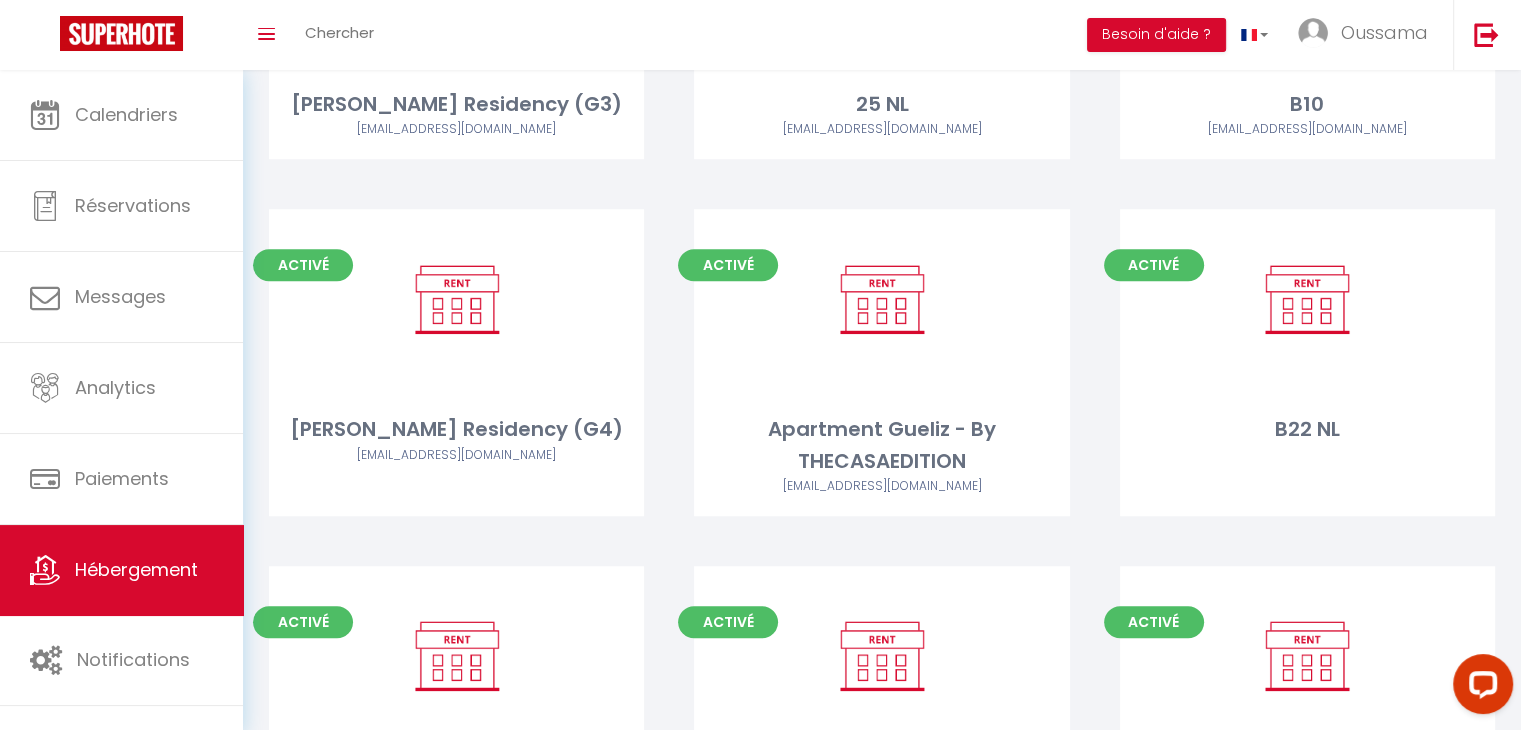 scroll, scrollTop: 1408, scrollLeft: 0, axis: vertical 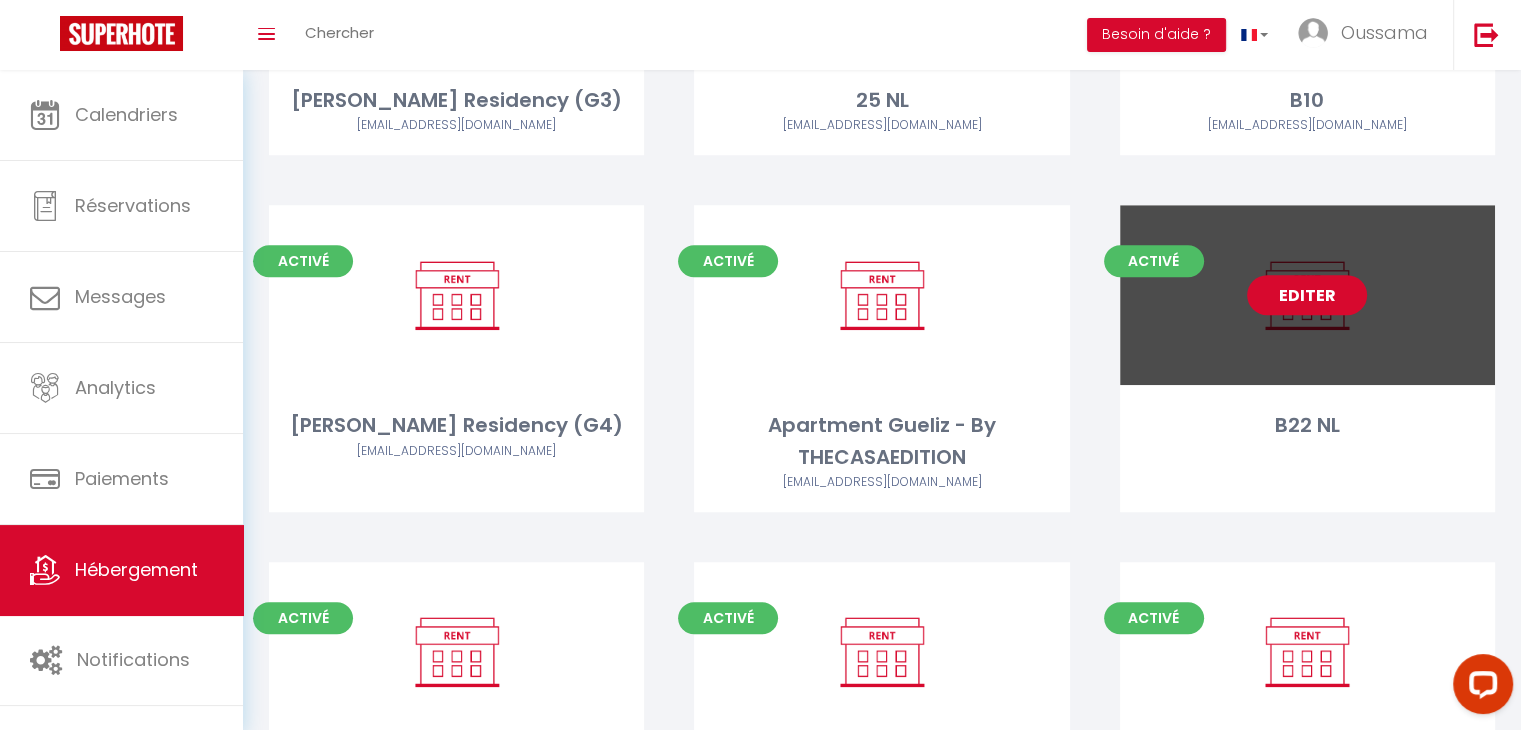click on "Editer" at bounding box center [1307, 295] 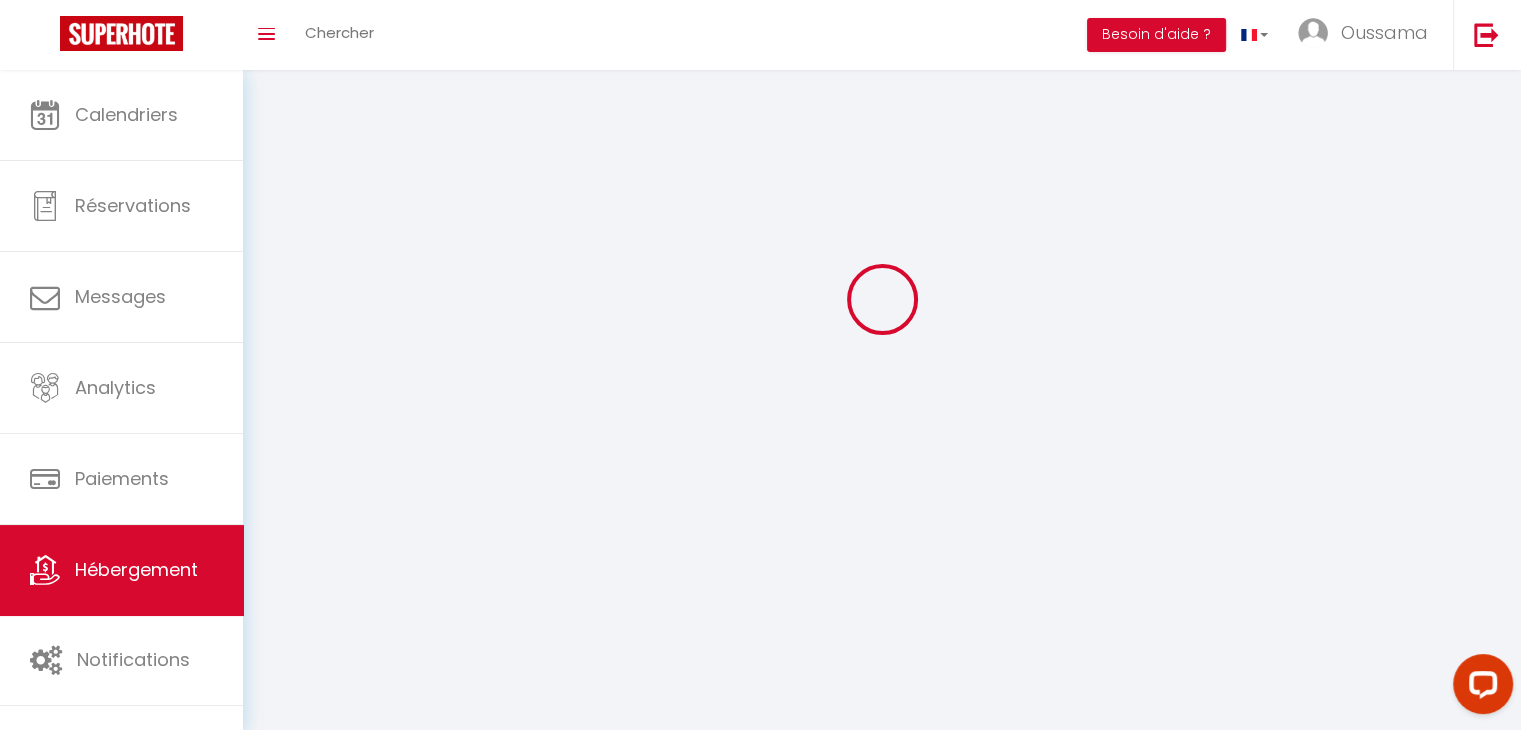 scroll, scrollTop: 0, scrollLeft: 0, axis: both 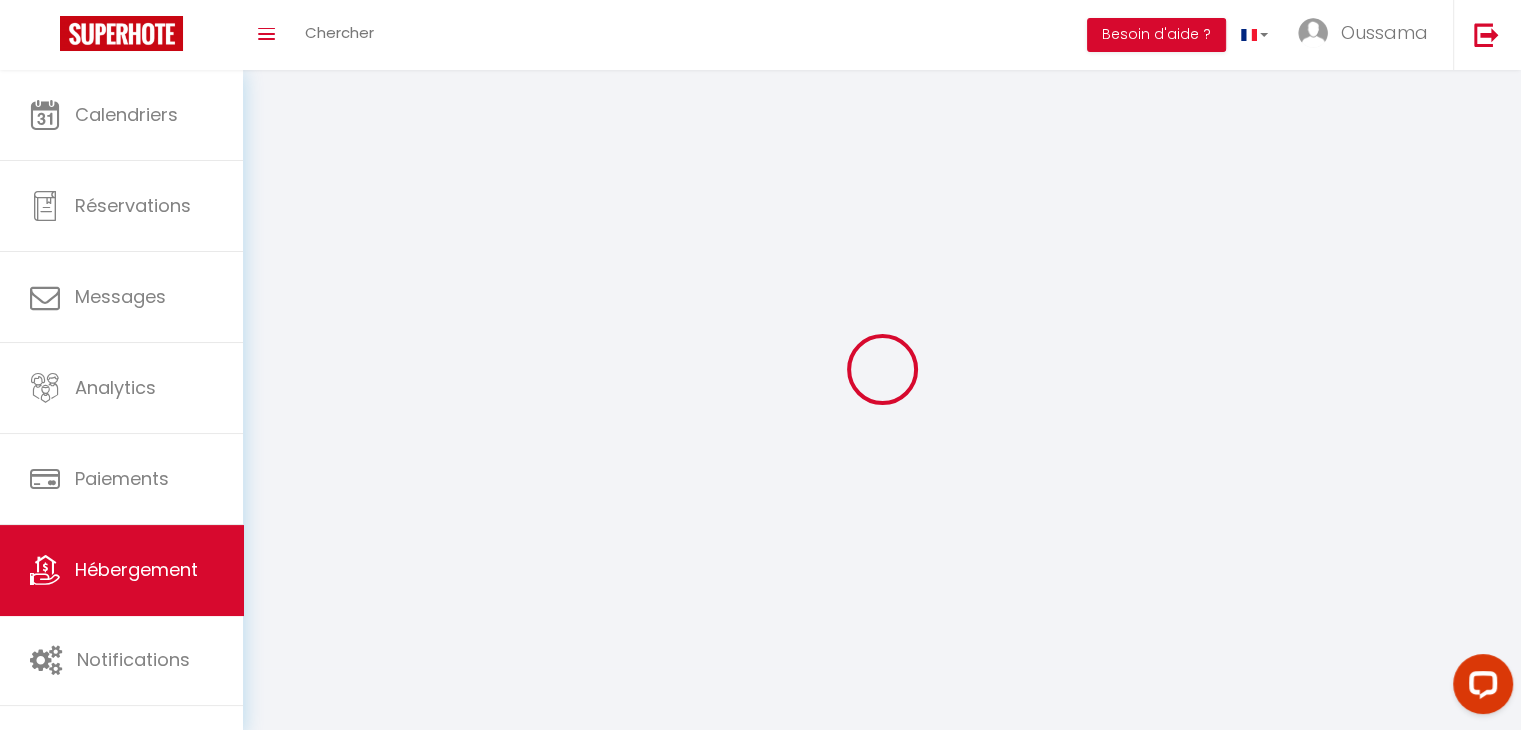 type on "B22 NL" 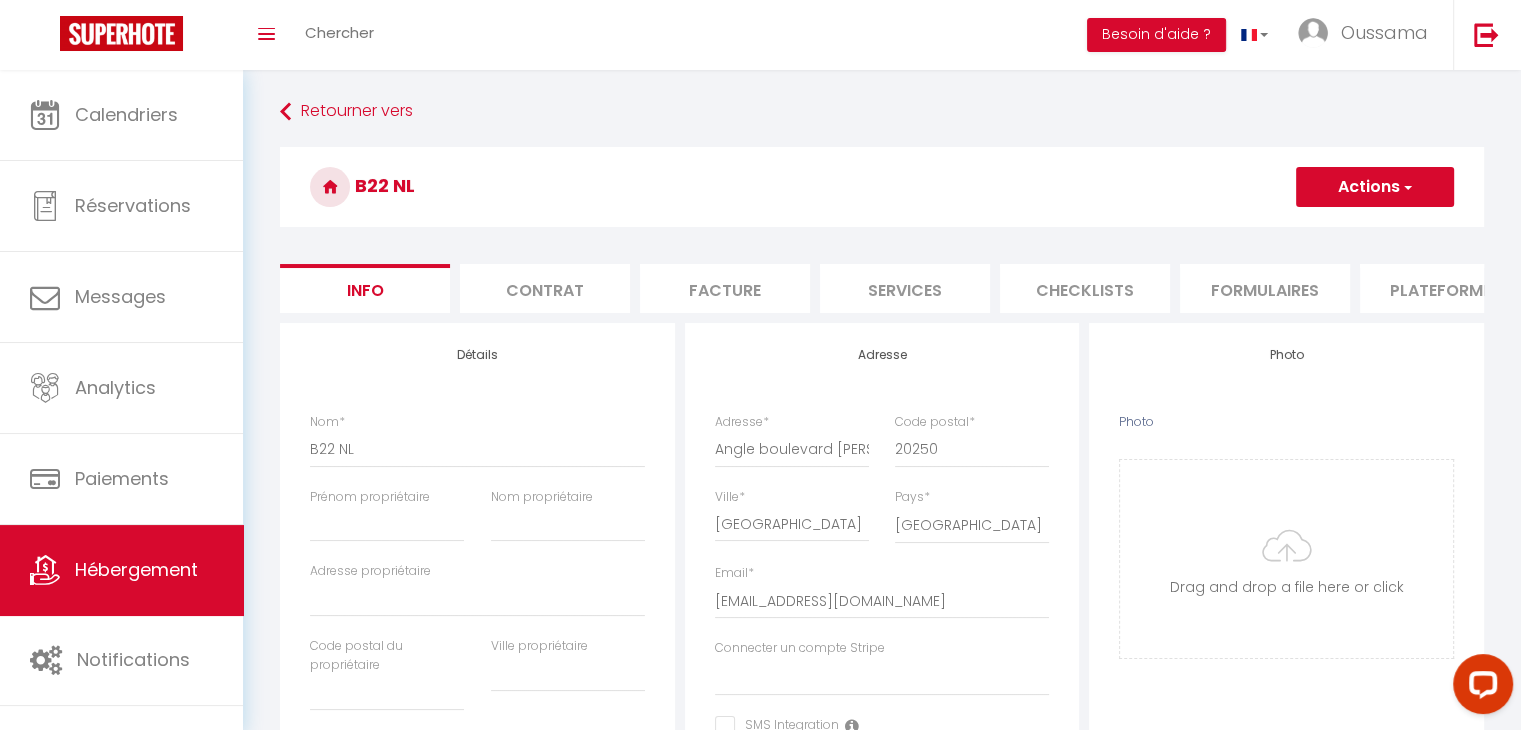 click on "Formulaires" at bounding box center [1265, 288] 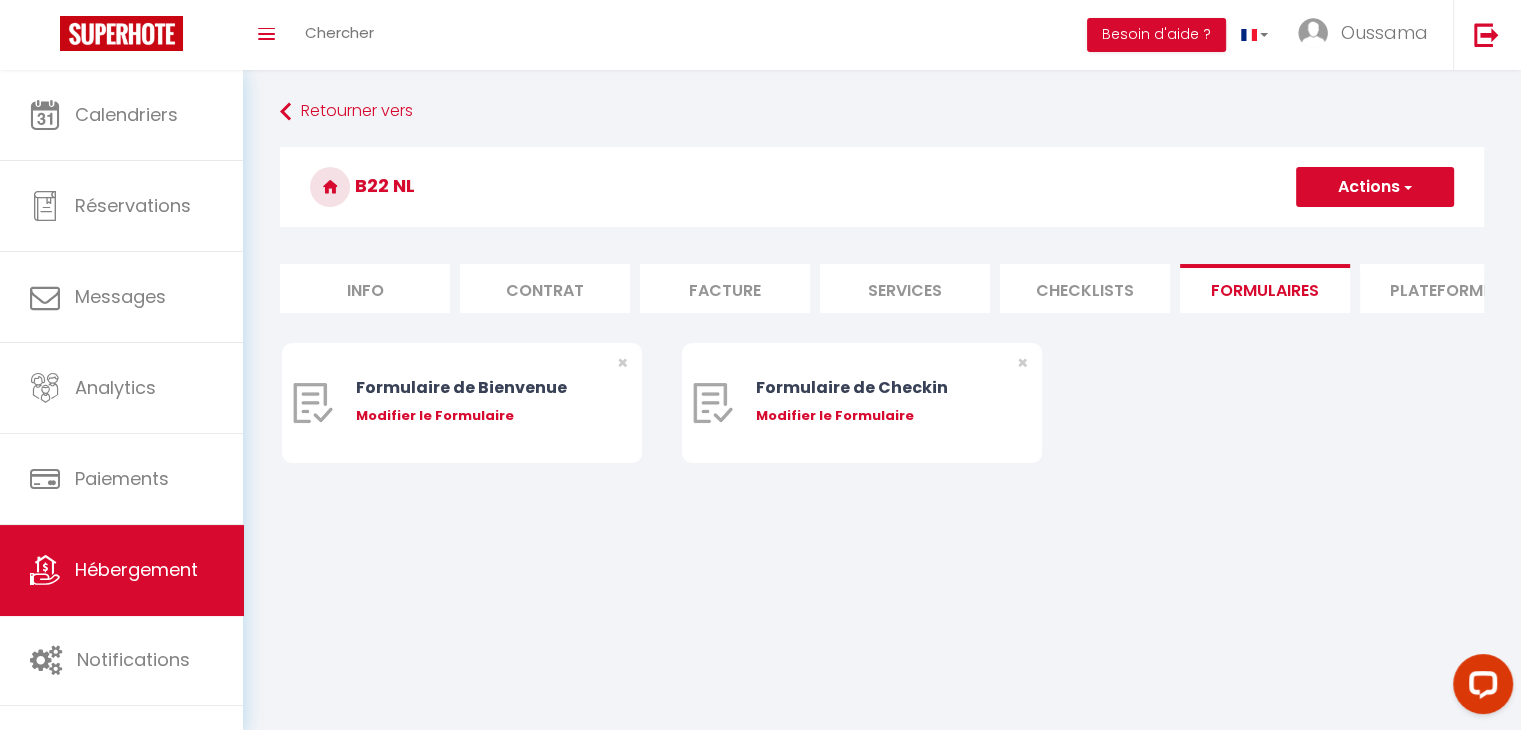 click on "Plateformes" at bounding box center [1445, 288] 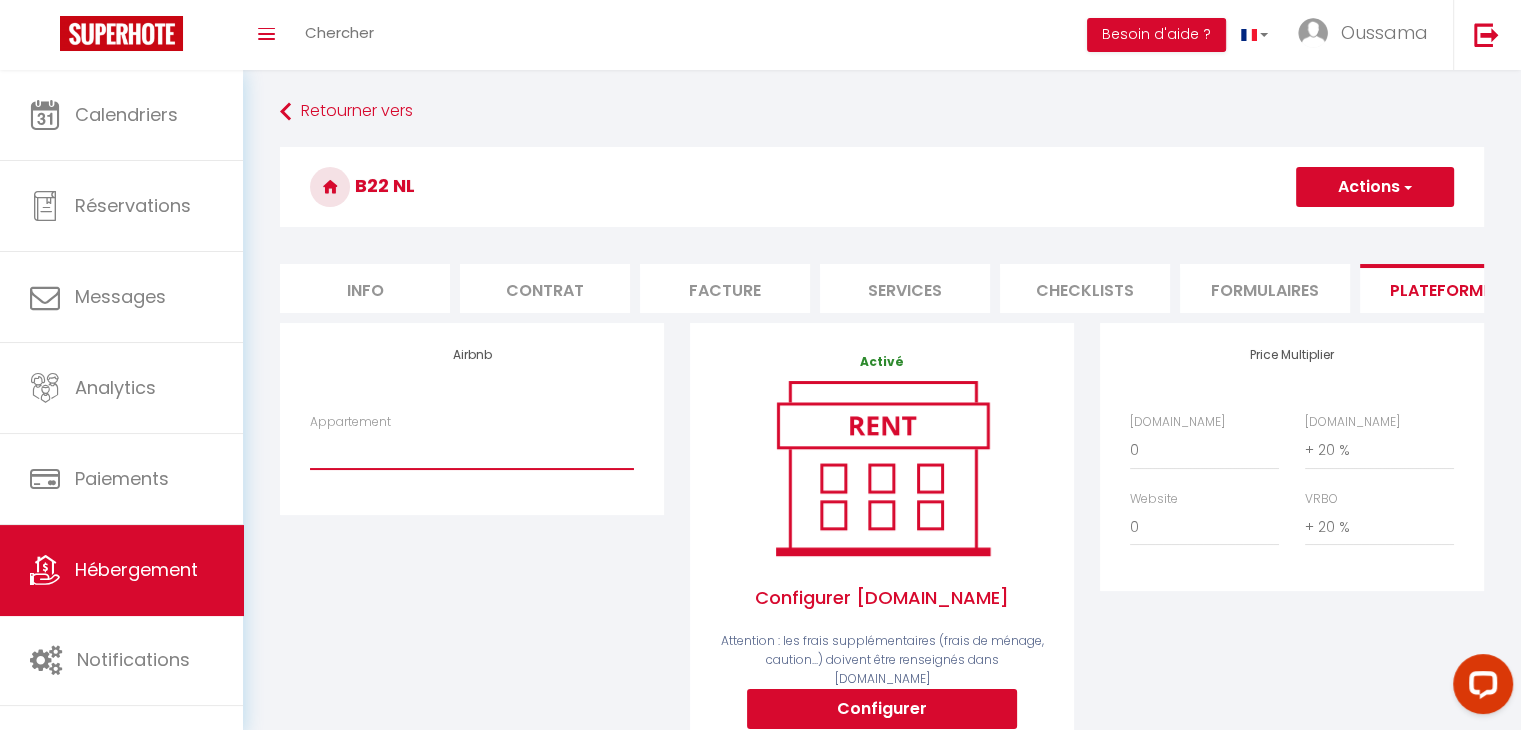 click on "dar [PERSON_NAME] avec piscine/5 min de la plage pour familles - [EMAIL_ADDRESS][DOMAIN_NAME]
Villa 4 Chambres Vue Golf Royal Amelkis - [EMAIL_ADDRESS][DOMAIN_NAME]" at bounding box center (472, 450) 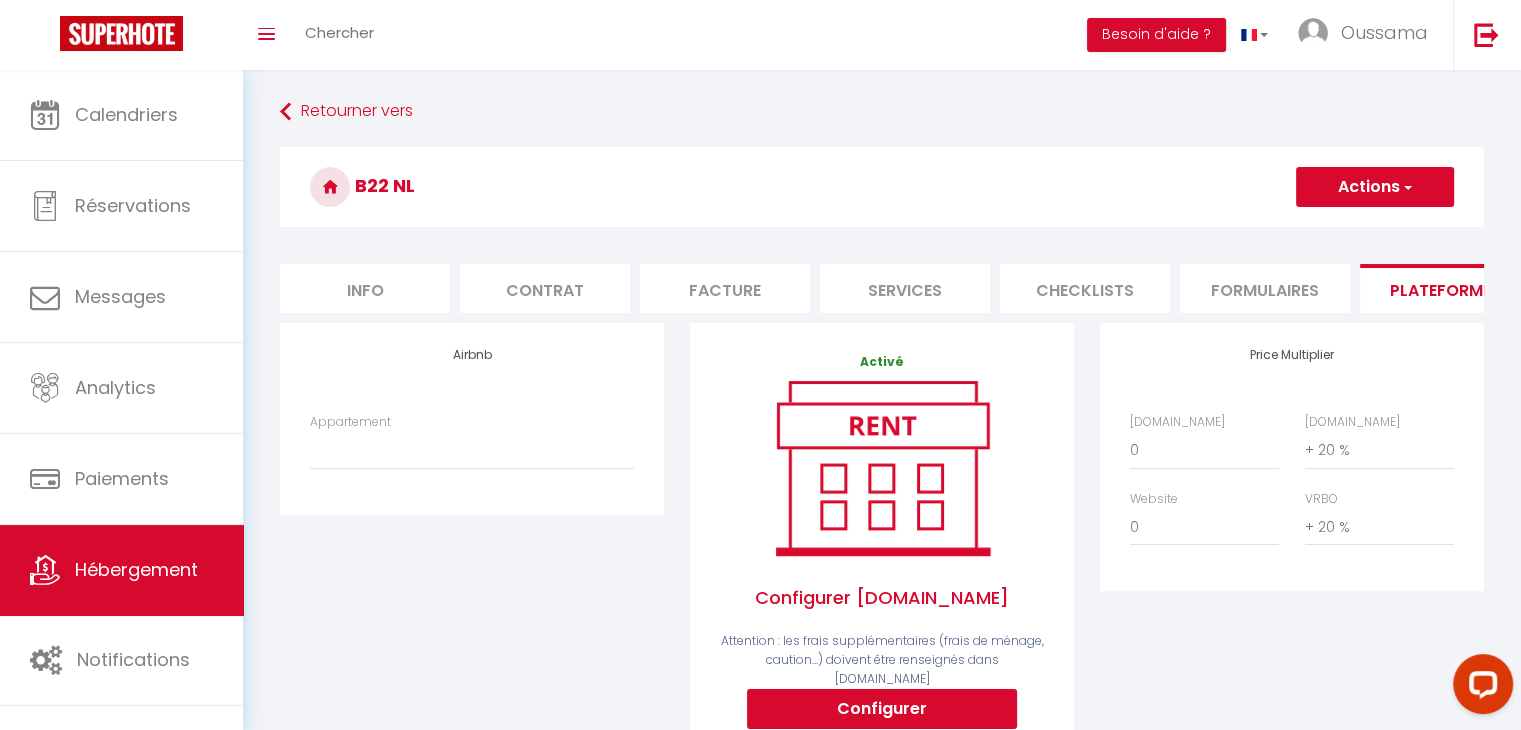 click on "Airbnb
Appartement
dar [PERSON_NAME] avec piscine/5 min de la plage pour familles - [EMAIL_ADDRESS][DOMAIN_NAME]
Villa 4 Chambres Vue Golf Royal Amelkis - [EMAIL_ADDRESS][DOMAIN_NAME]" at bounding box center (472, 583) 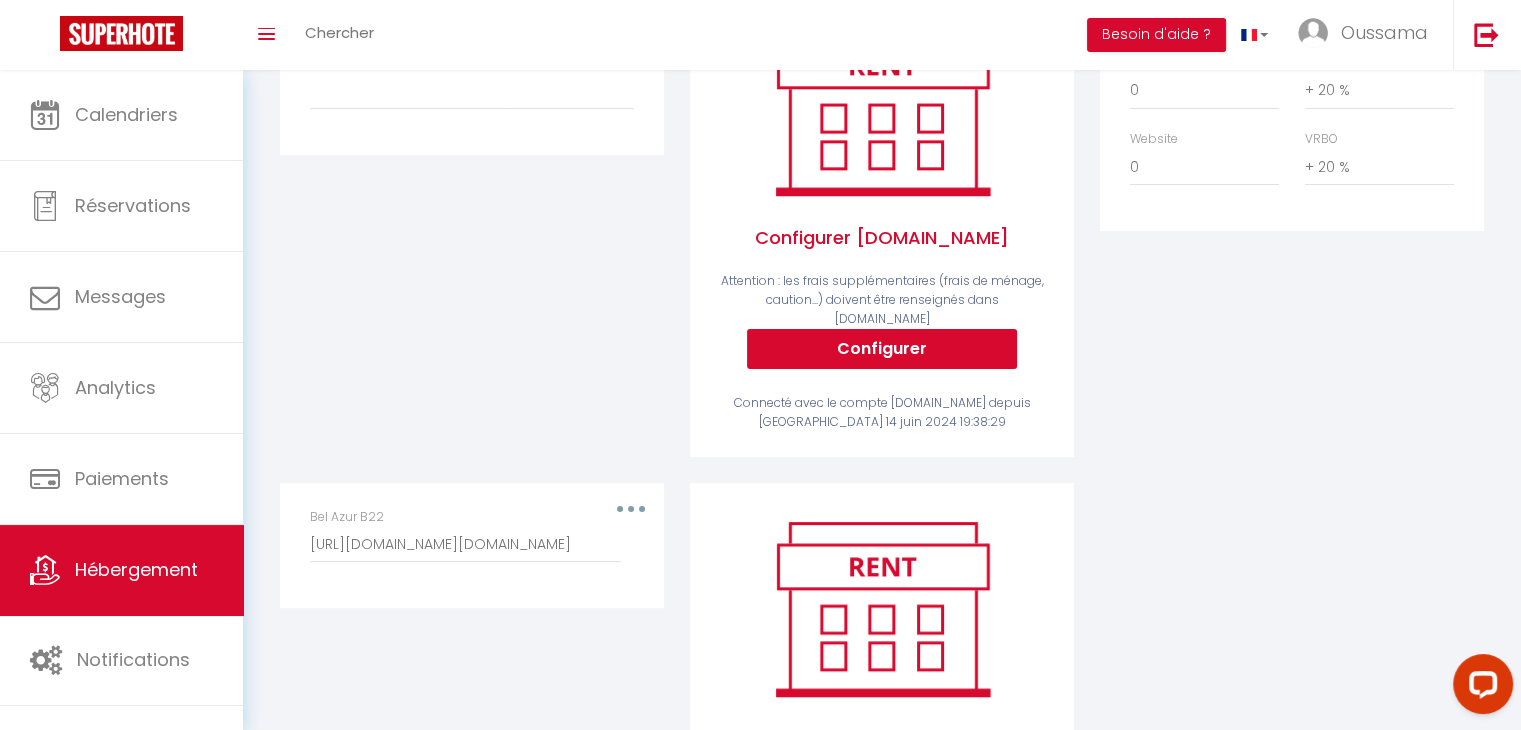 scroll, scrollTop: 399, scrollLeft: 0, axis: vertical 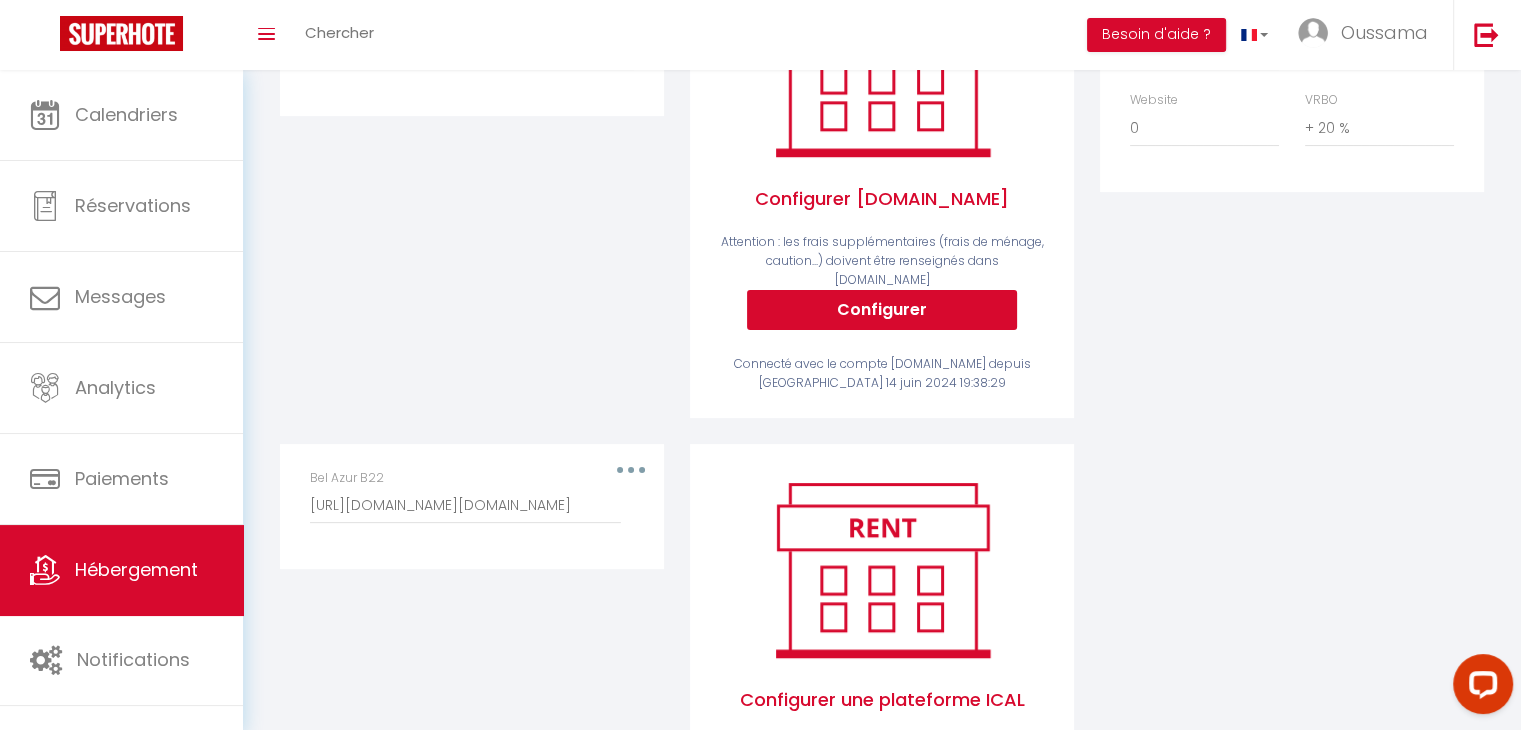 click on "Bel Azur B22
[URL][DOMAIN_NAME][DOMAIN_NAME]" at bounding box center (472, 506) 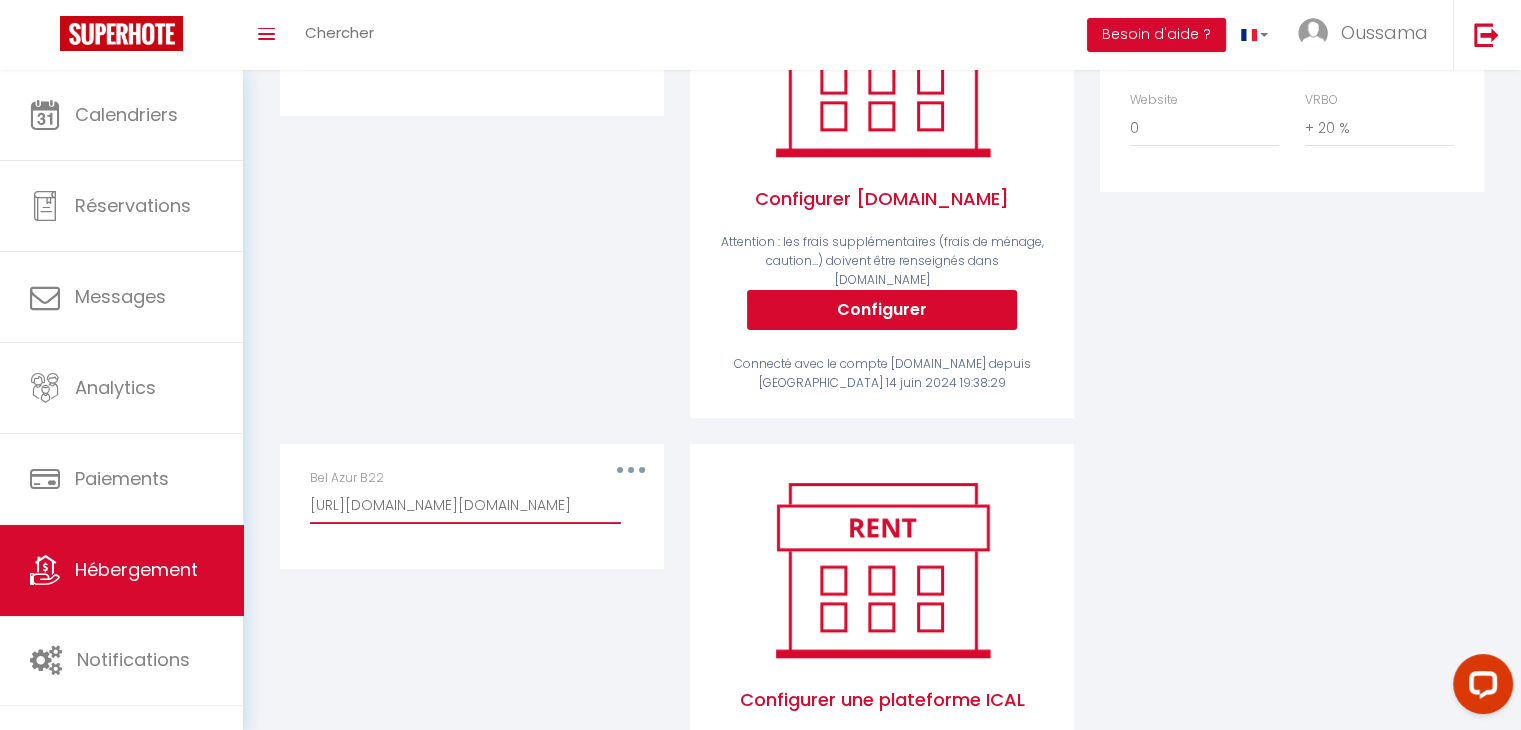 scroll, scrollTop: 0, scrollLeft: 133, axis: horizontal 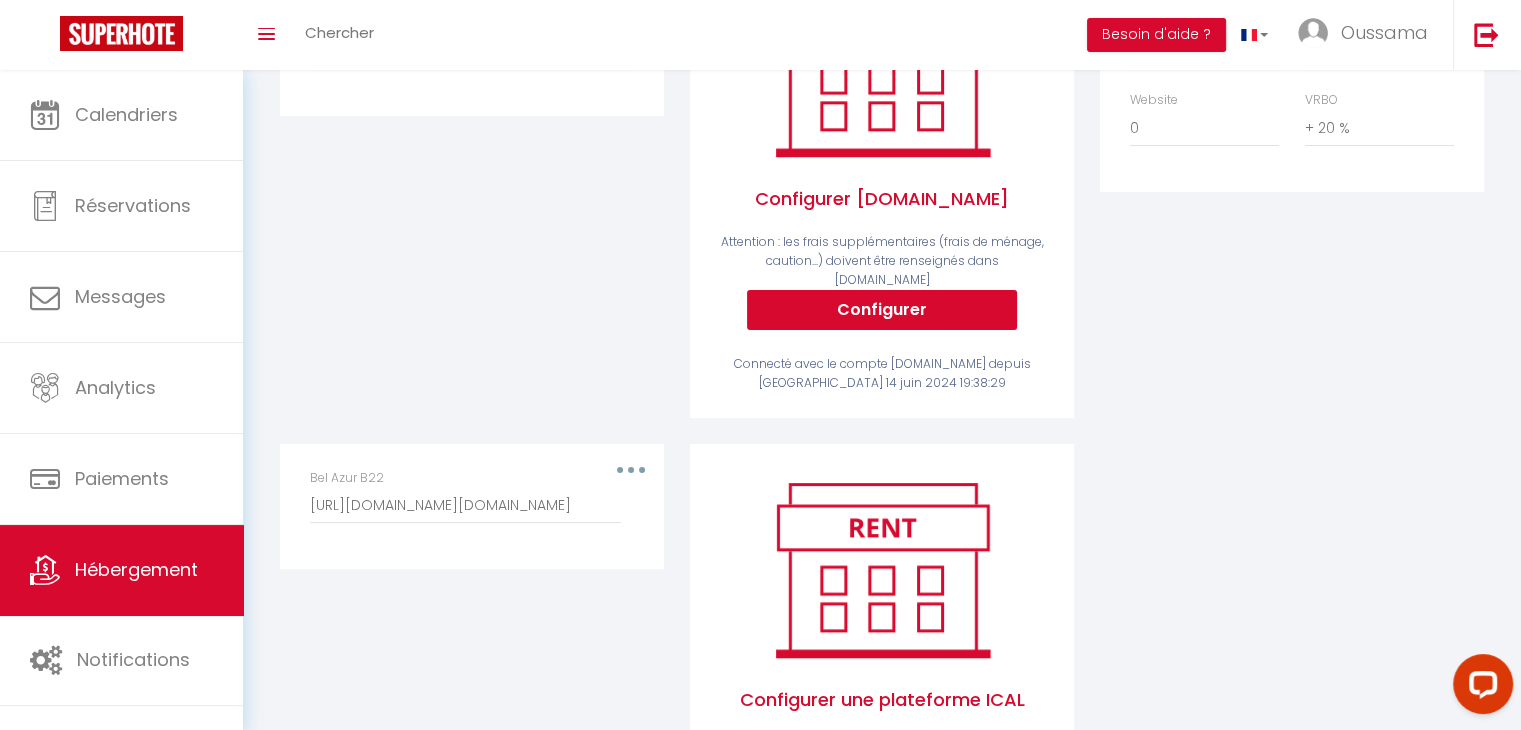 click on "Price Multiplier
[DOMAIN_NAME]
0
+ 1 %
+ 2 %
+ 3 %
+ 4 %
+ 5 %
+ 6 %
+ 7 %" at bounding box center [1292, 184] 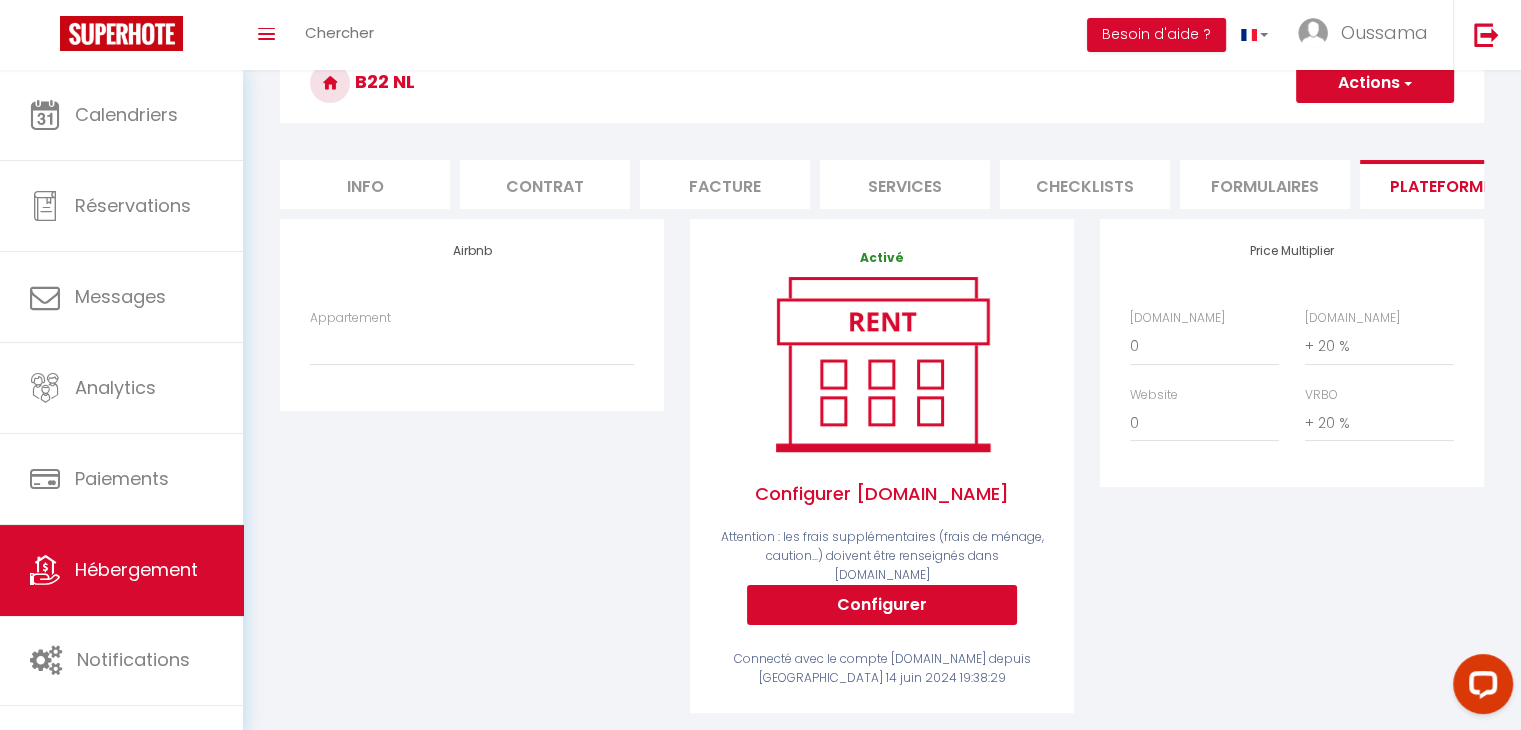 scroll, scrollTop: 0, scrollLeft: 0, axis: both 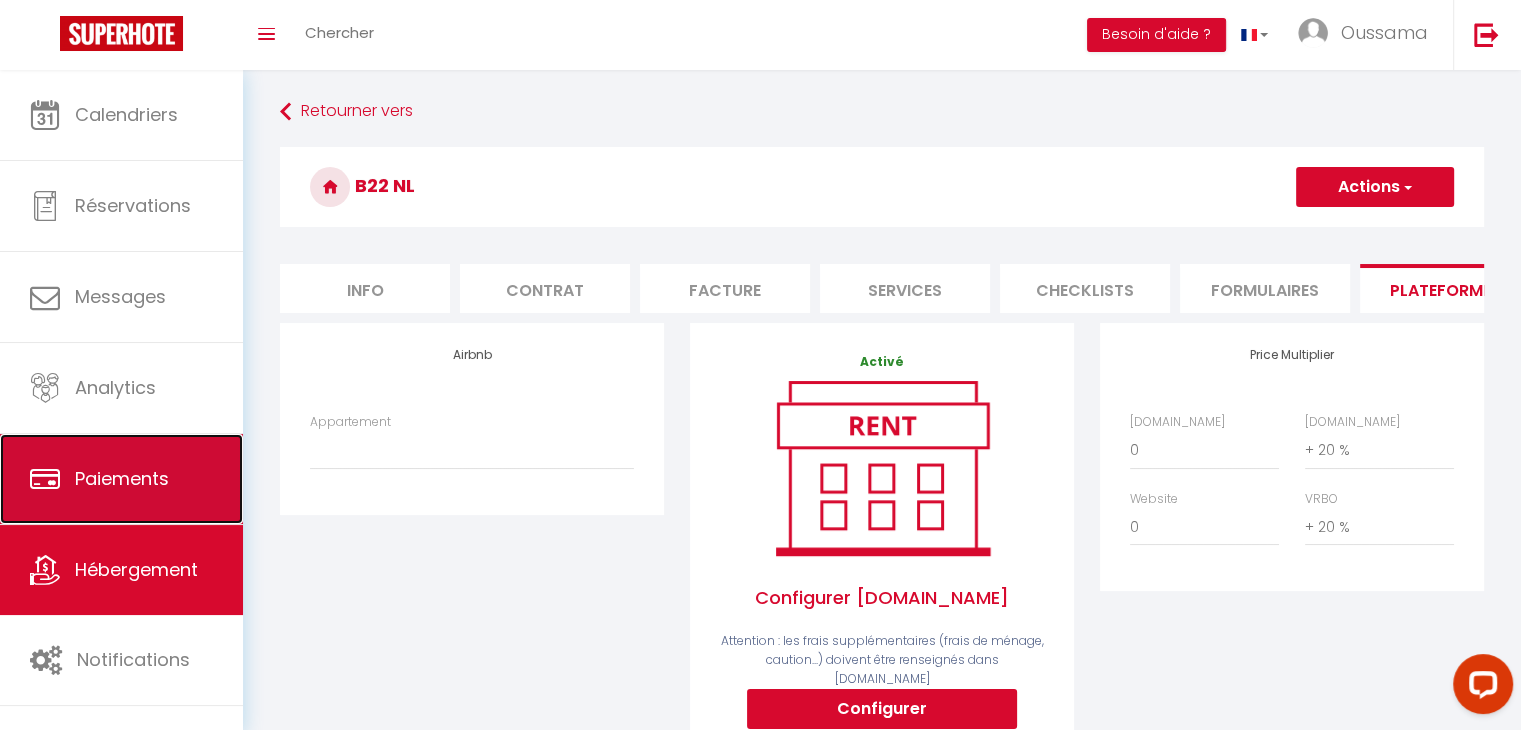 click on "Paiements" at bounding box center (122, 478) 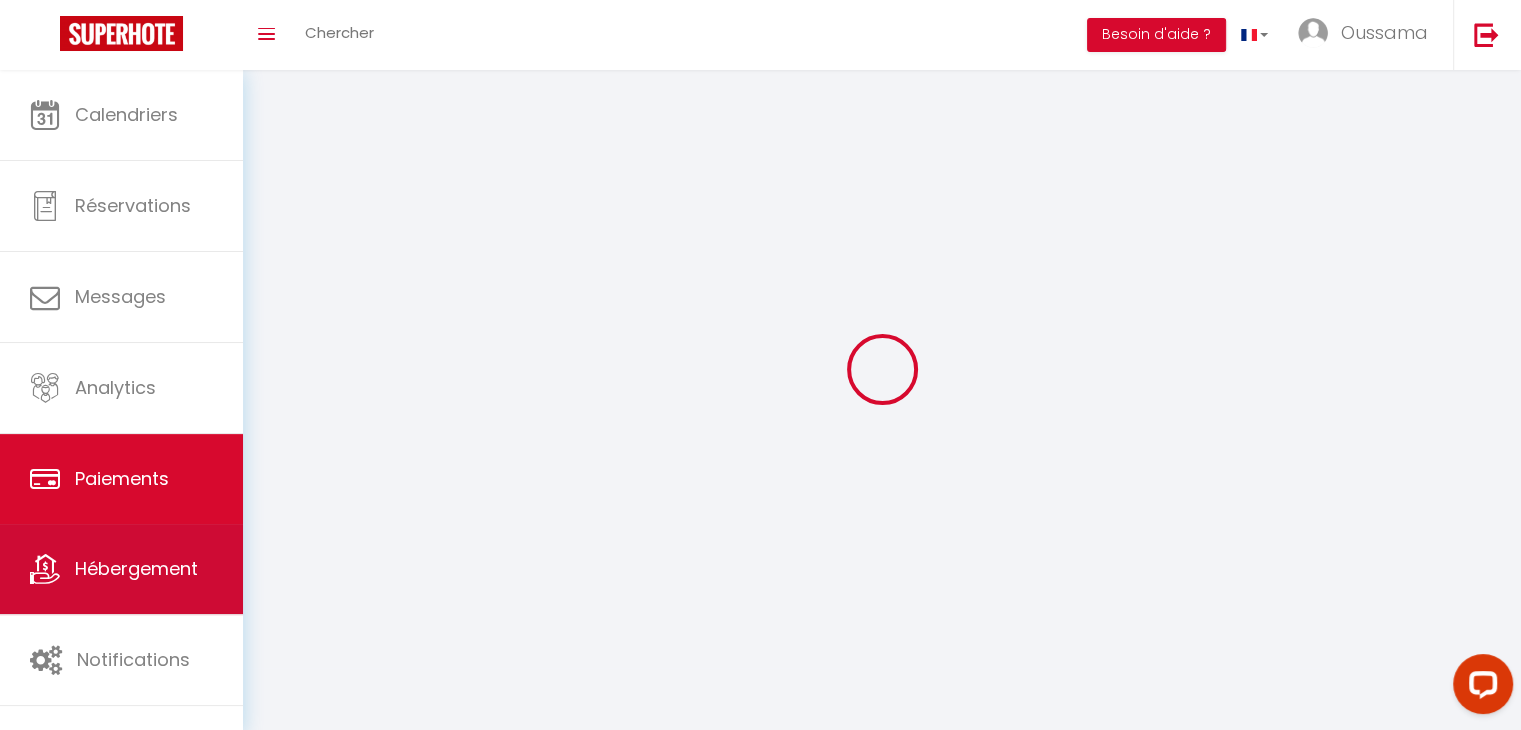 select on "2" 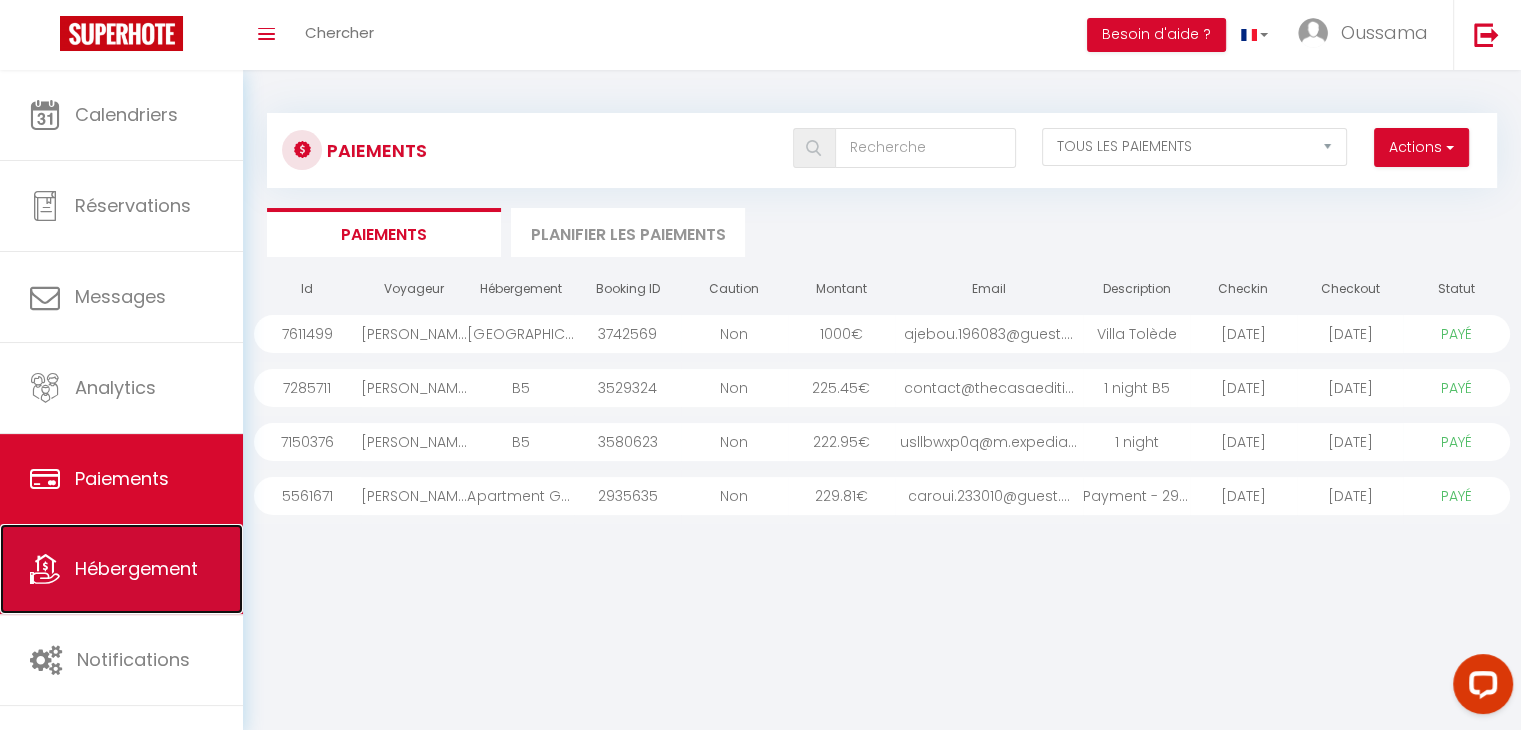 click on "Hébergement" at bounding box center [121, 569] 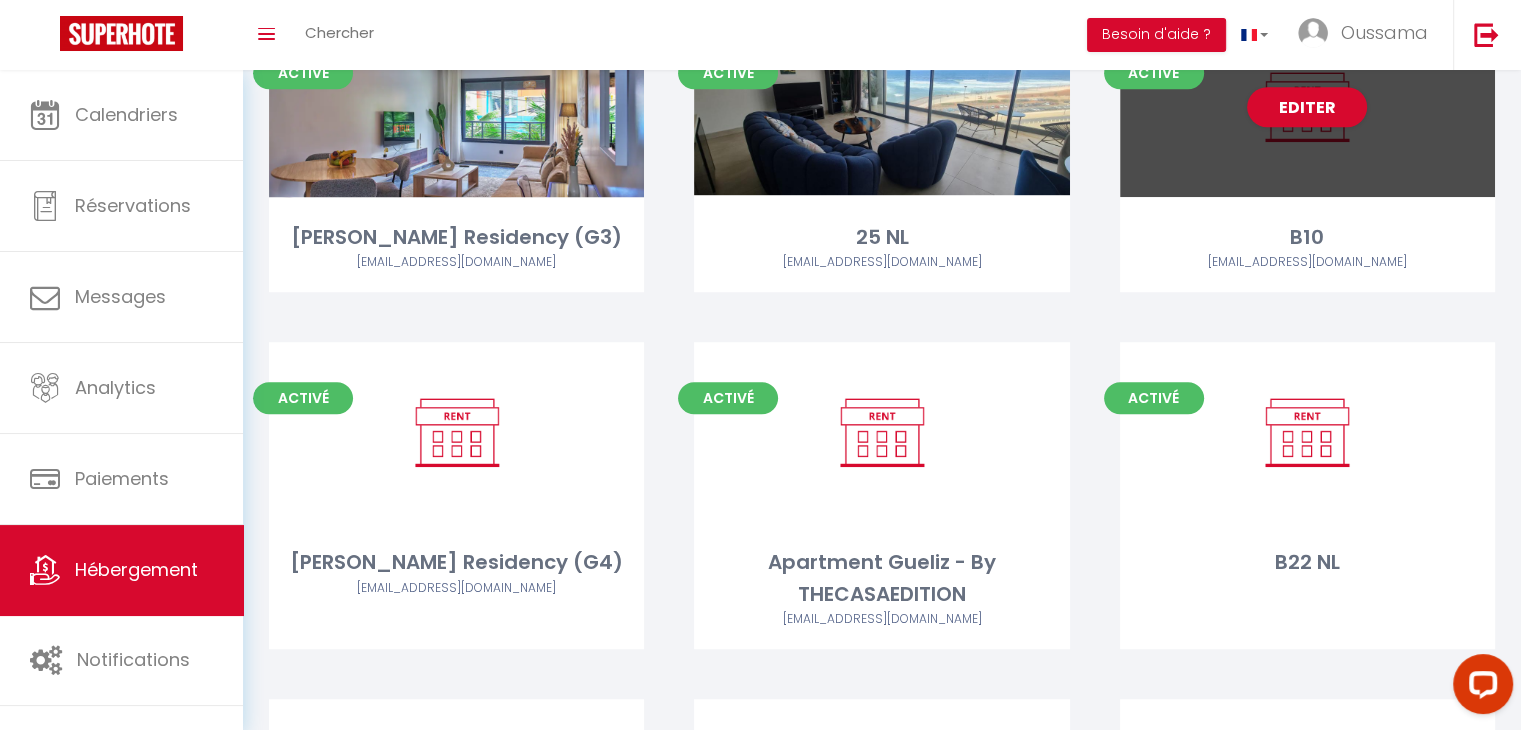 scroll, scrollTop: 1379, scrollLeft: 0, axis: vertical 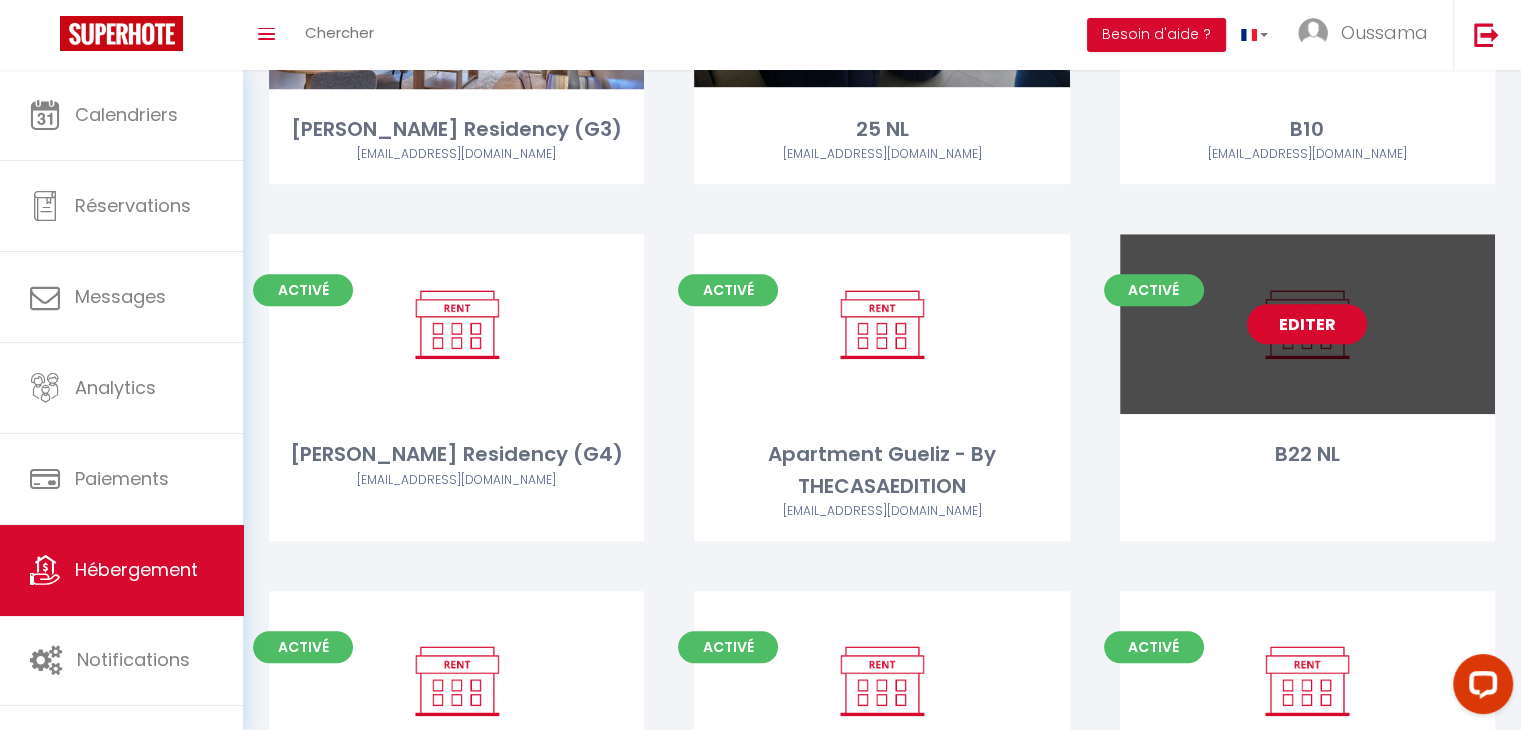 click on "Editer" at bounding box center (1307, 324) 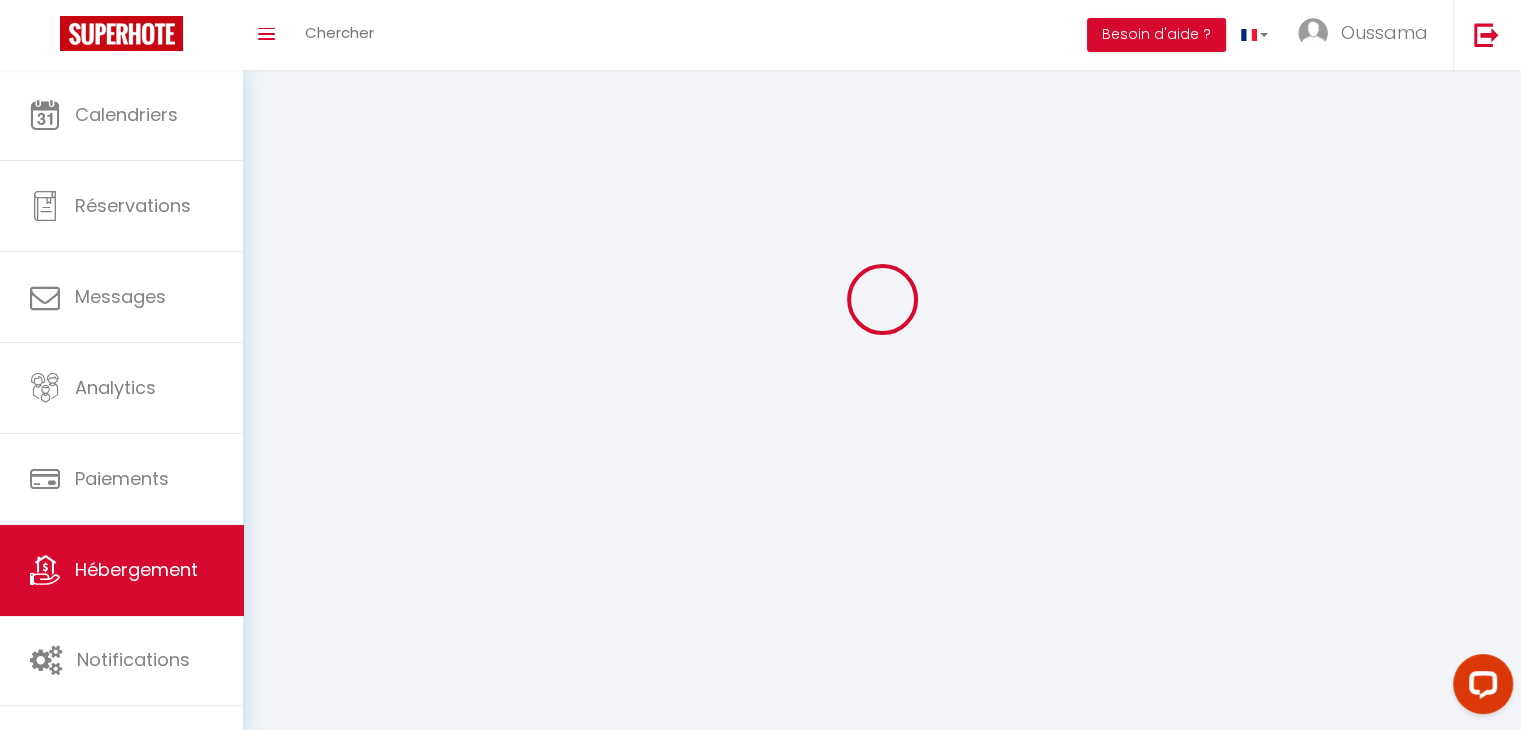 scroll, scrollTop: 0, scrollLeft: 0, axis: both 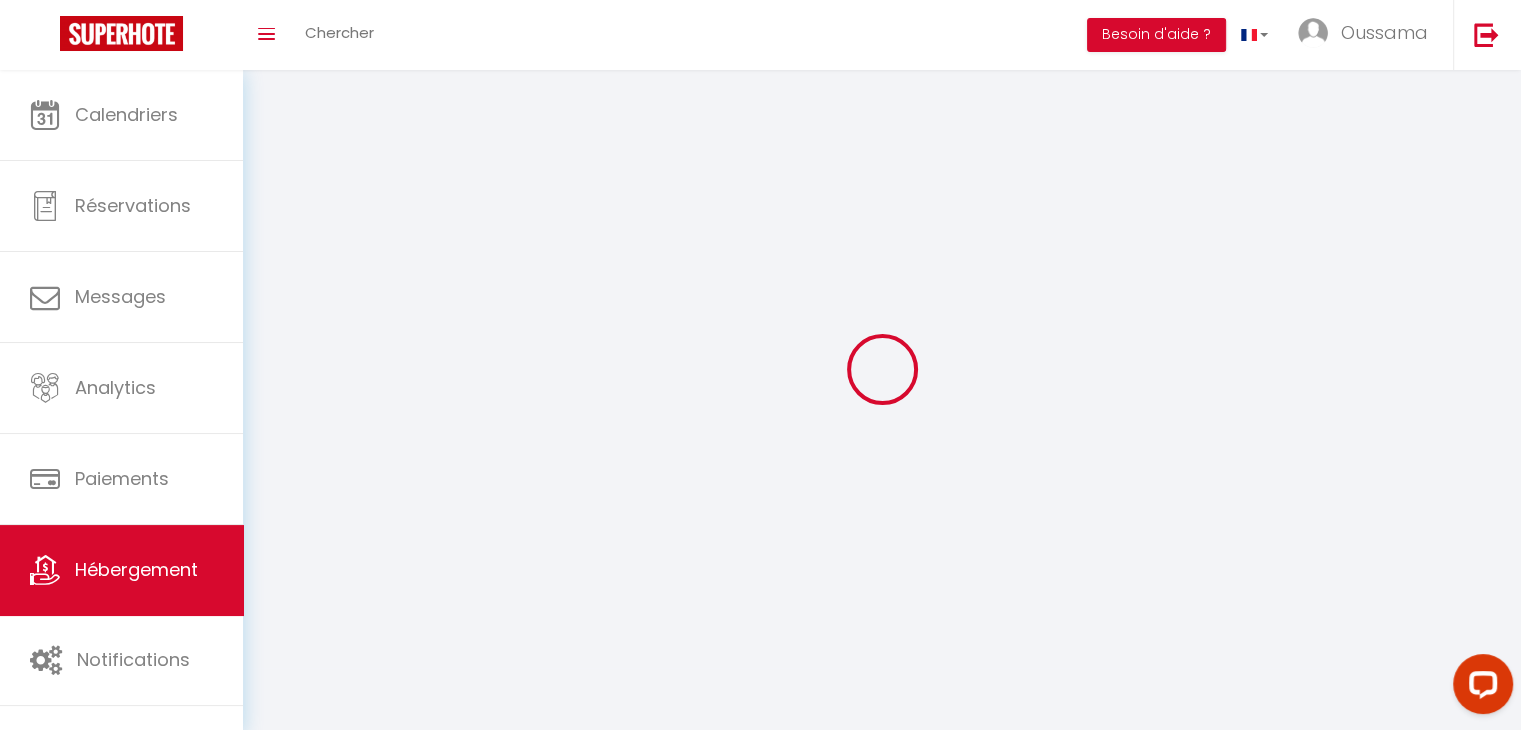 select 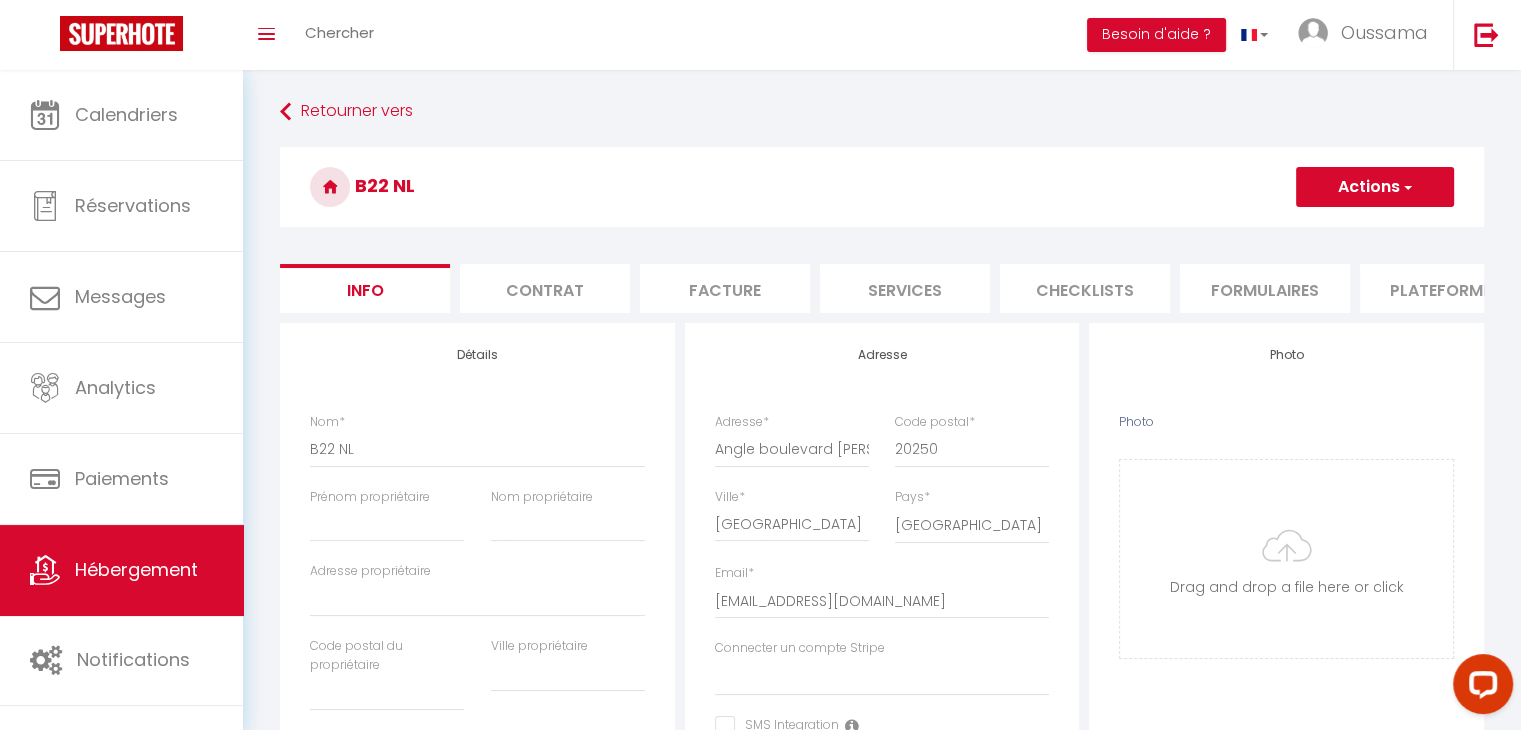 click on "Plateformes" at bounding box center (1445, 288) 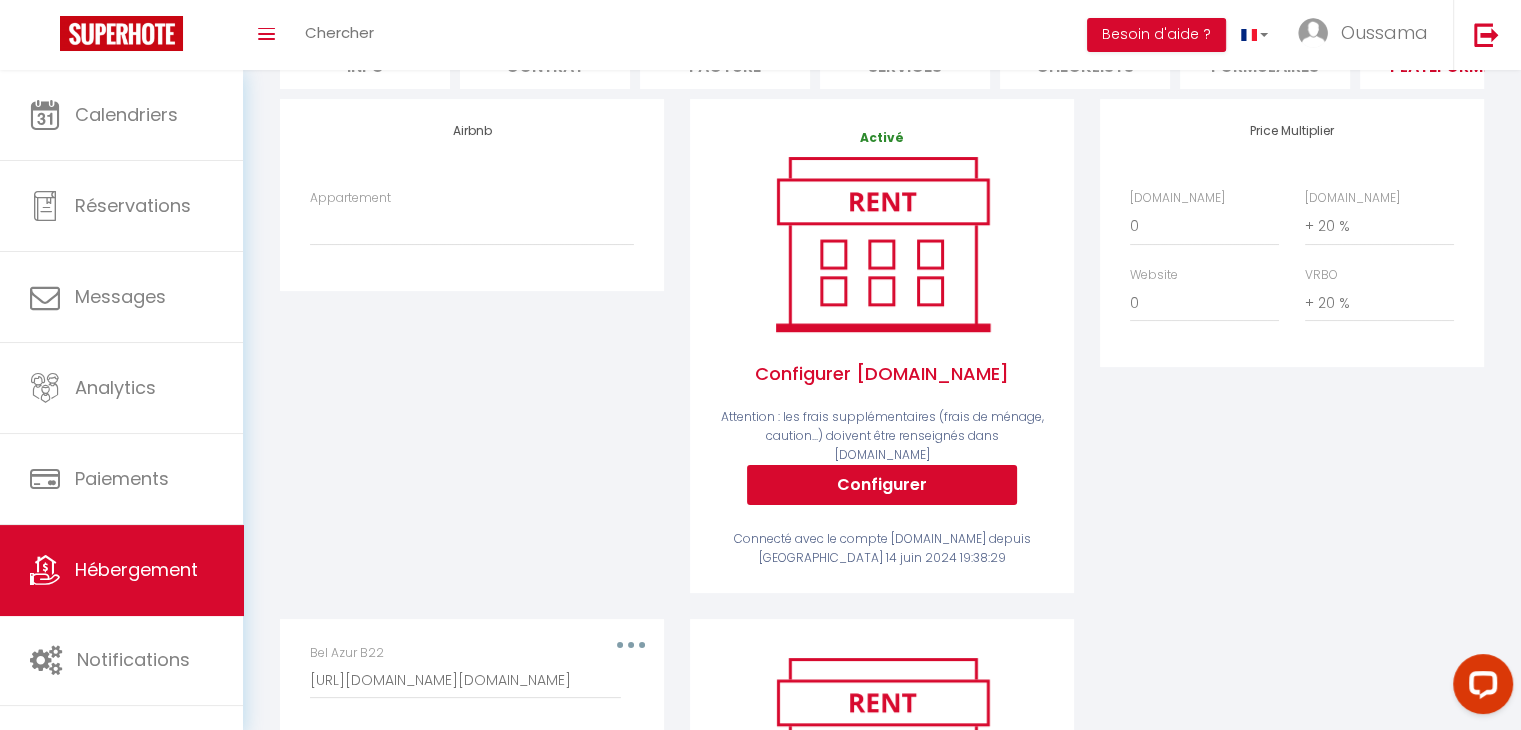 scroll, scrollTop: 294, scrollLeft: 0, axis: vertical 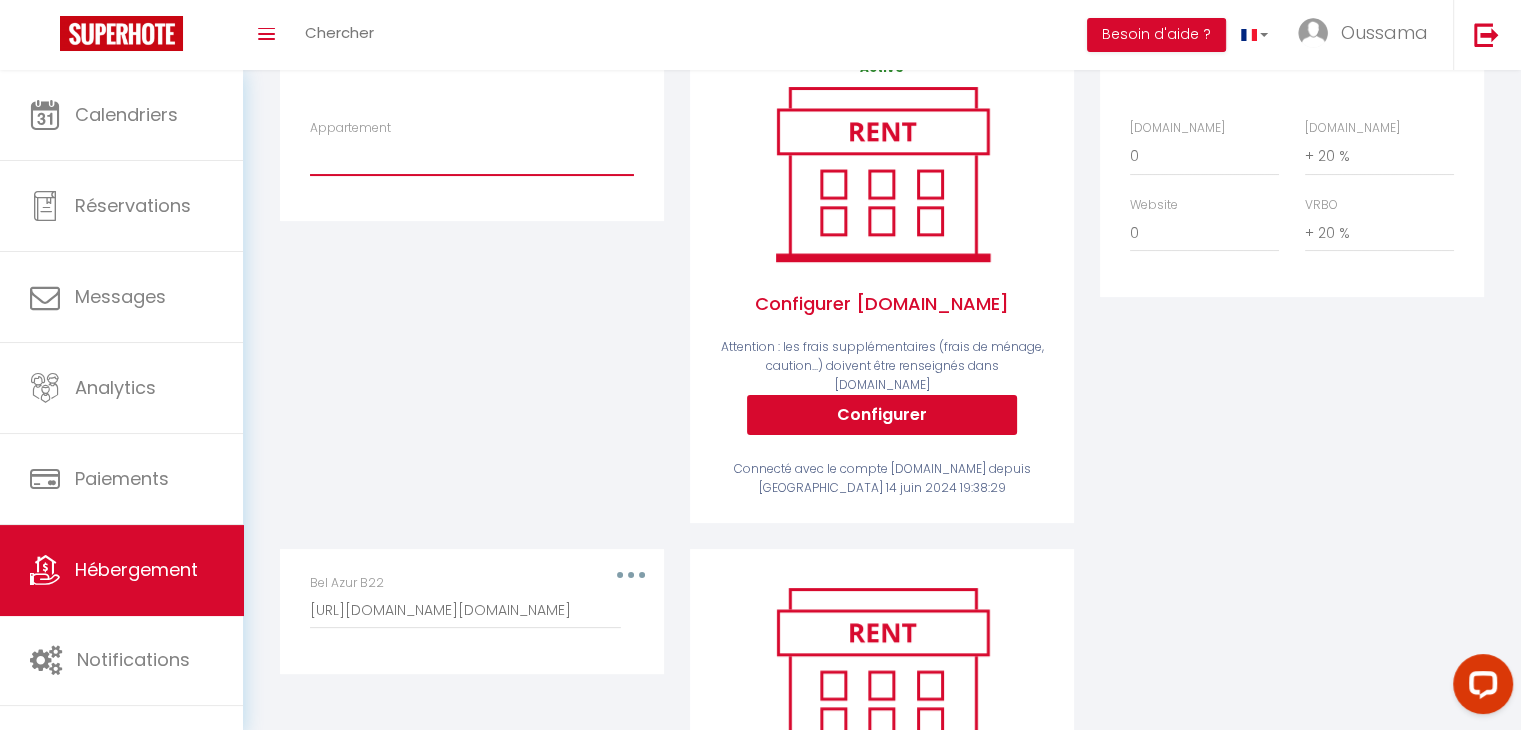 click on "dar [PERSON_NAME] avec piscine/5 min de la plage pour familles - [EMAIL_ADDRESS][DOMAIN_NAME]
Villa 4 Chambres Vue Golf Royal Amelkis - [EMAIL_ADDRESS][DOMAIN_NAME]" at bounding box center [472, 156] 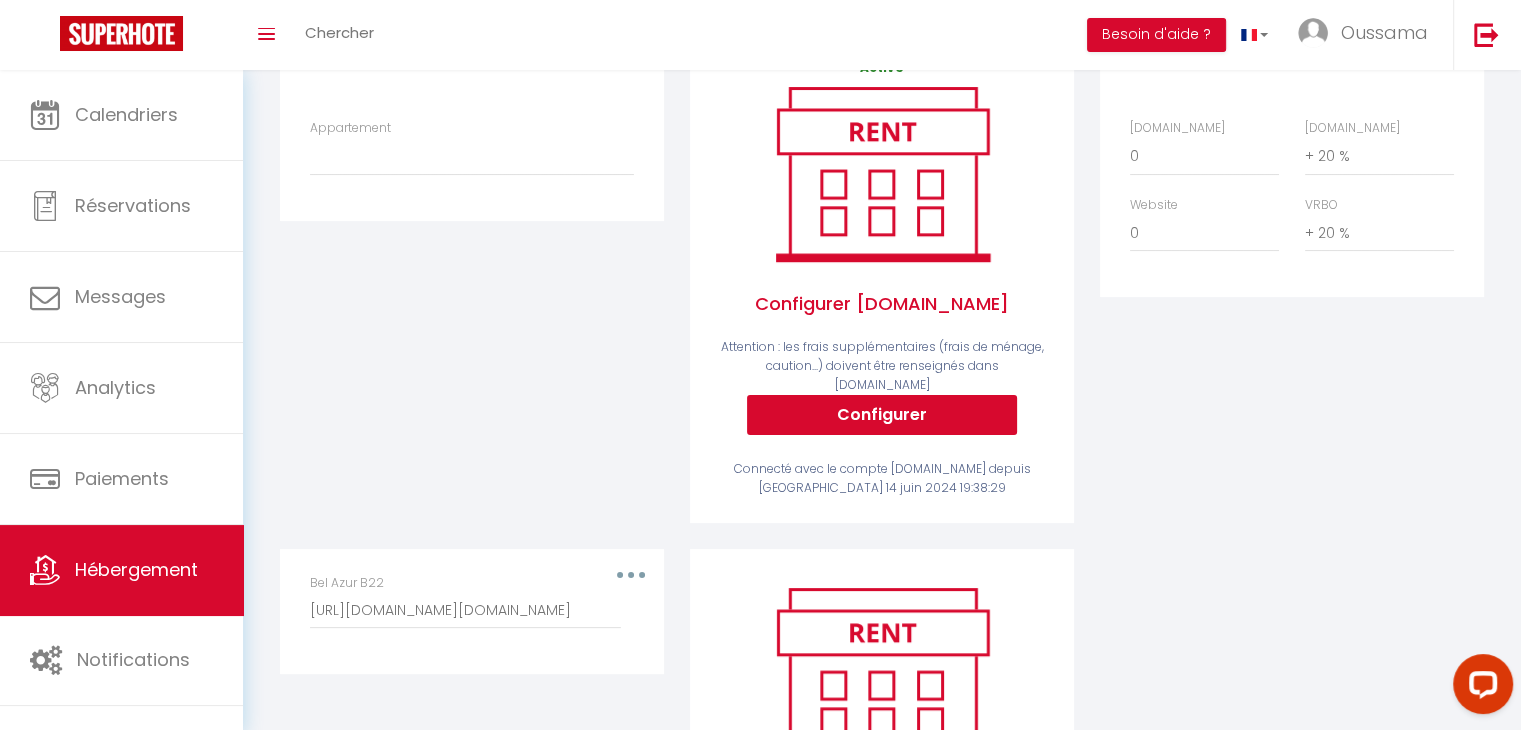 click on "Airbnb
Appartement
dar [PERSON_NAME] avec piscine/5 min de la plage pour familles - [EMAIL_ADDRESS][DOMAIN_NAME]
Villa 4 Chambres Vue Golf Royal Amelkis - [EMAIL_ADDRESS][DOMAIN_NAME]" at bounding box center [472, 289] 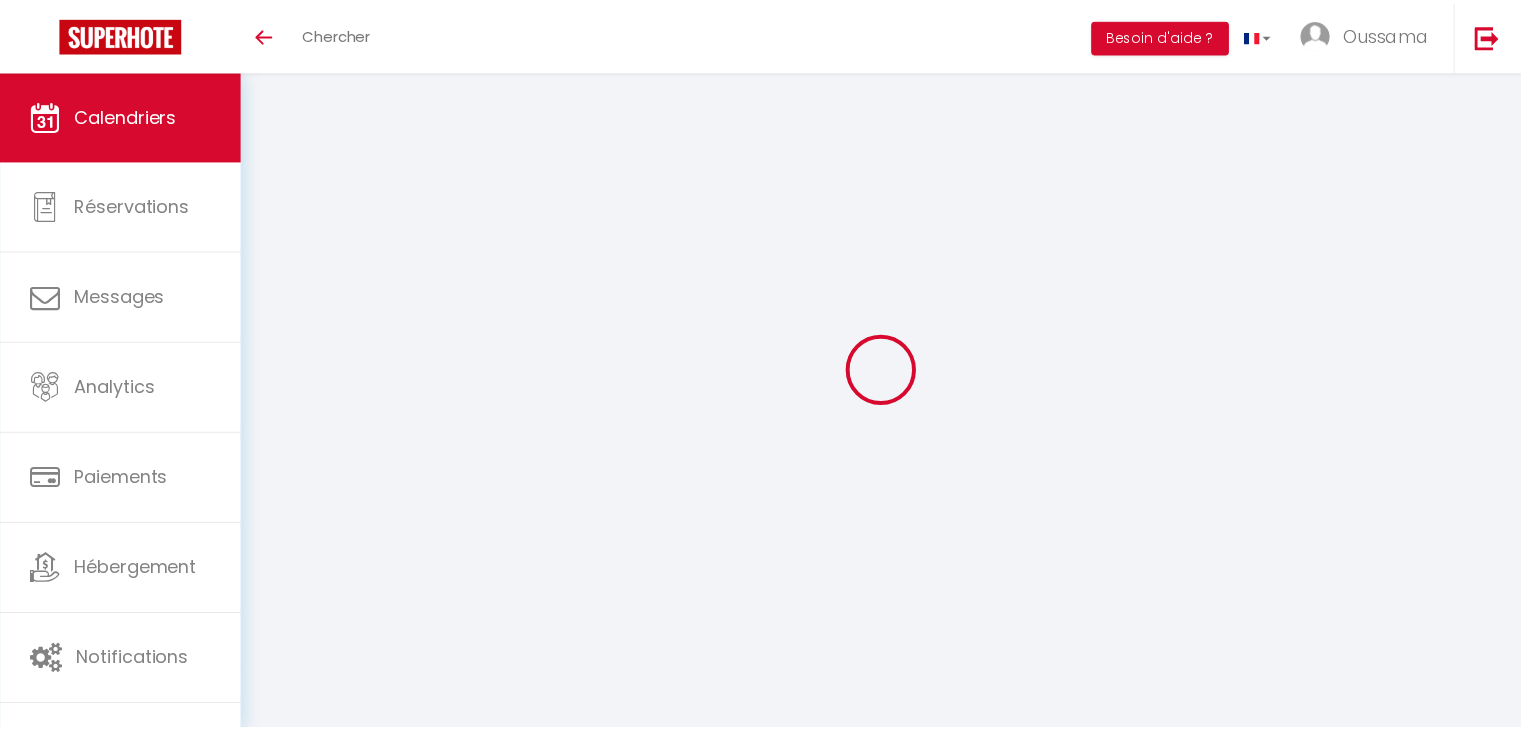 scroll, scrollTop: 0, scrollLeft: 0, axis: both 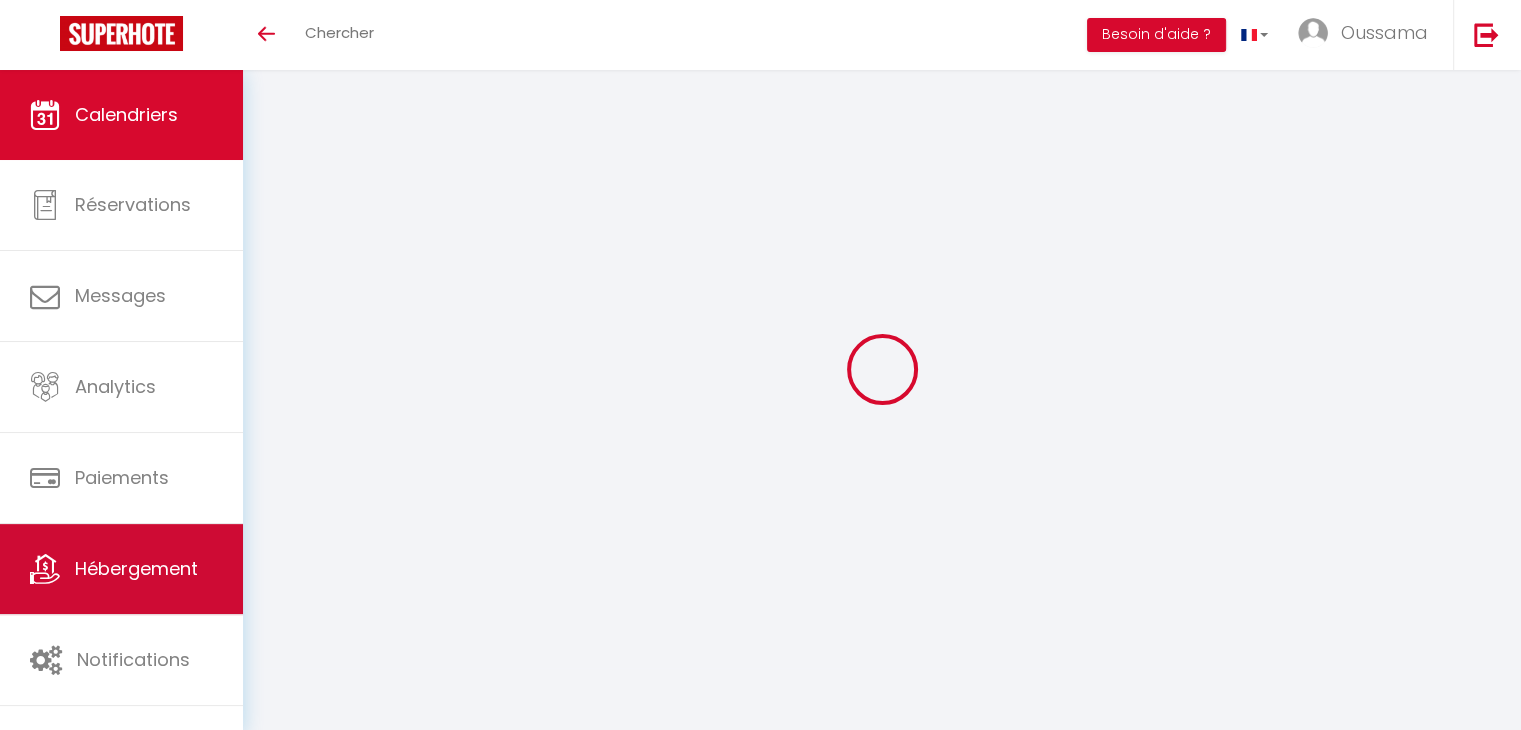 click on "Hébergement" at bounding box center [136, 568] 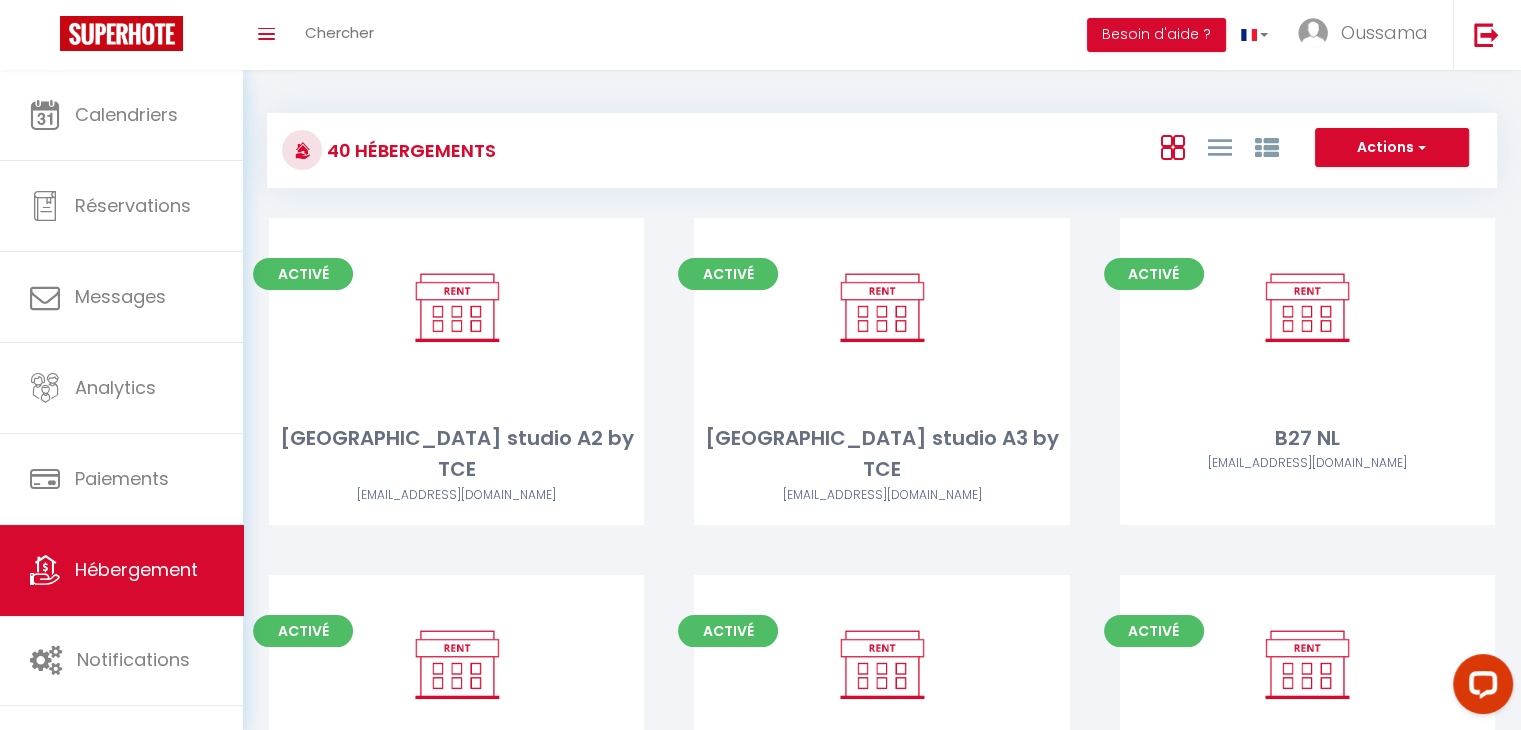 scroll, scrollTop: 0, scrollLeft: 0, axis: both 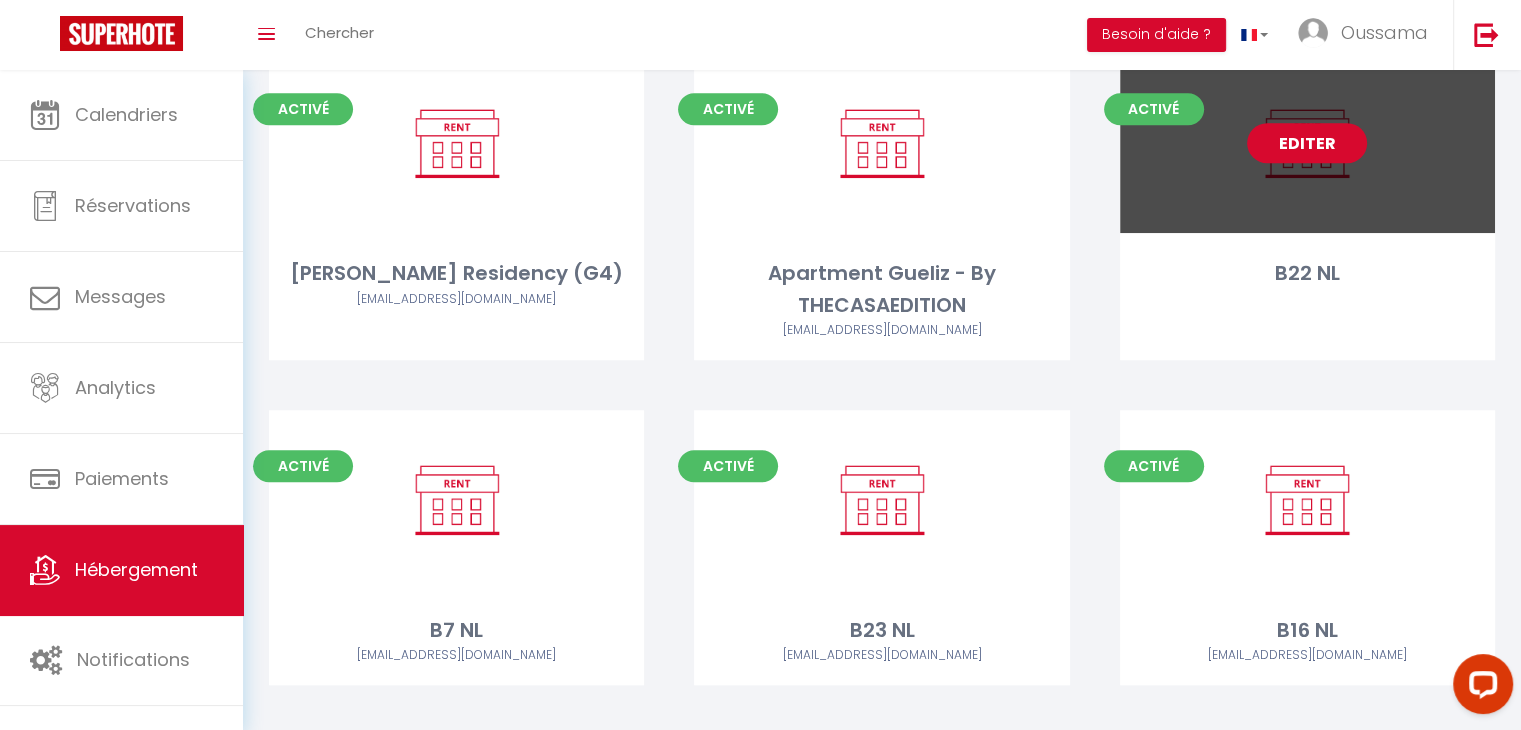 click on "Editer" at bounding box center [1307, 143] 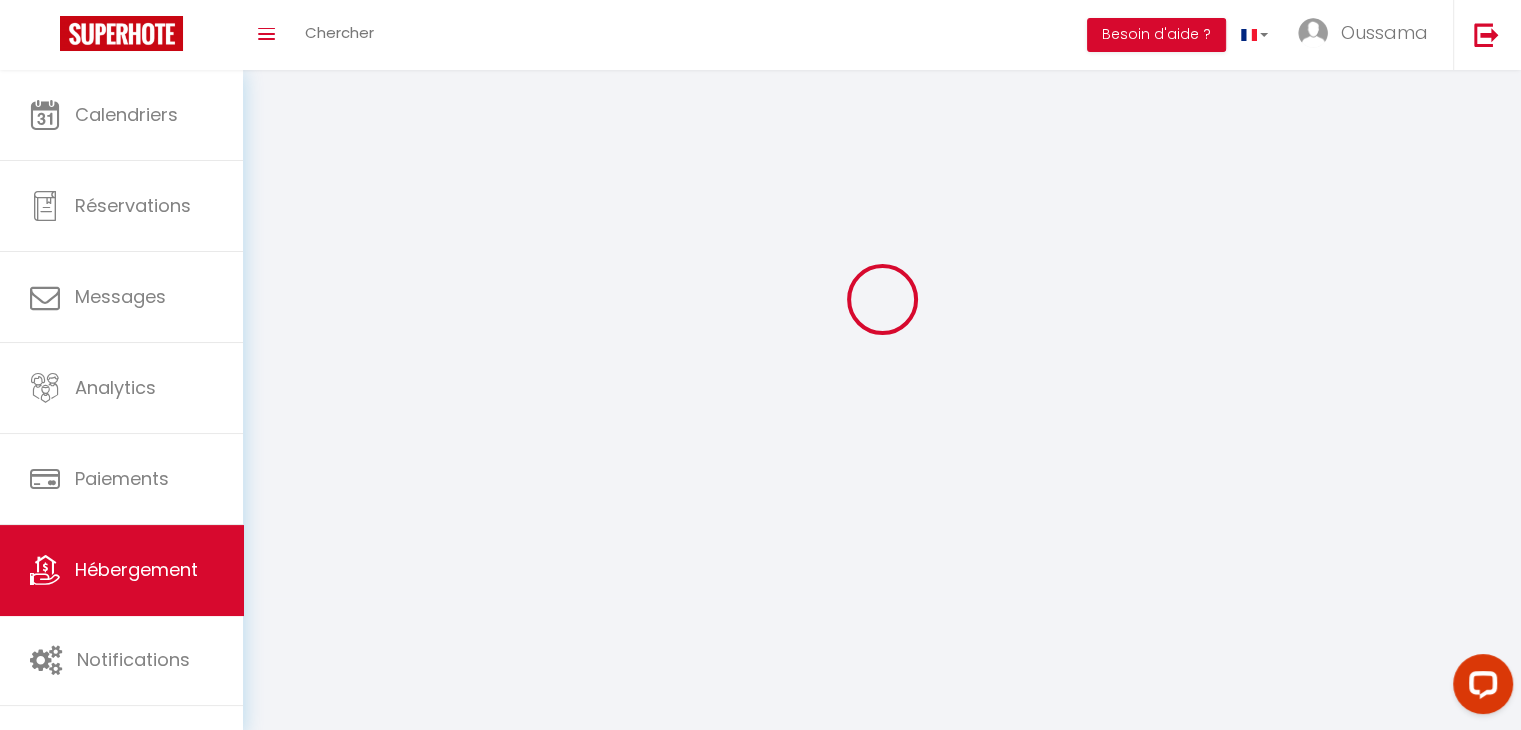 scroll, scrollTop: 0, scrollLeft: 0, axis: both 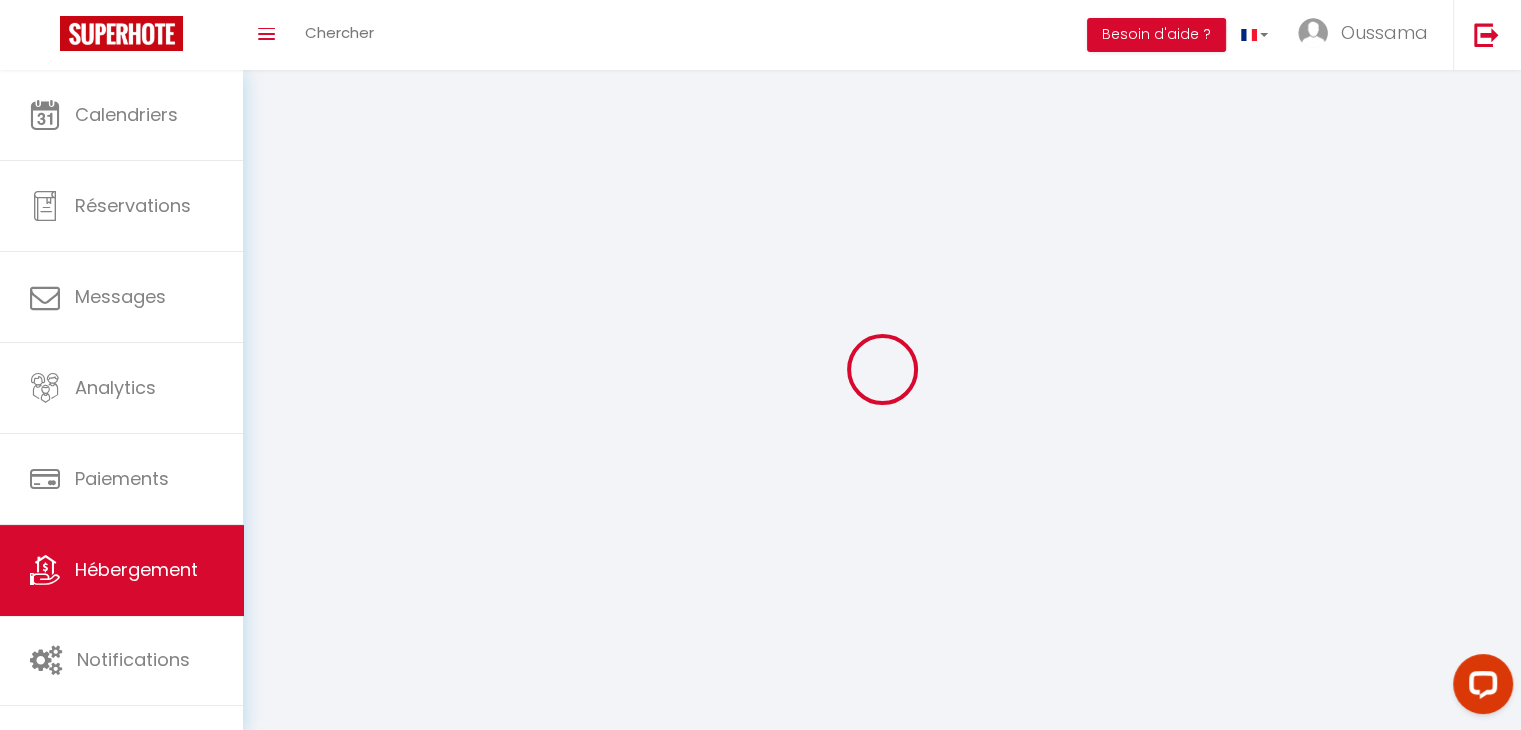select 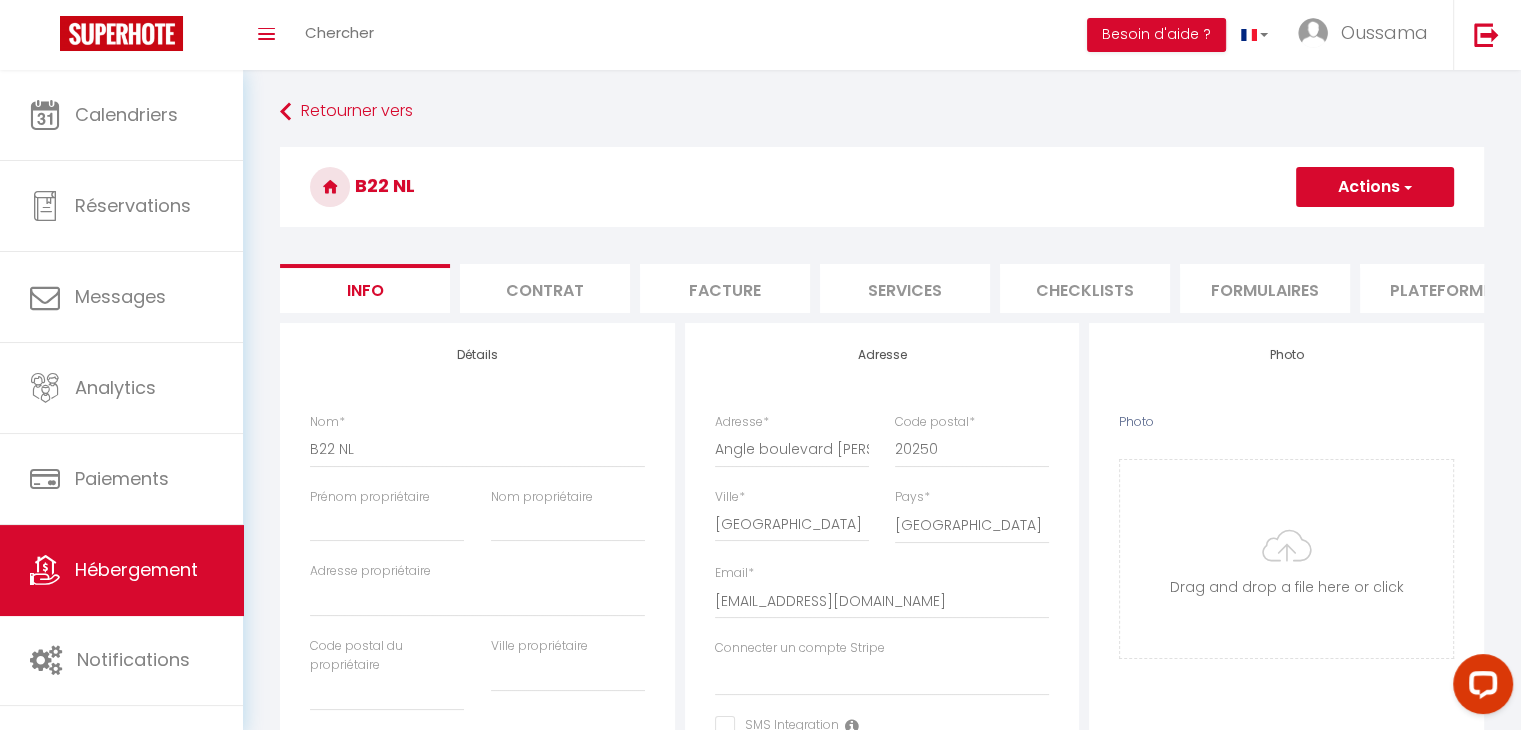 click on "Plateformes" at bounding box center (1445, 288) 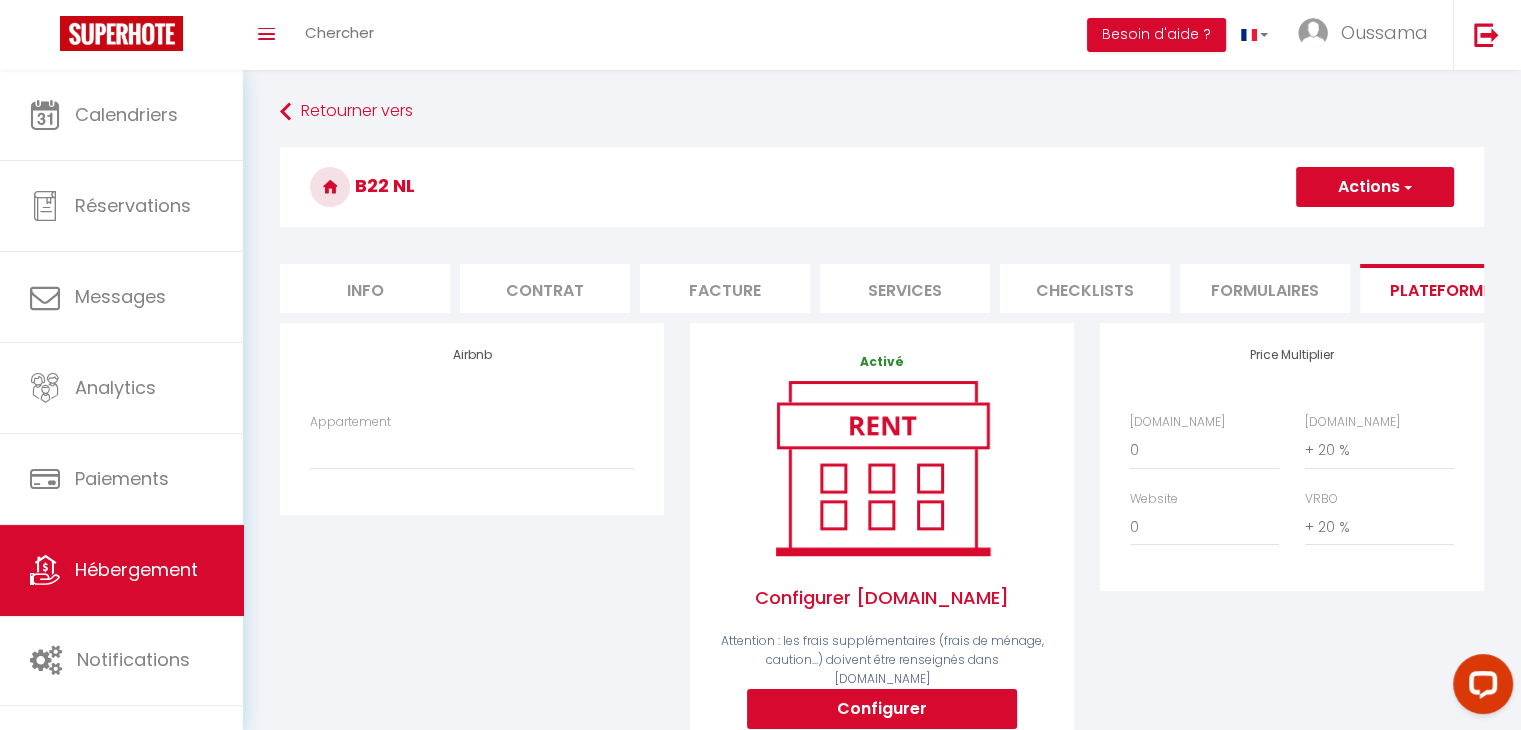 scroll, scrollTop: 105, scrollLeft: 0, axis: vertical 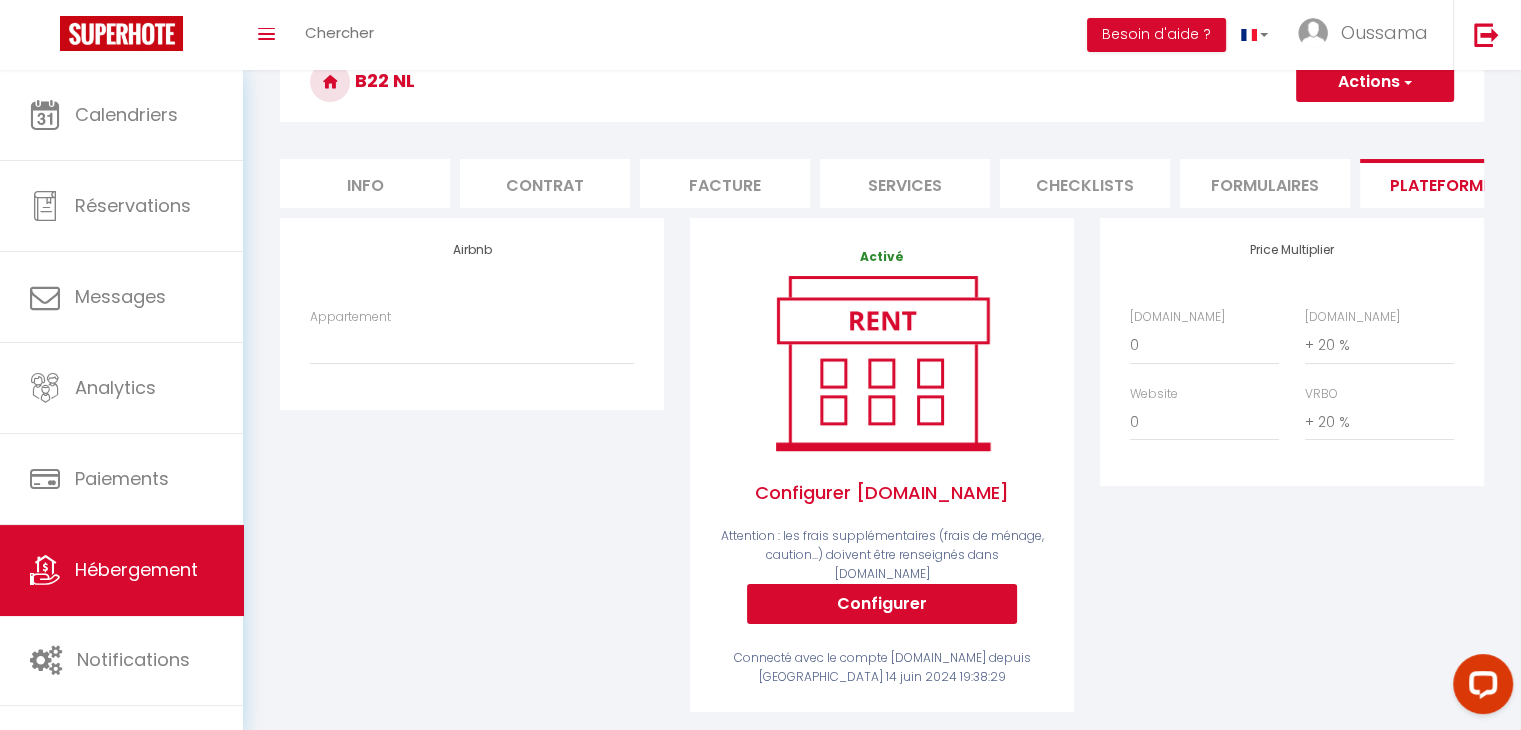 click on "Appartement
dar bouazza · Villa avec piscine/5 min de la plage pour familles - casa.khemsa@gmail.com
Villa 4 Chambres Vue Golf Royal Amelkis - casa.khemsa@gmail.com" at bounding box center (472, 346) 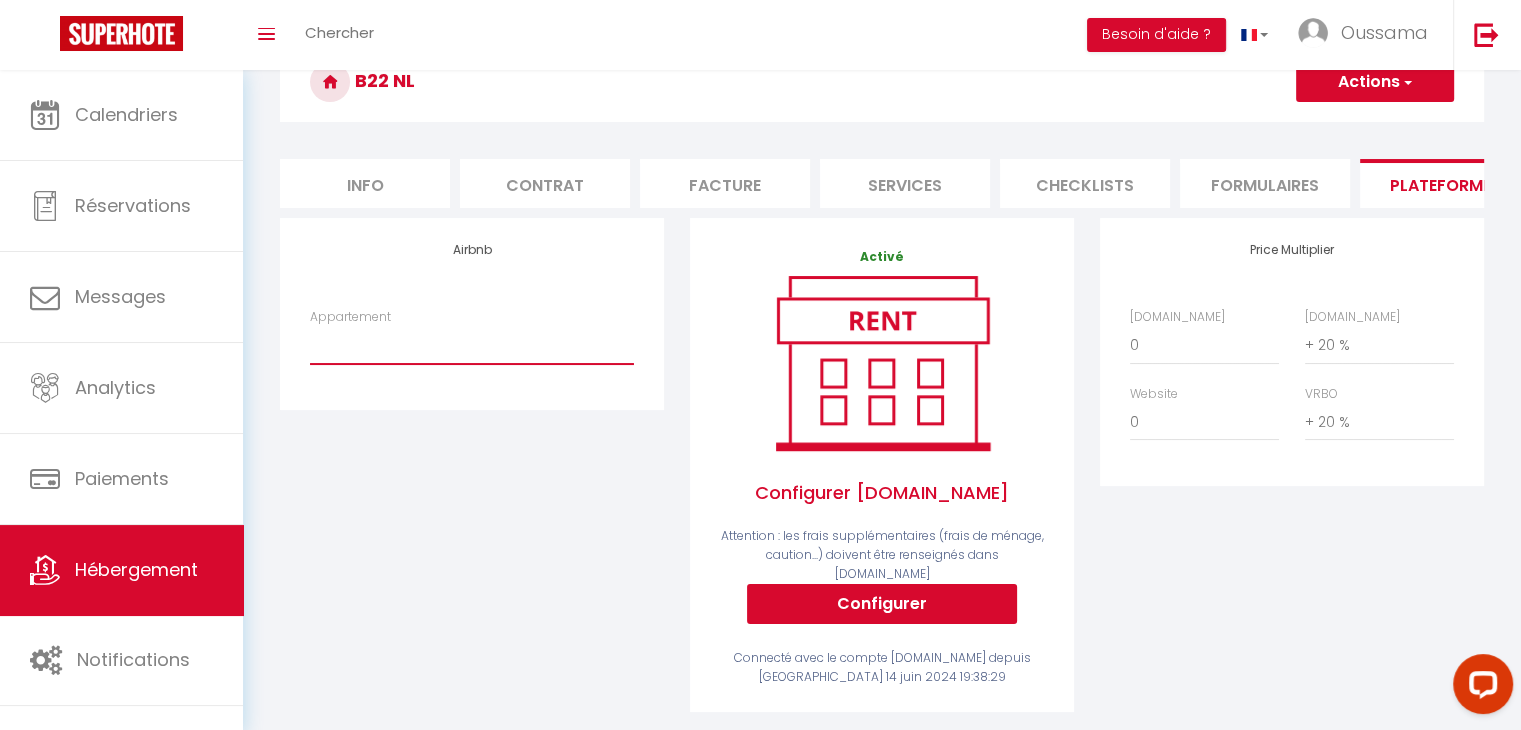 click on "dar [PERSON_NAME] avec piscine/5 min de la plage pour familles - [EMAIL_ADDRESS][DOMAIN_NAME]
Villa 4 Chambres Vue Golf Royal Amelkis - [EMAIL_ADDRESS][DOMAIN_NAME]" at bounding box center (472, 345) 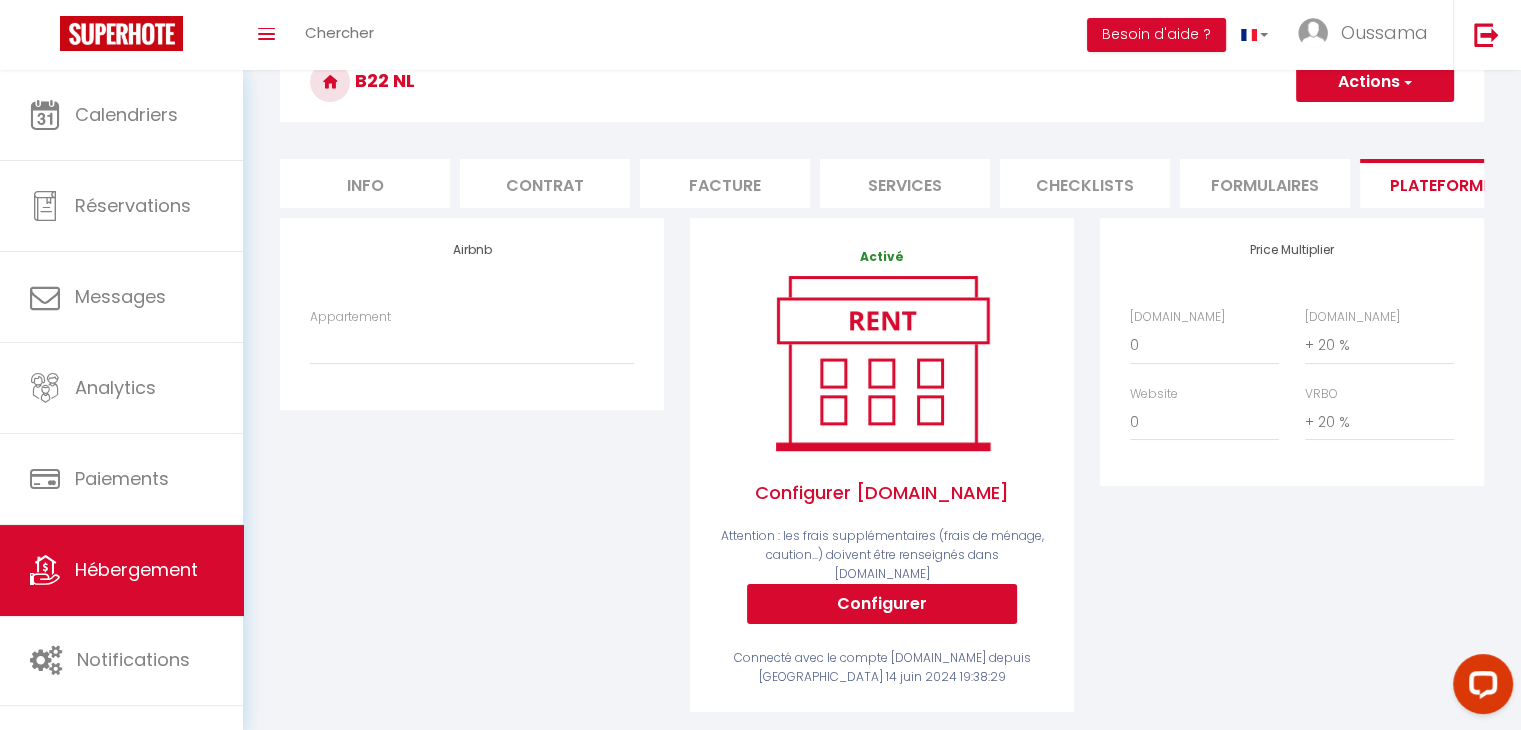 click on "Airbnb
Appartement
dar [PERSON_NAME] avec piscine/5 min de la plage pour familles - [EMAIL_ADDRESS][DOMAIN_NAME]
Villa 4 Chambres Vue Golf Royal Amelkis - [EMAIL_ADDRESS][DOMAIN_NAME]" at bounding box center (472, 478) 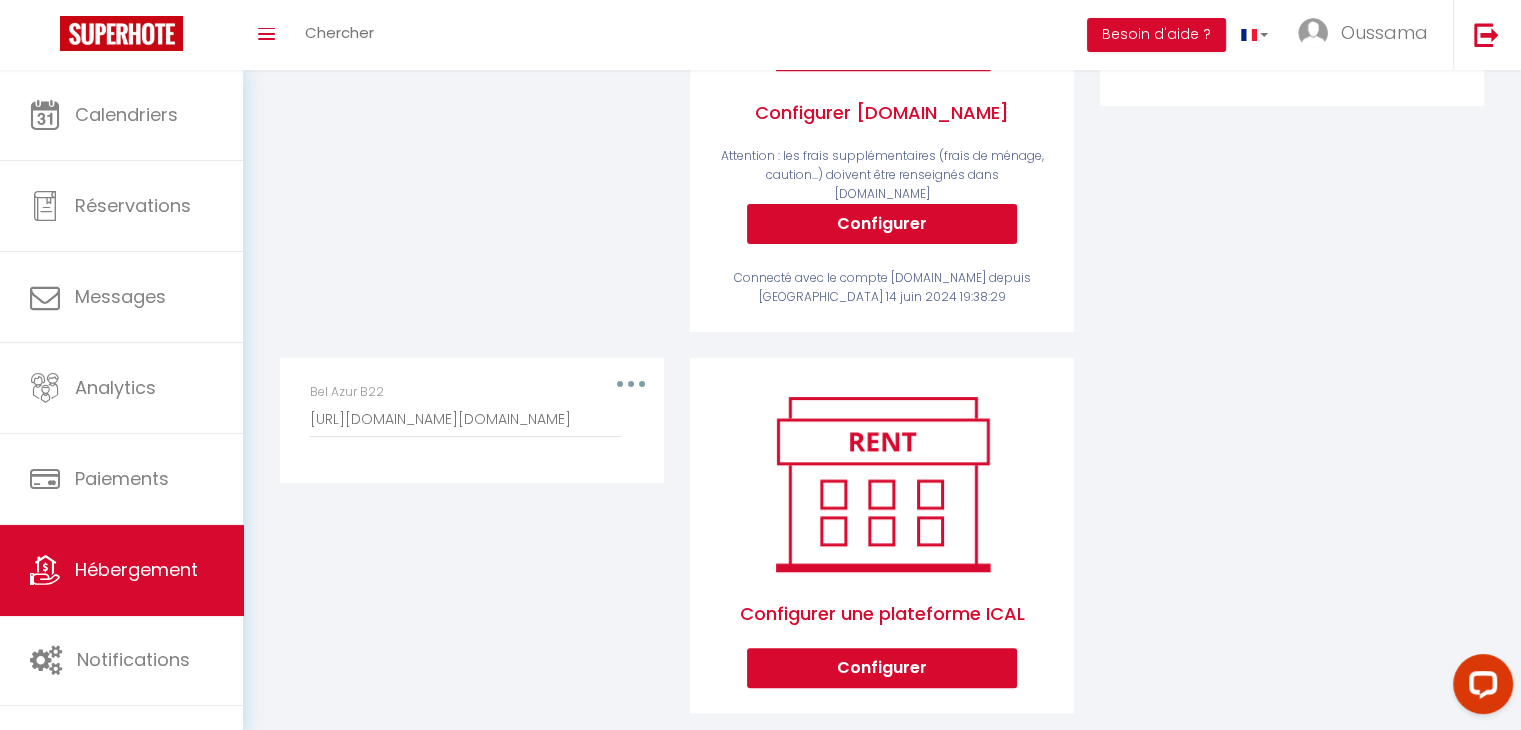 scroll, scrollTop: 515, scrollLeft: 0, axis: vertical 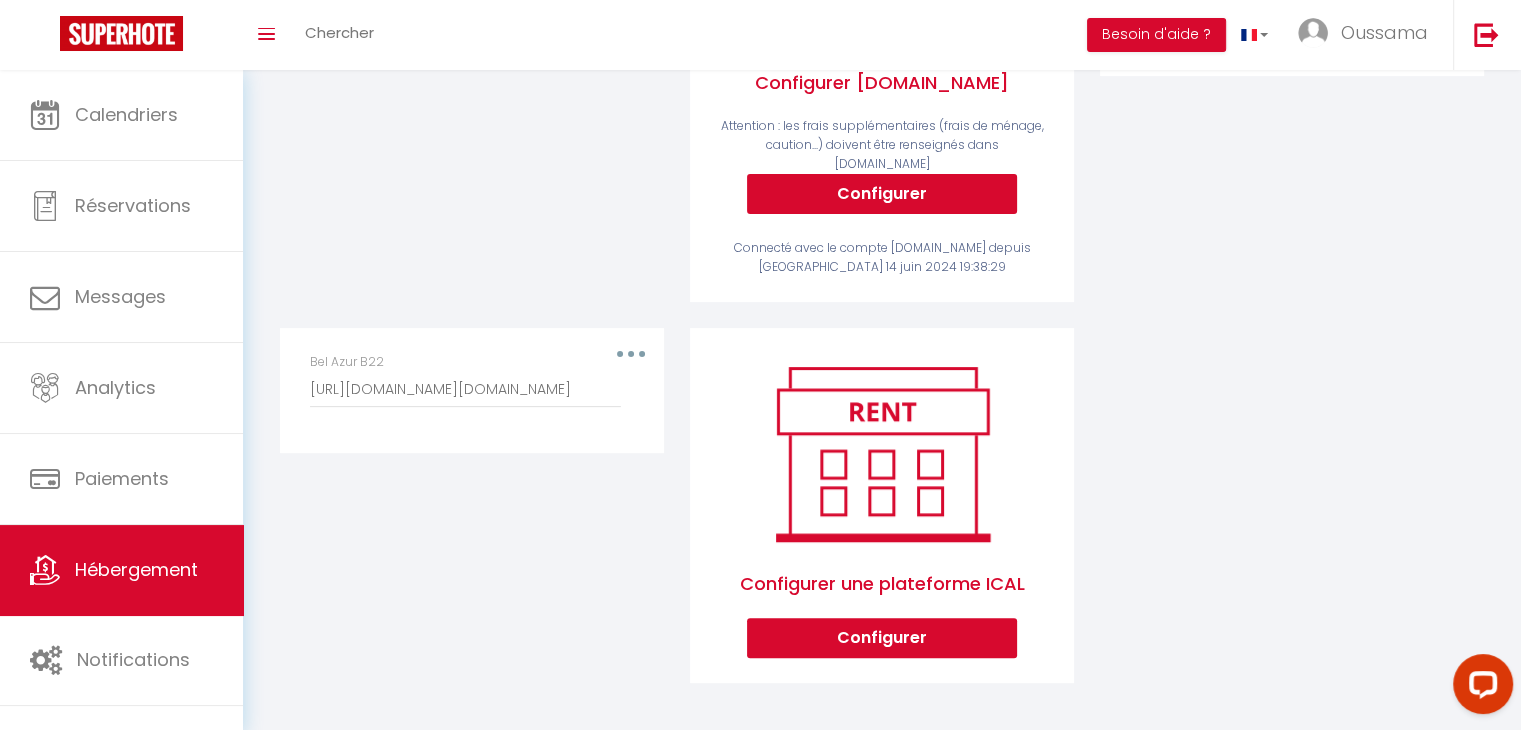 click on "Bel Azur B22
[URL][DOMAIN_NAME][DOMAIN_NAME]" at bounding box center [472, 380] 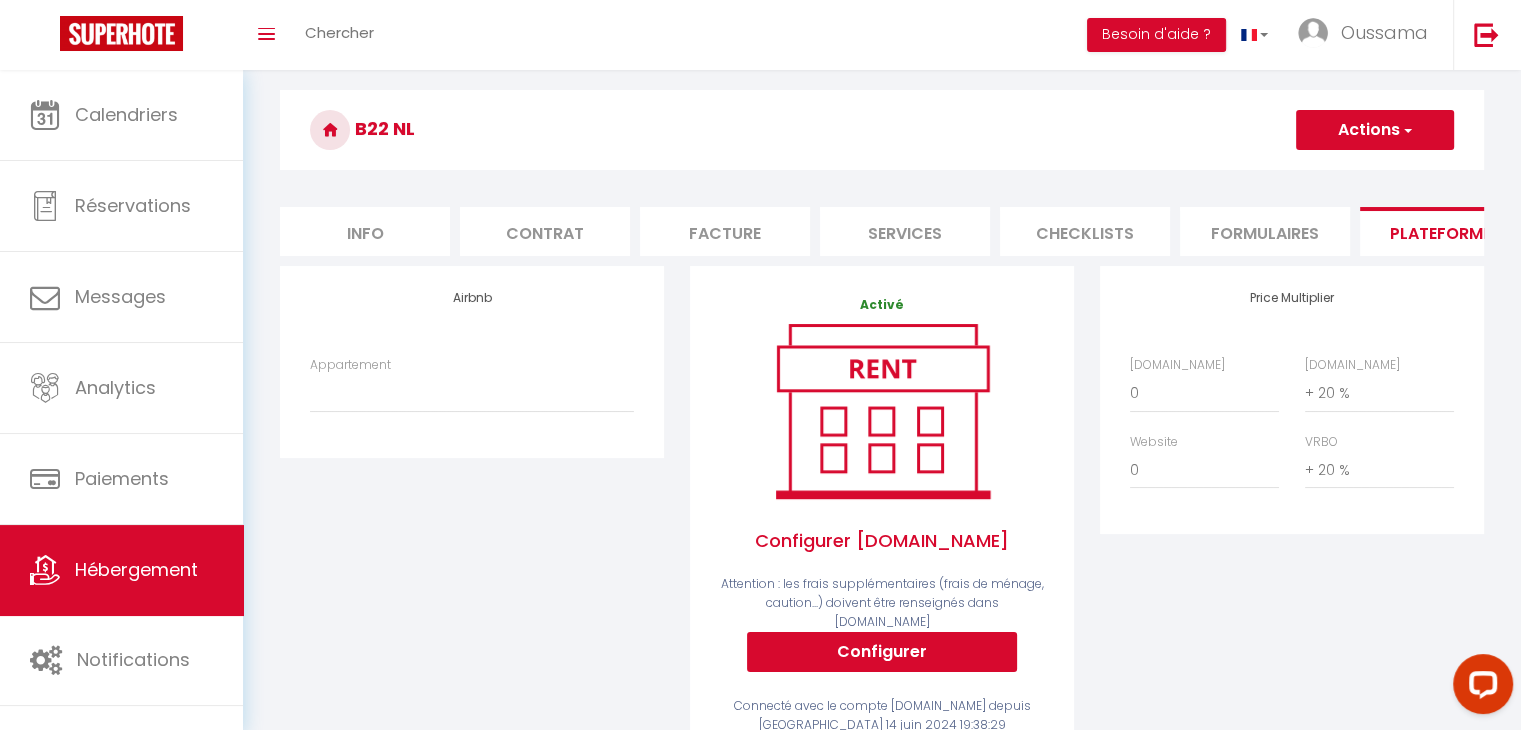 scroll, scrollTop: 0, scrollLeft: 0, axis: both 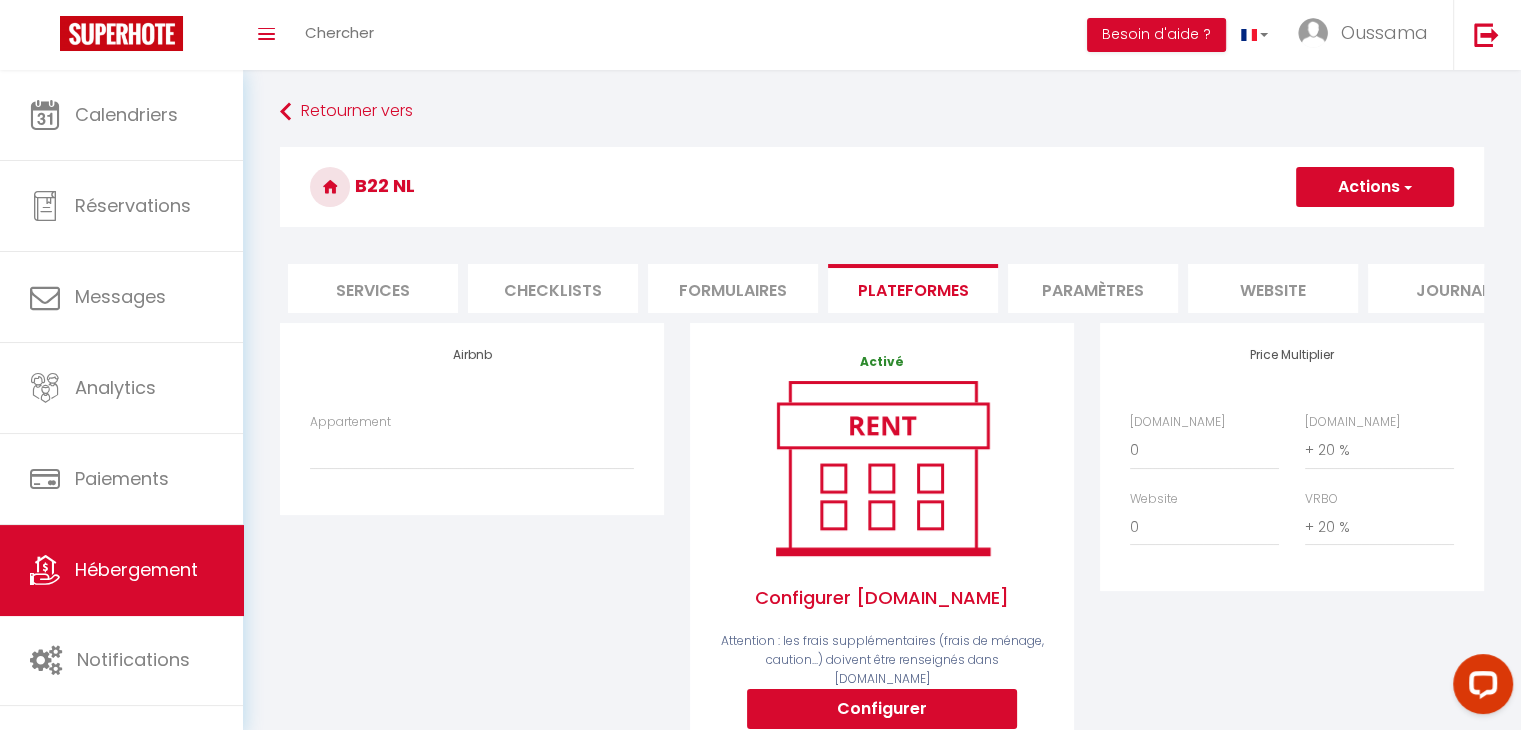 click on "Paramètres" at bounding box center [1093, 288] 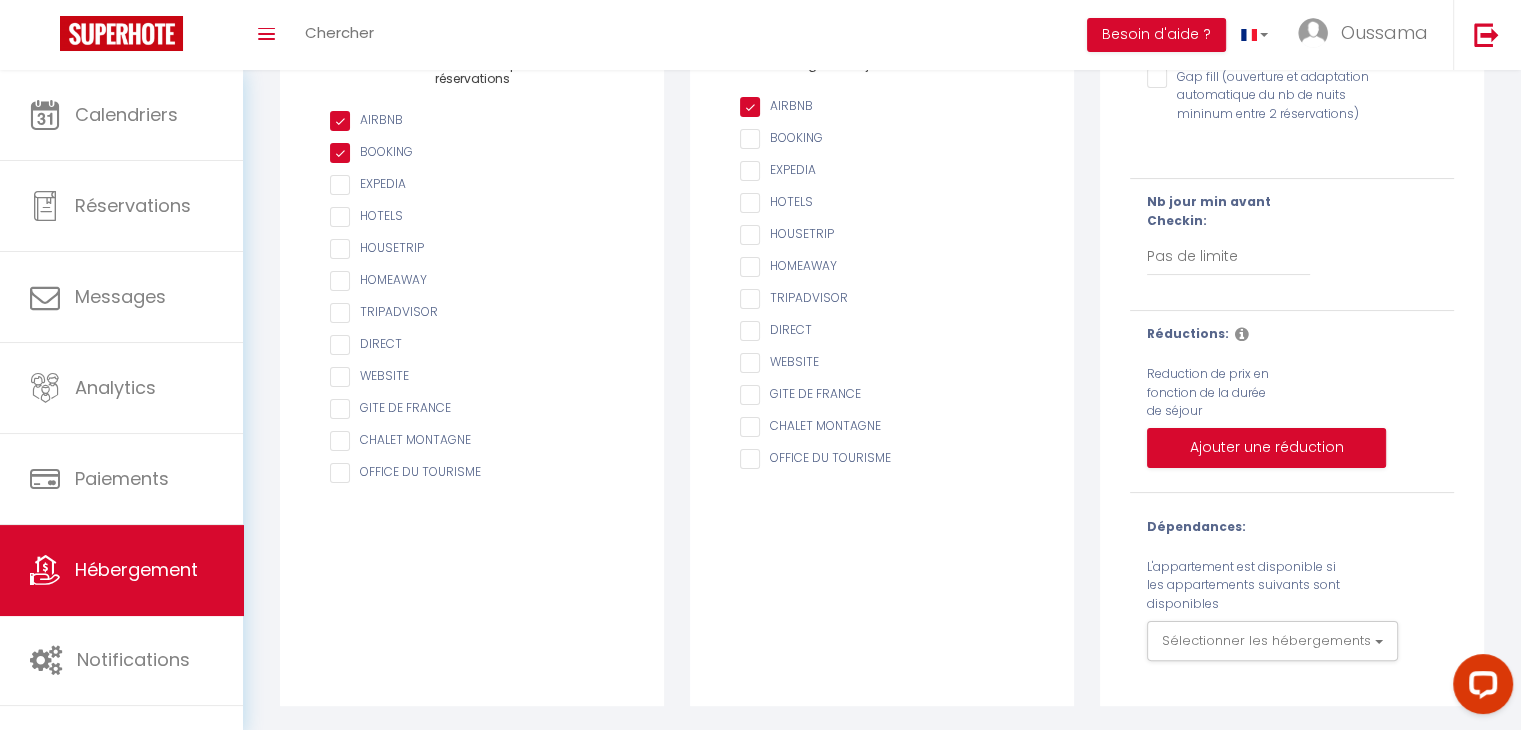 scroll, scrollTop: 0, scrollLeft: 0, axis: both 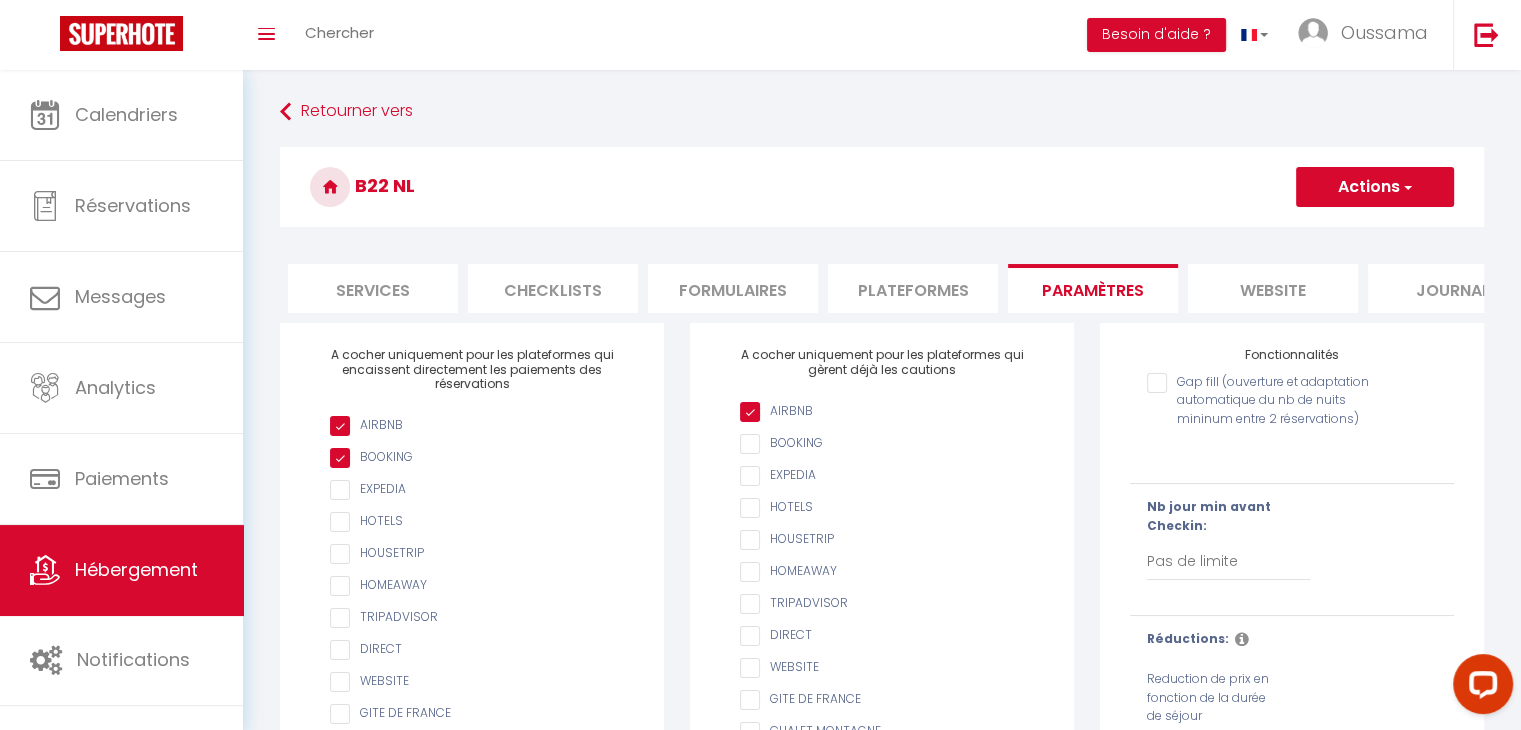 click on "website" at bounding box center (1273, 288) 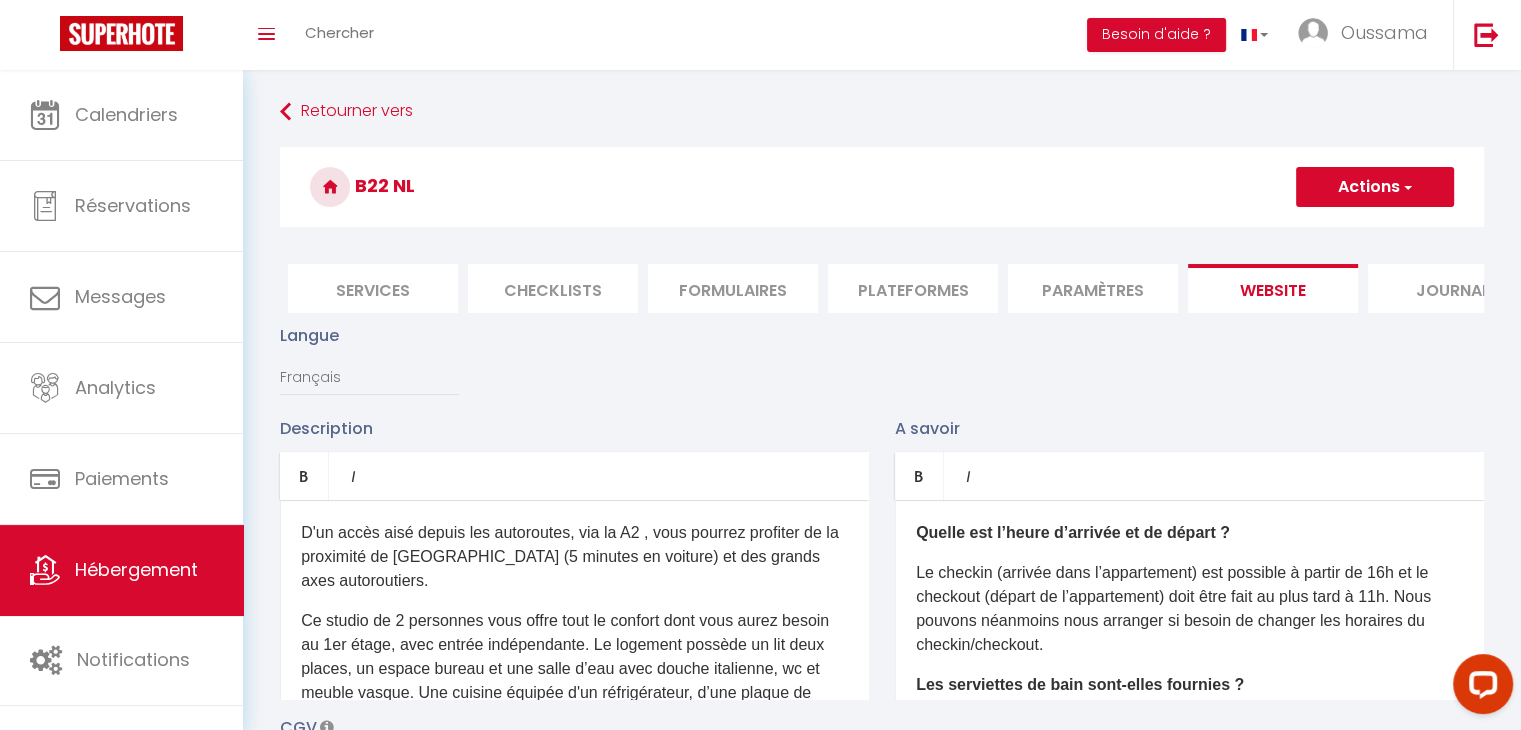 click on "Journal" at bounding box center (1453, 288) 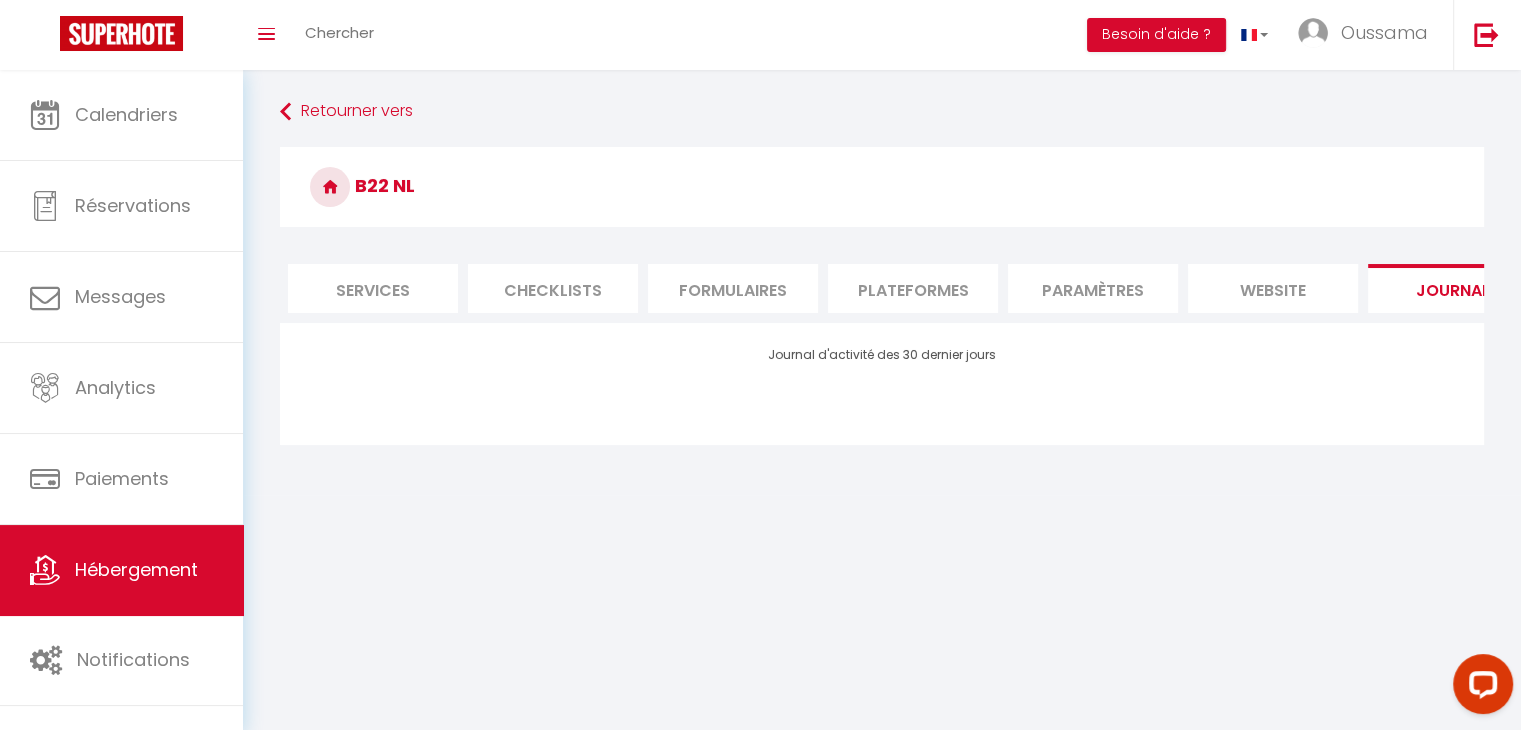 click on "website" at bounding box center [1273, 288] 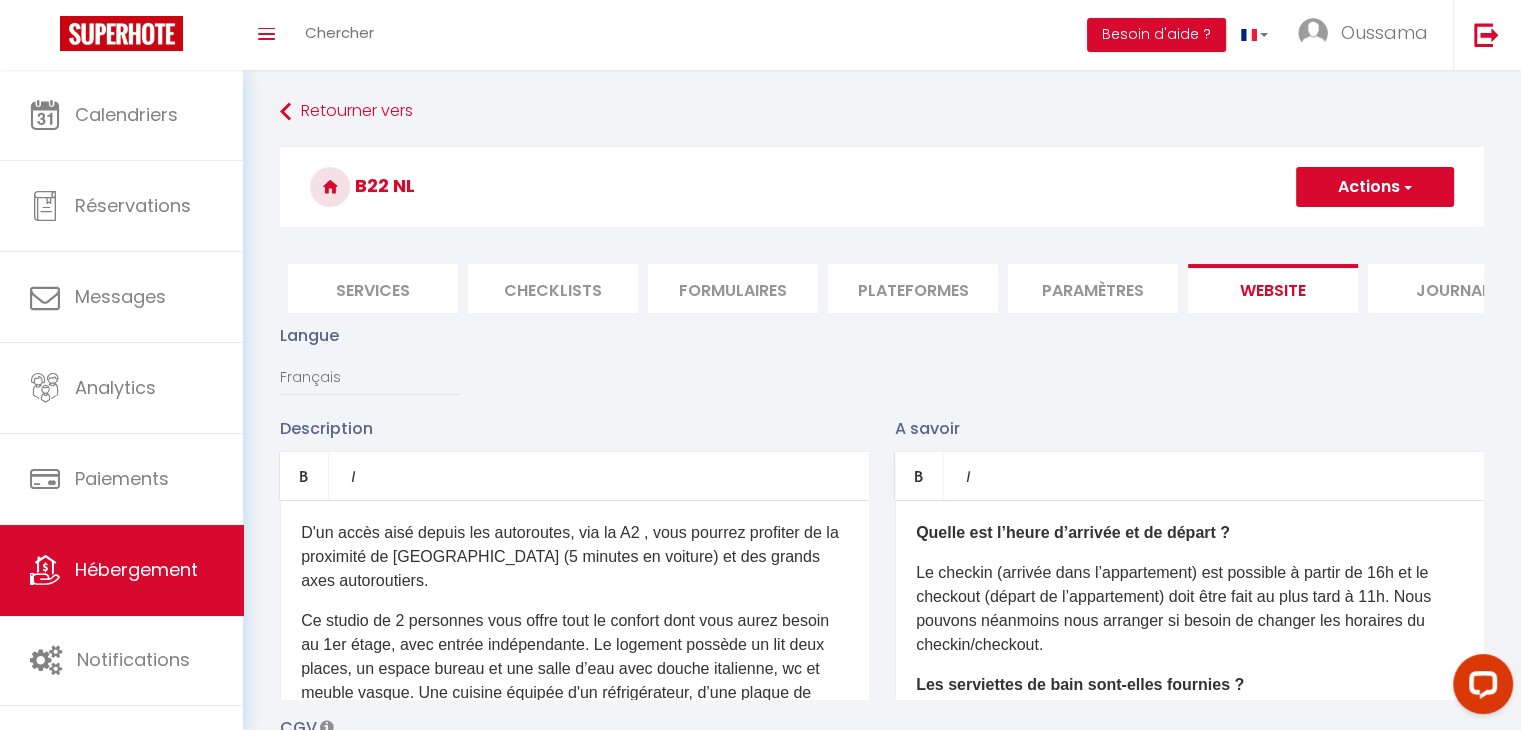 click on "Paramètres" at bounding box center [1093, 288] 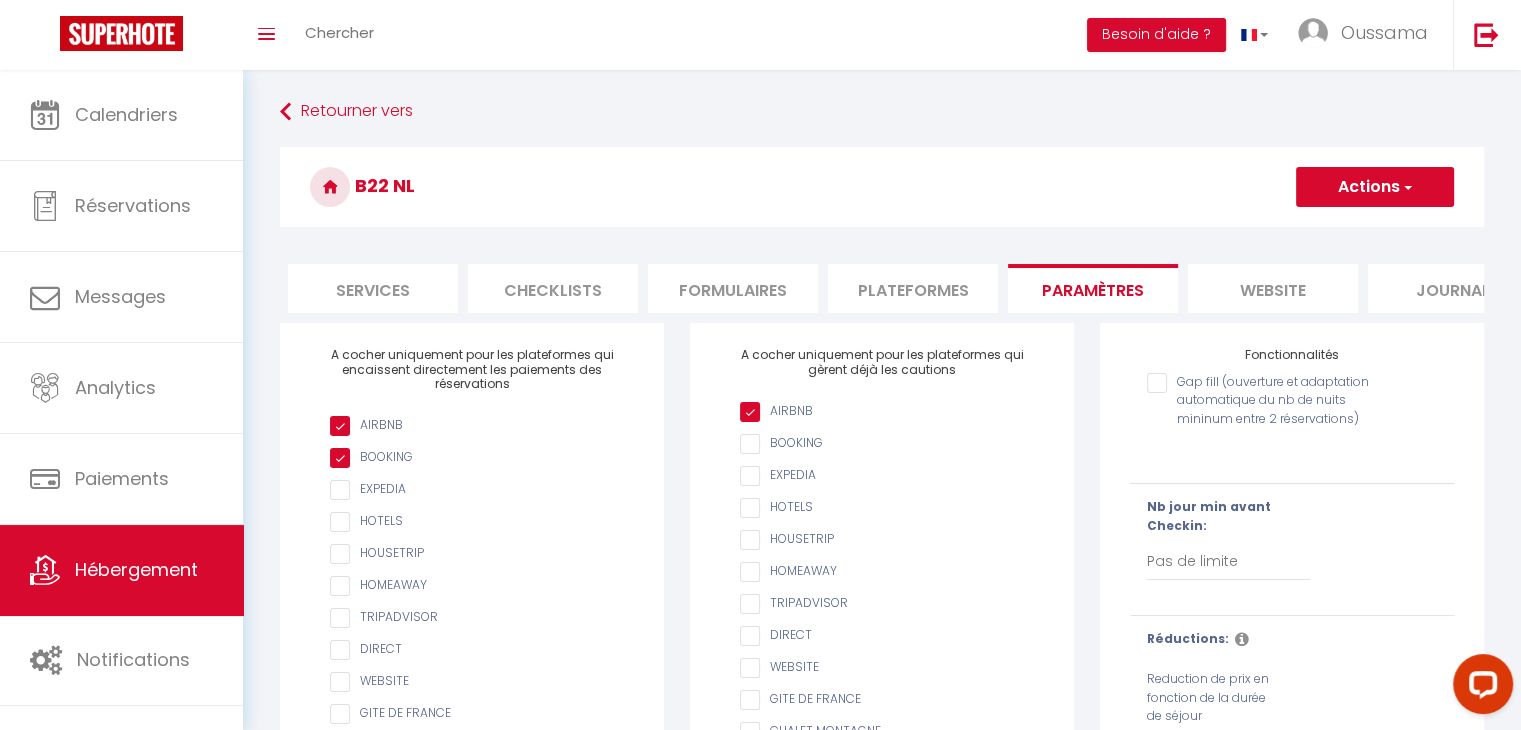 click on "Journal" at bounding box center [1453, 288] 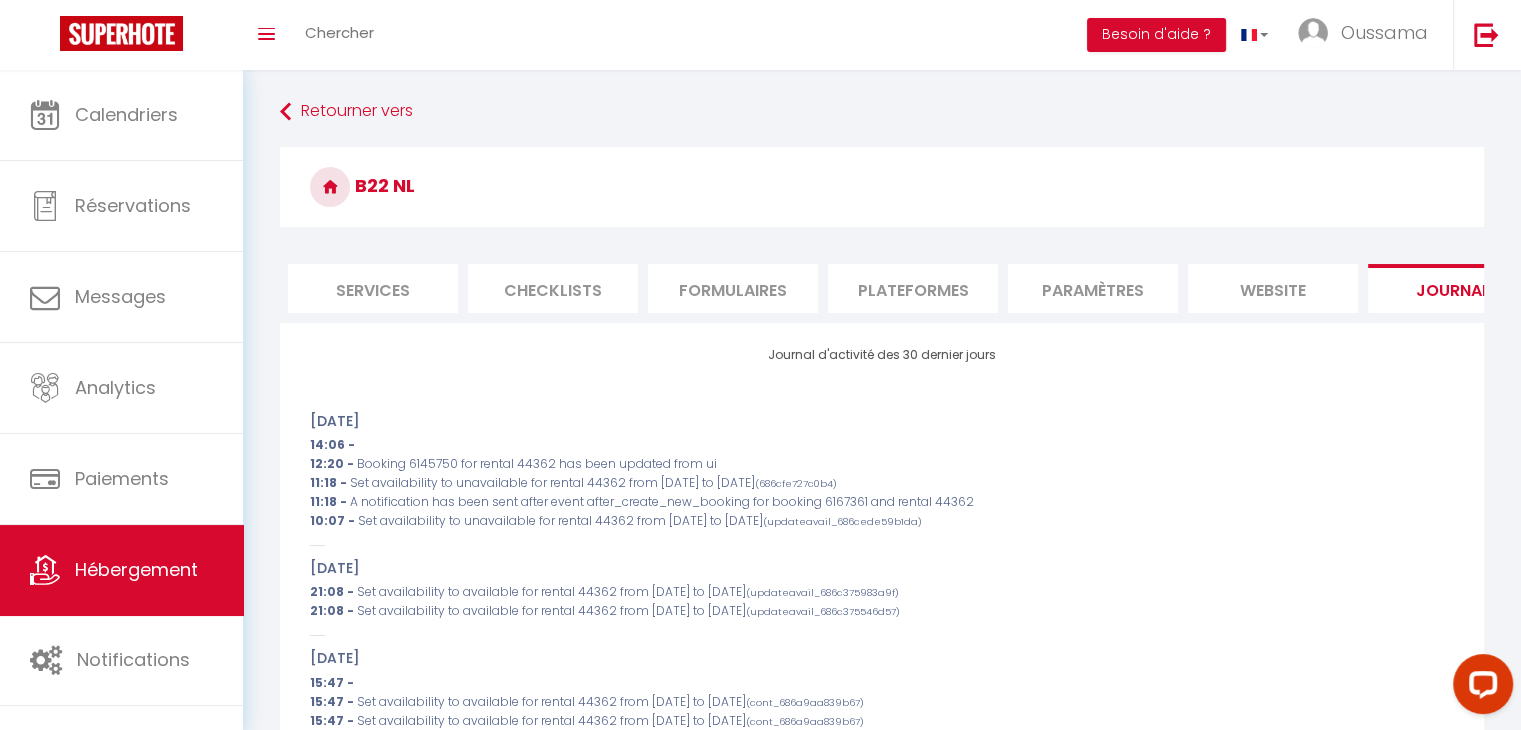 scroll, scrollTop: 0, scrollLeft: 596, axis: horizontal 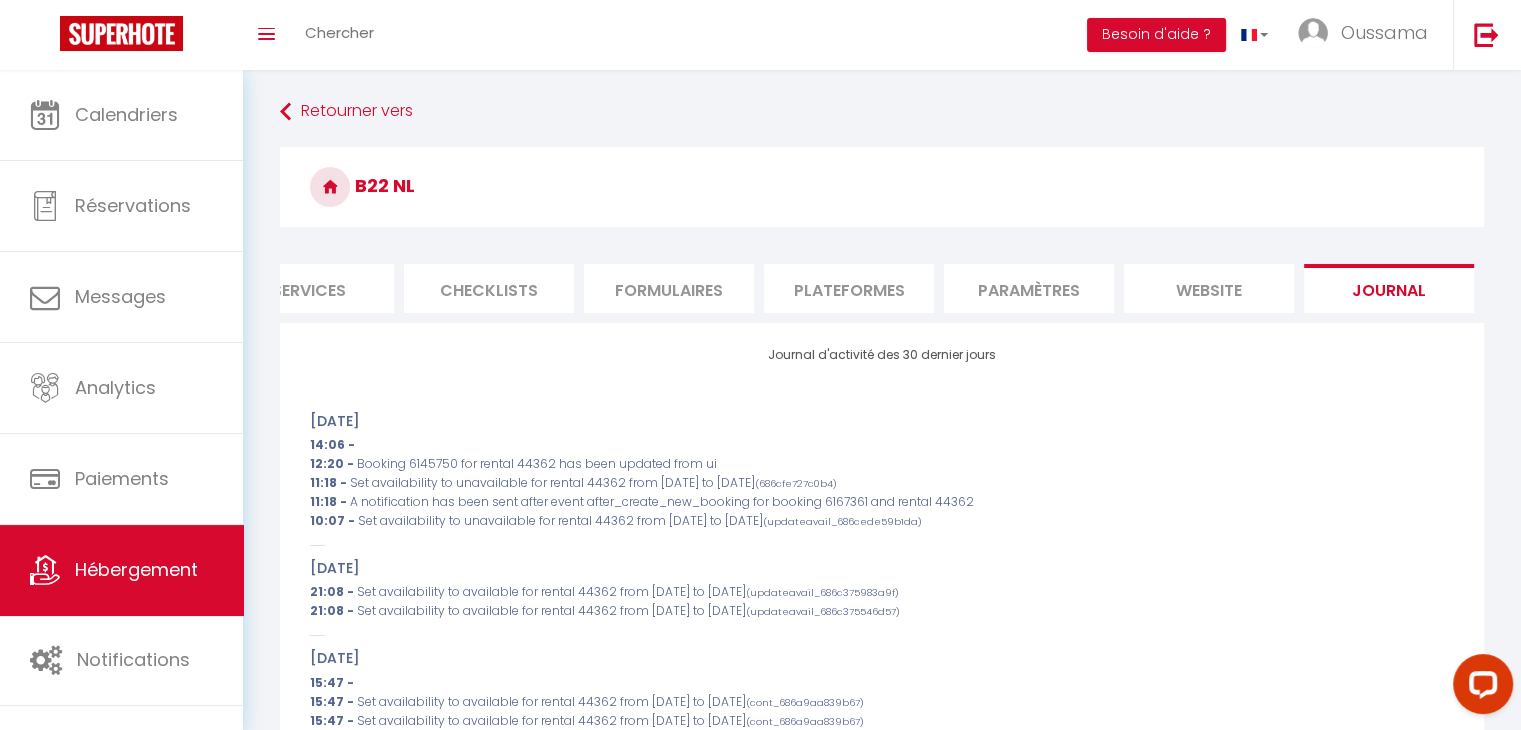 click on "Services" at bounding box center [309, 288] 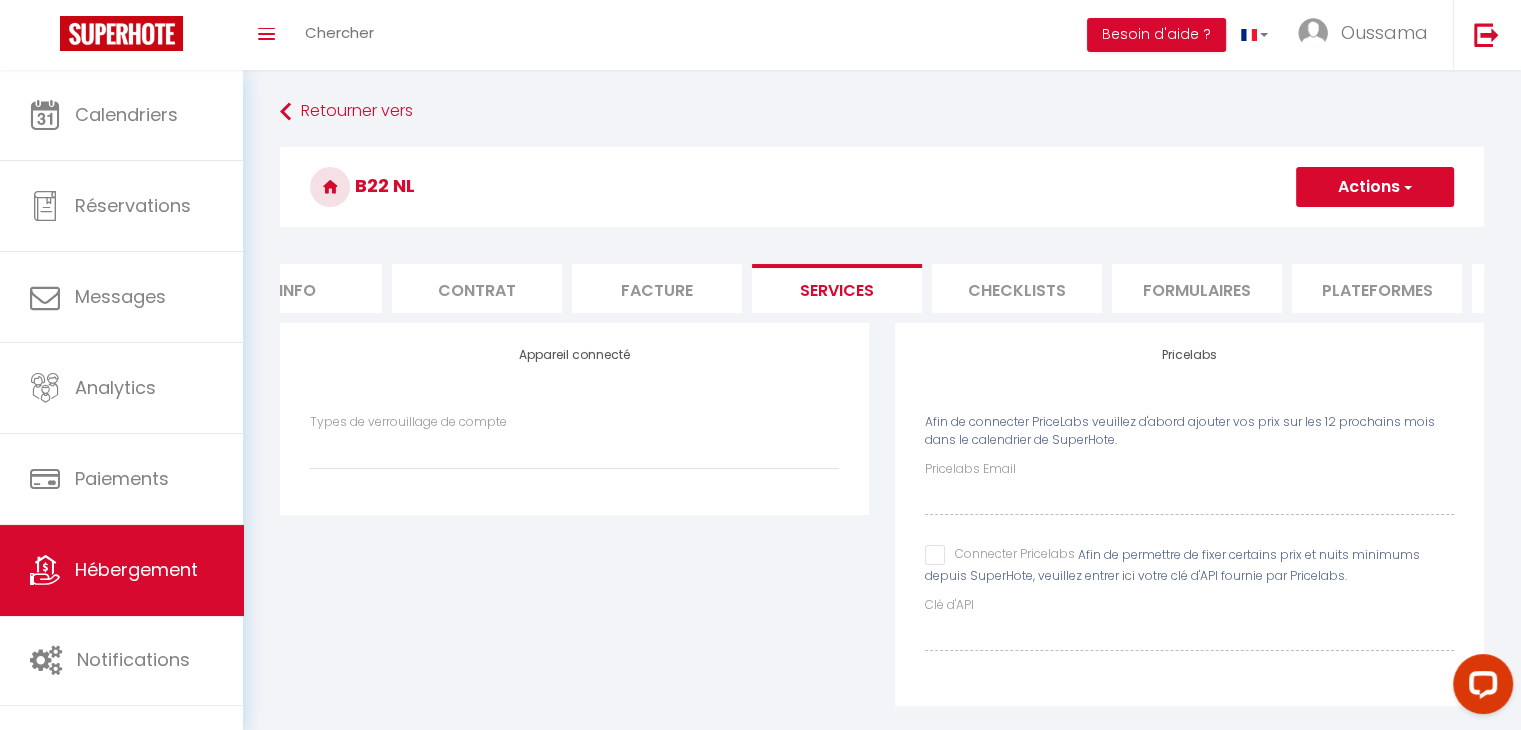 scroll, scrollTop: 0, scrollLeft: 0, axis: both 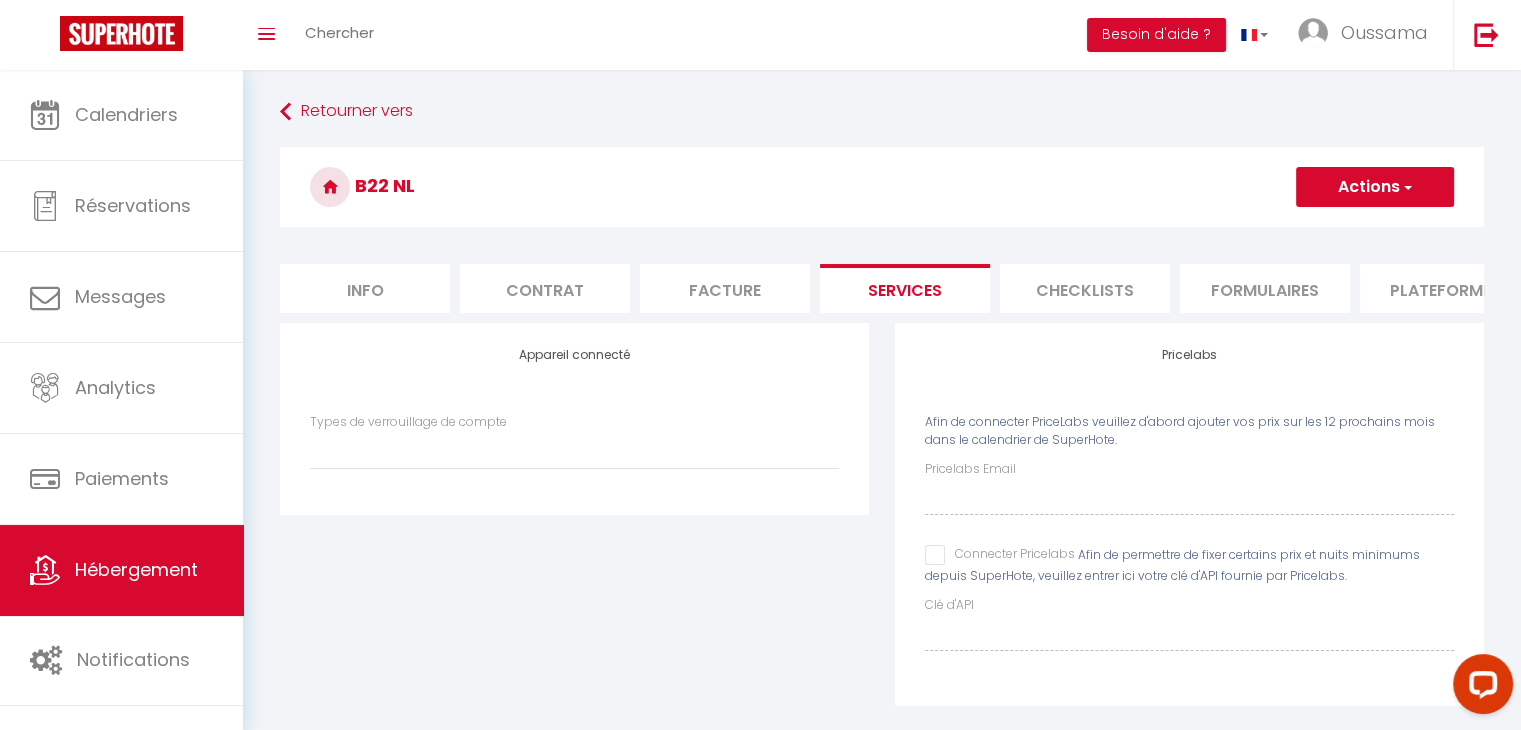 click on "Info" at bounding box center [365, 288] 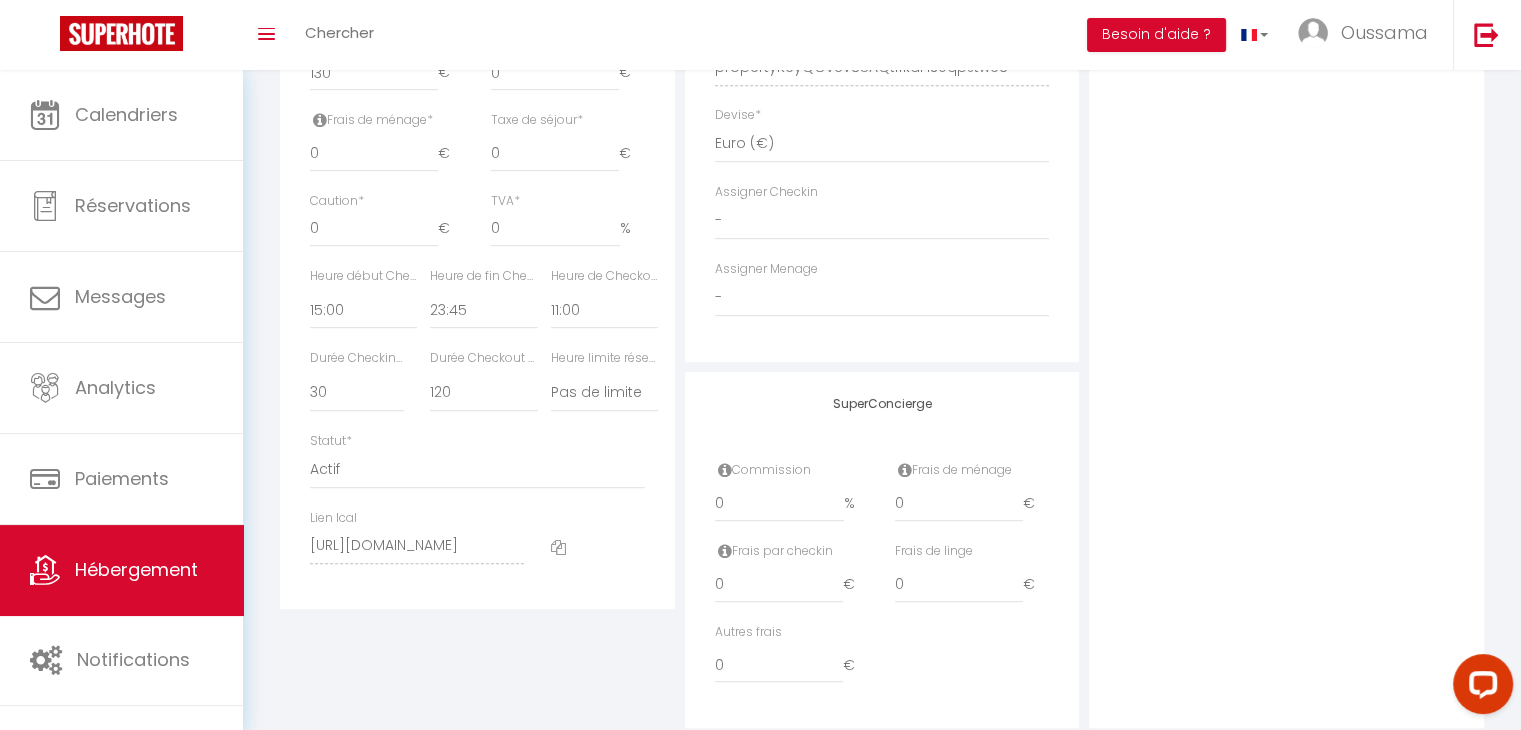 scroll, scrollTop: 1007, scrollLeft: 0, axis: vertical 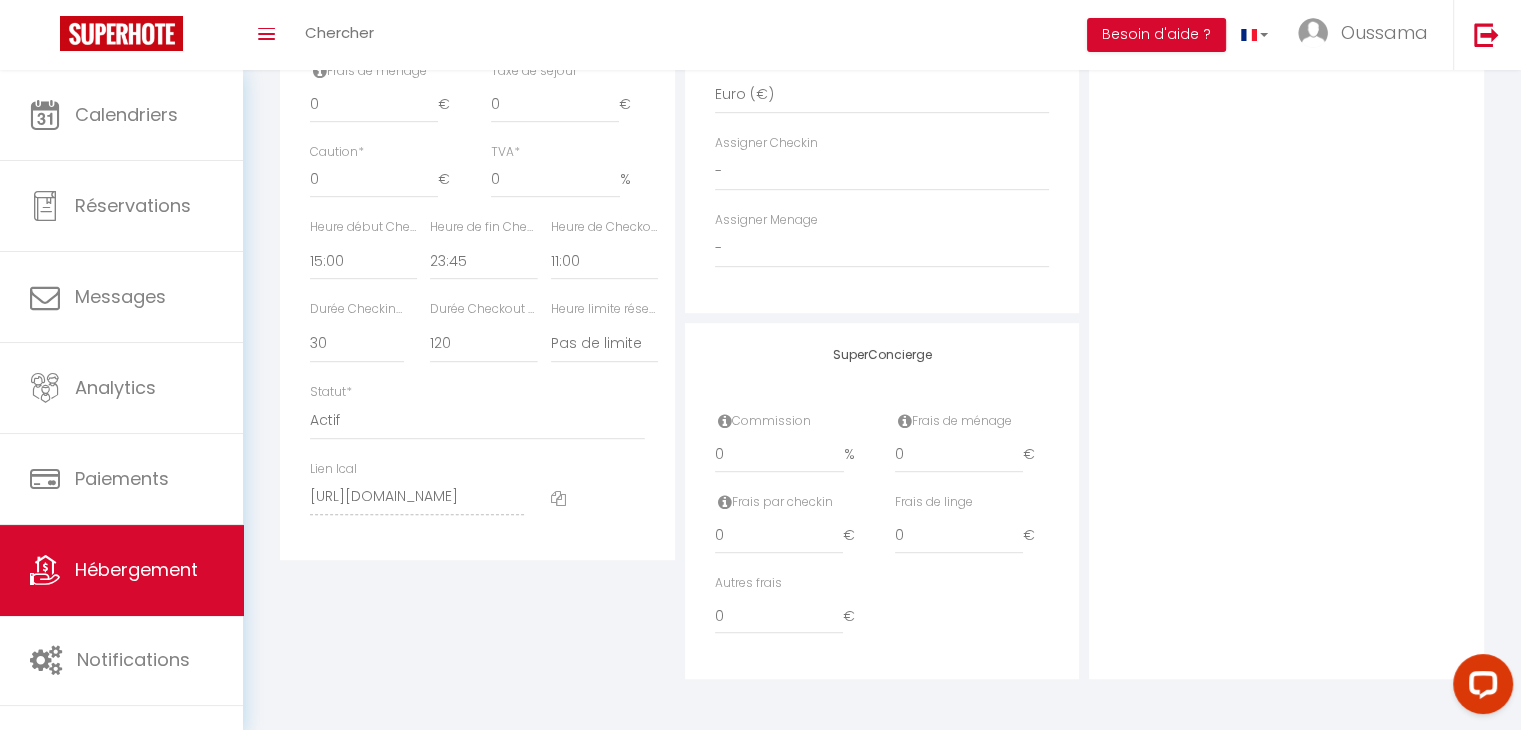 click at bounding box center [558, 498] 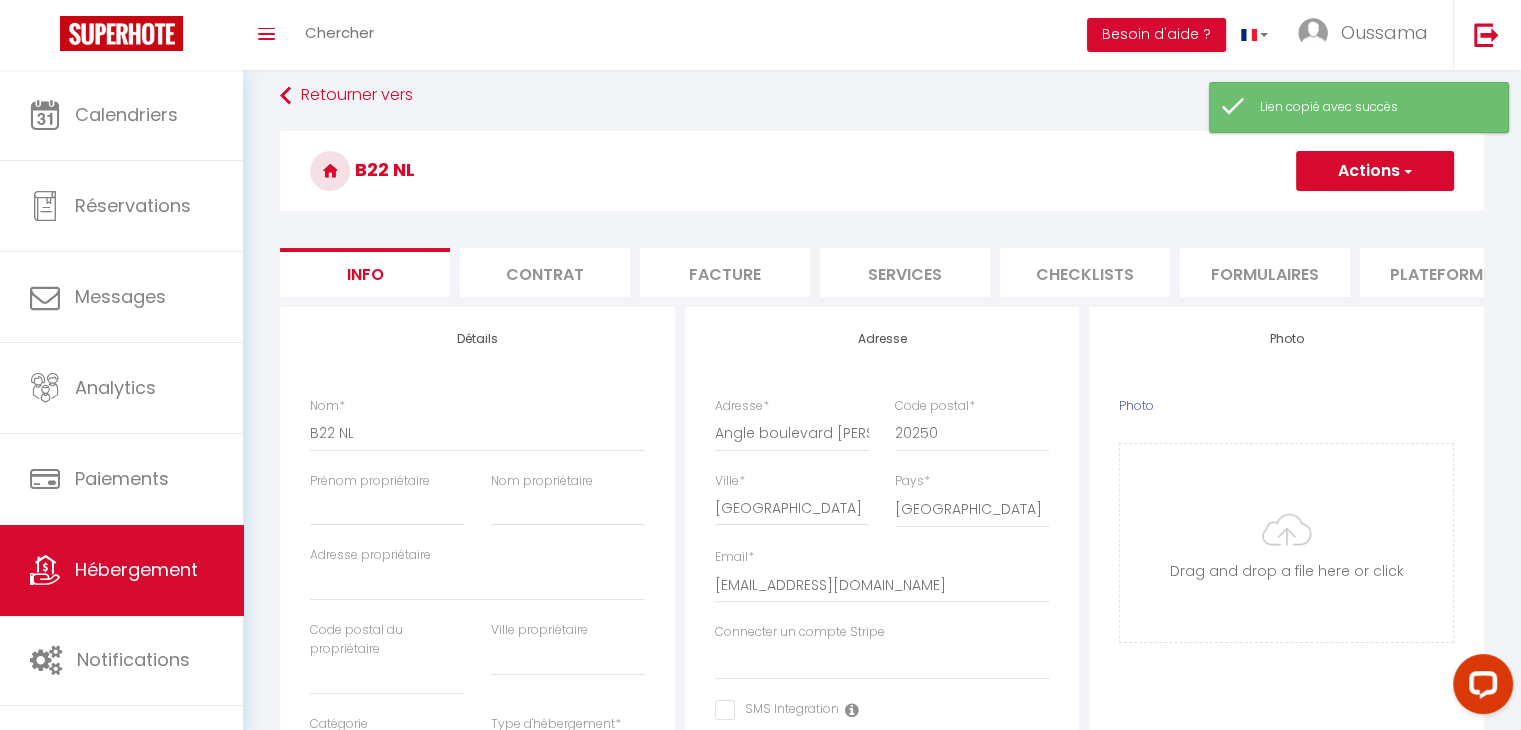 scroll, scrollTop: 0, scrollLeft: 0, axis: both 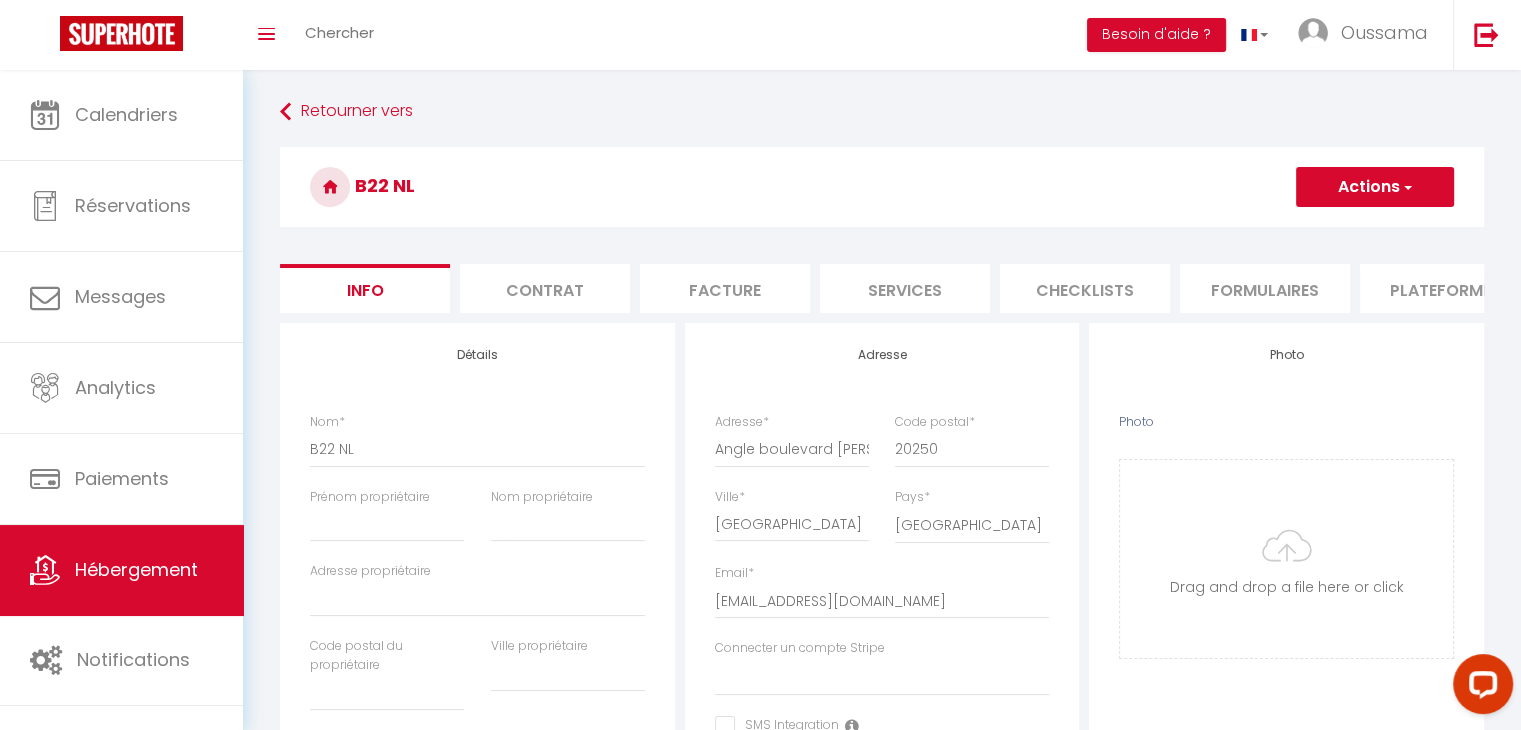click on "Plateformes" at bounding box center (1445, 288) 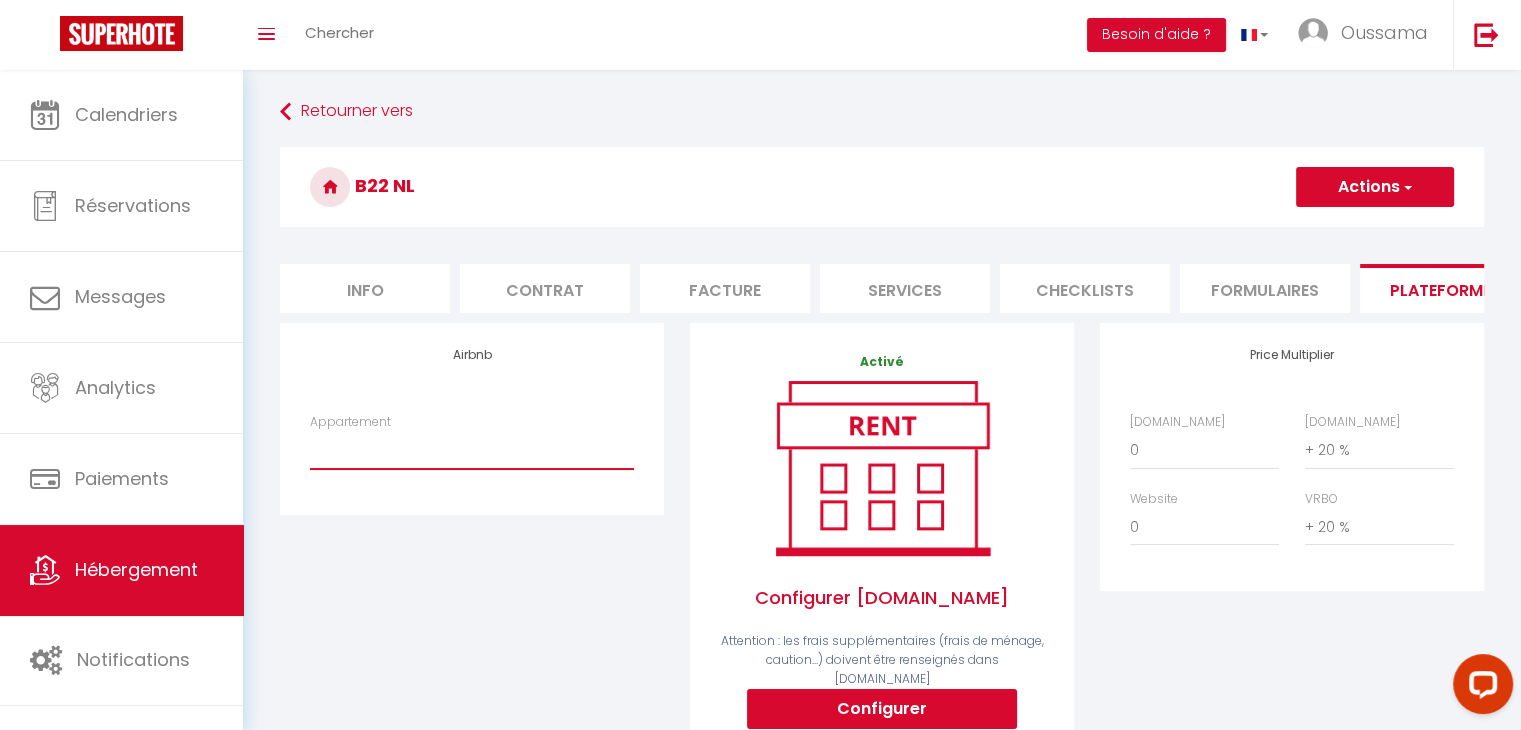 click on "dar [PERSON_NAME] avec piscine/5 min de la plage pour familles - [EMAIL_ADDRESS][DOMAIN_NAME]
Villa 4 Chambres Vue Golf Royal Amelkis - [EMAIL_ADDRESS][DOMAIN_NAME]" at bounding box center [472, 450] 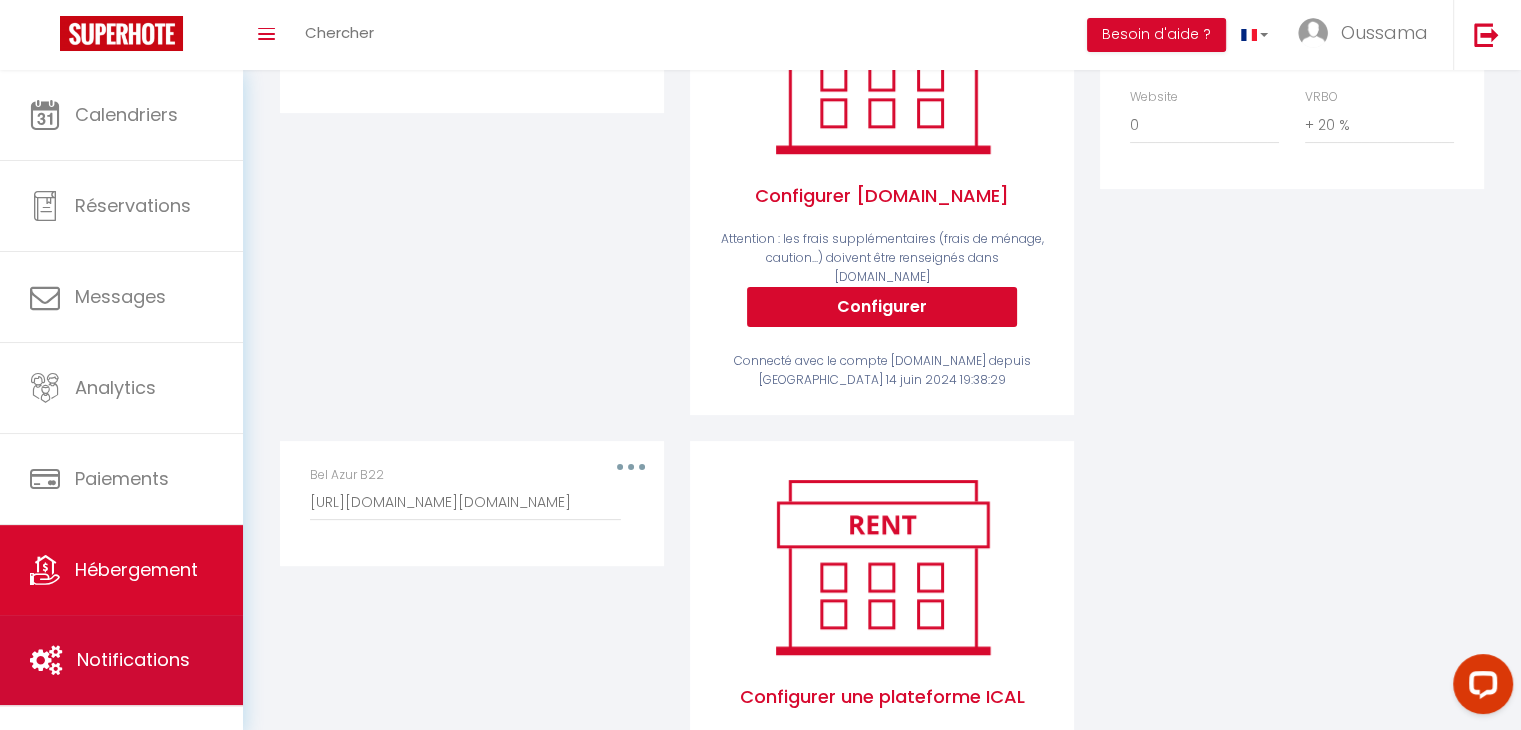 scroll, scrollTop: 410, scrollLeft: 0, axis: vertical 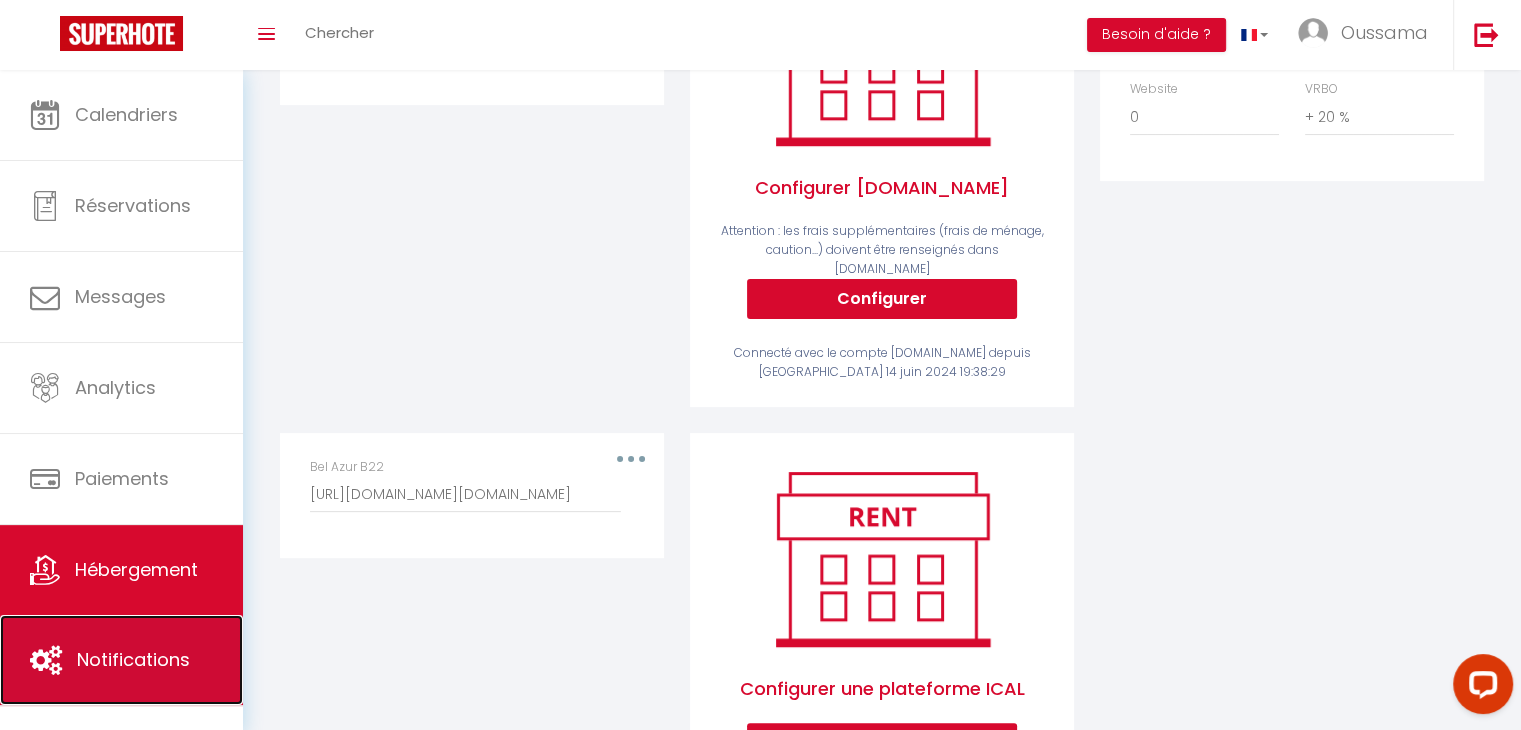 click on "Notifications" at bounding box center (121, 660) 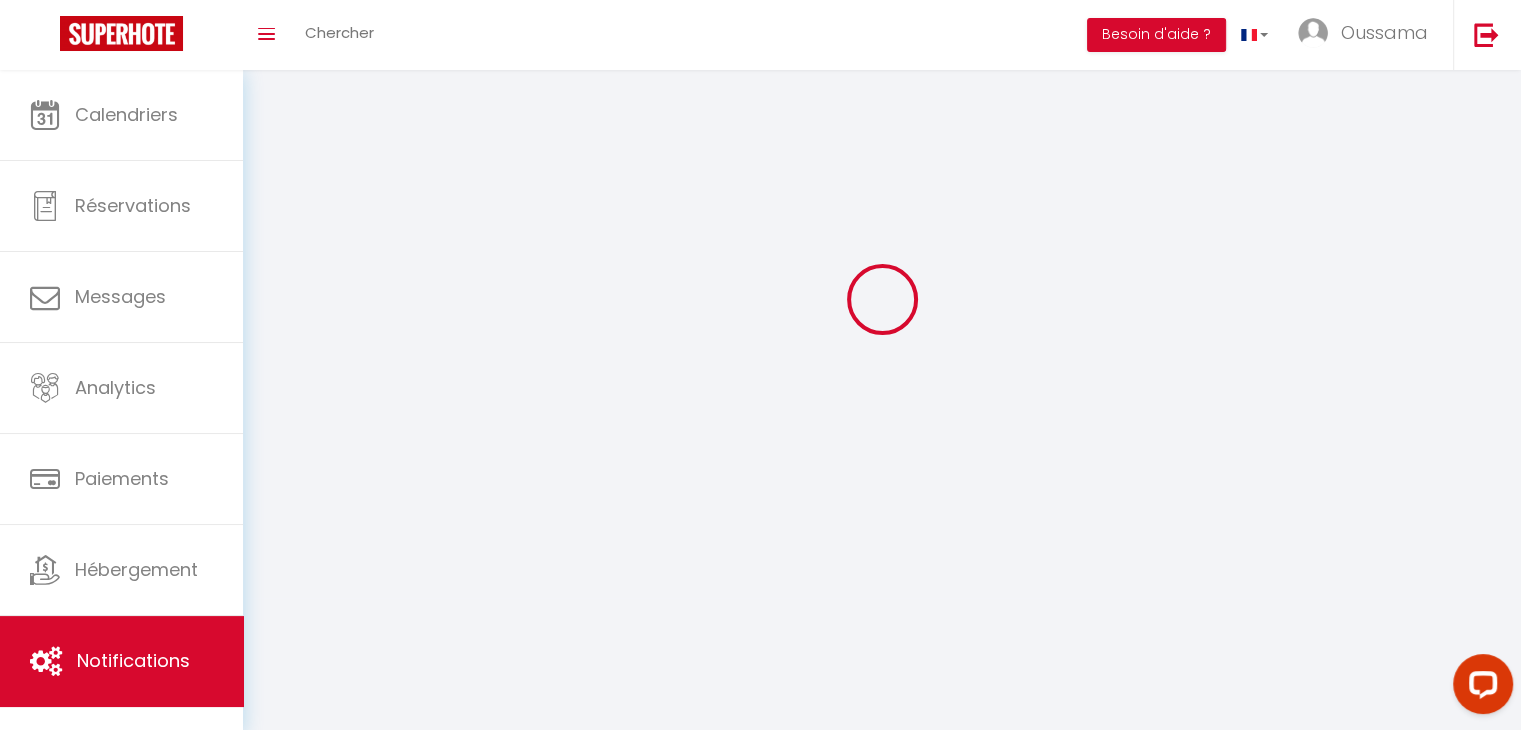 scroll, scrollTop: 0, scrollLeft: 0, axis: both 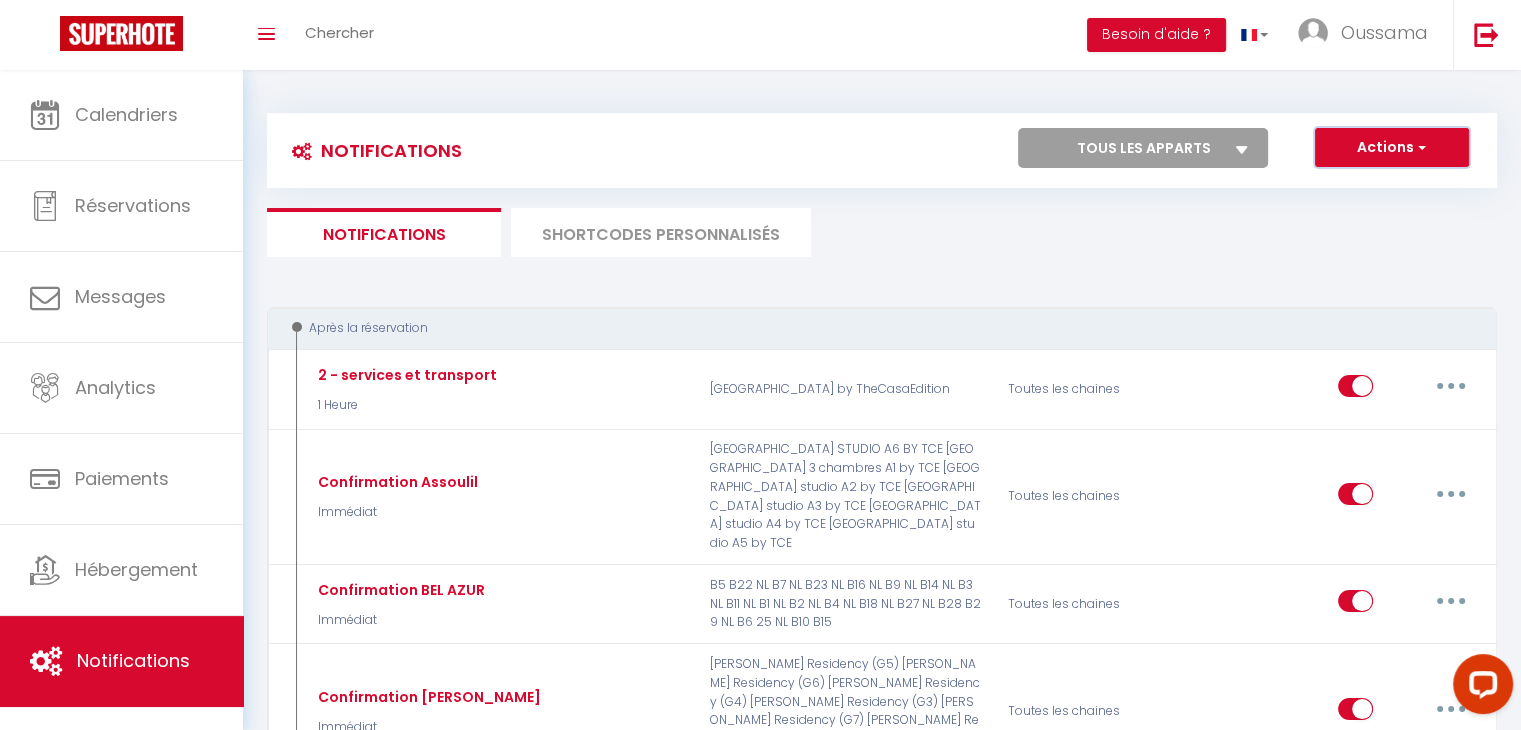 click at bounding box center (1420, 147) 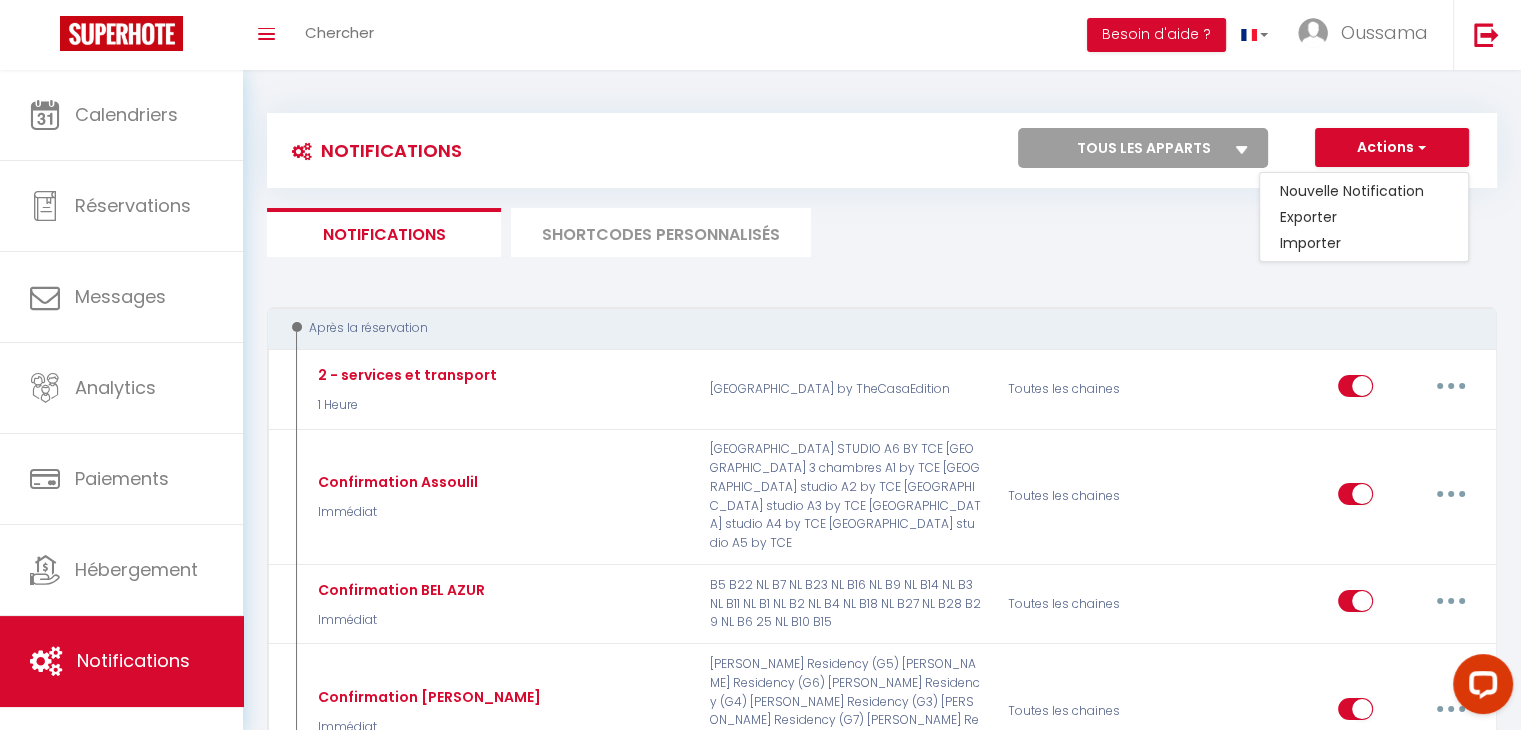 click on "Notifications   SHORTCODES PERSONNALISÉS" at bounding box center (882, 232) 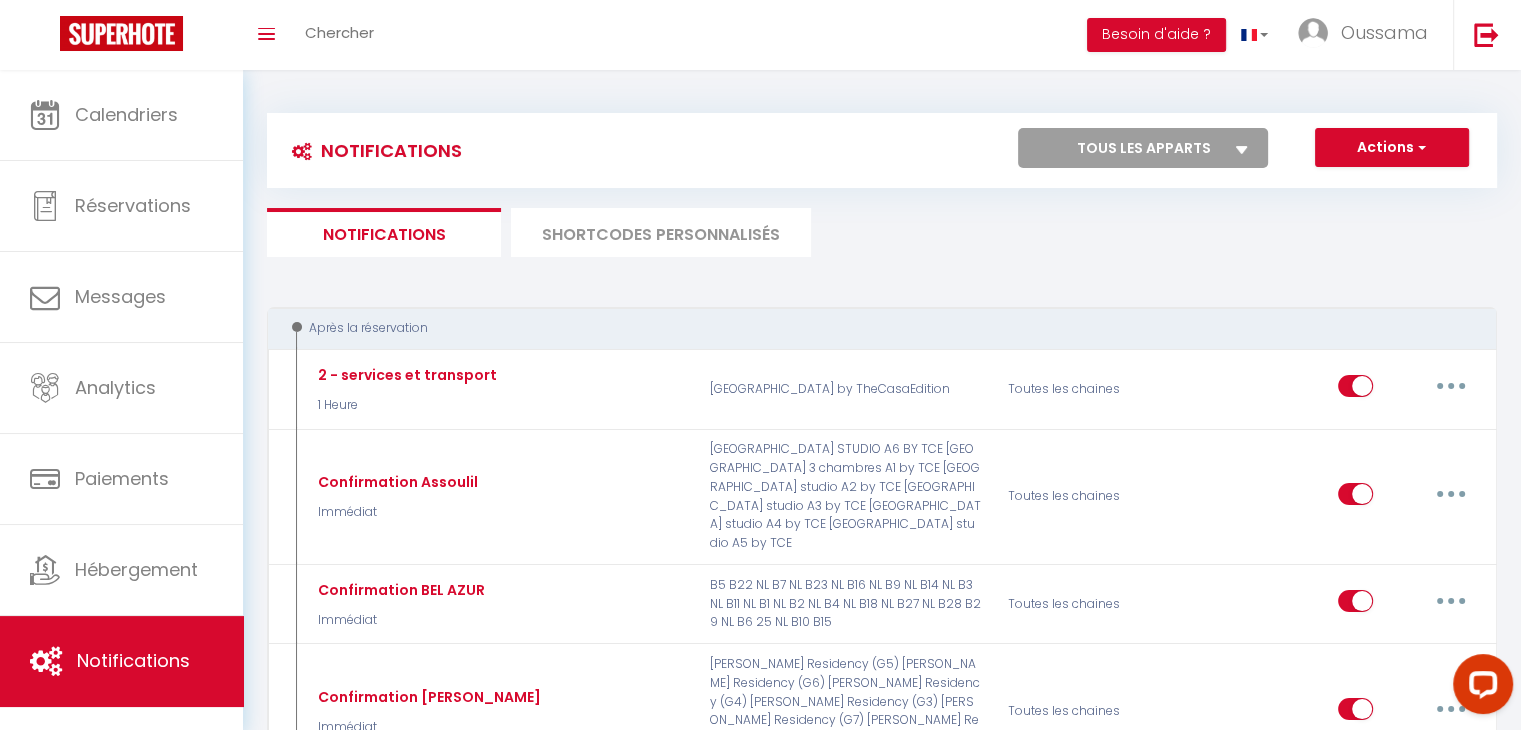 click on "SHORTCODES PERSONNALISÉS" at bounding box center [661, 232] 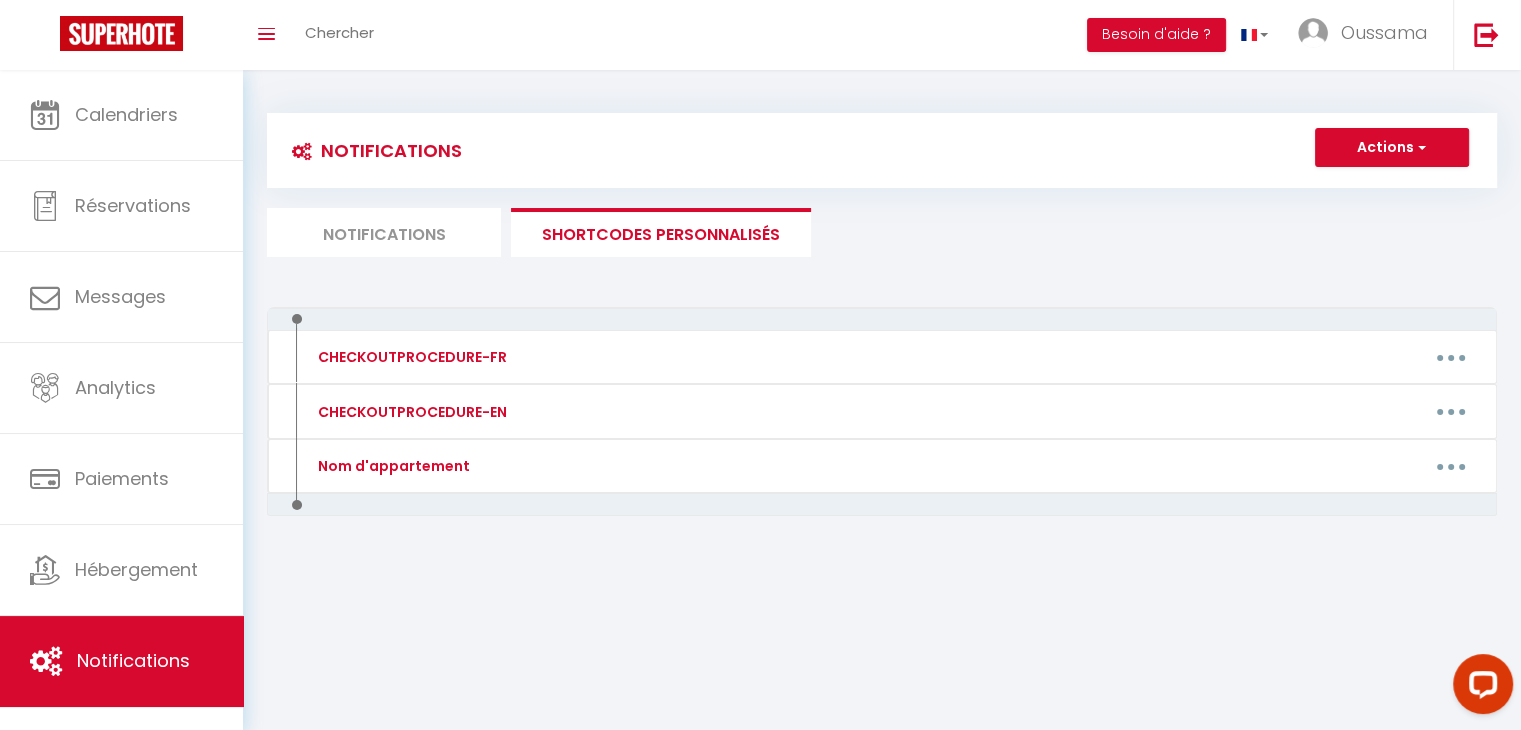 click on "Notifications" at bounding box center (384, 232) 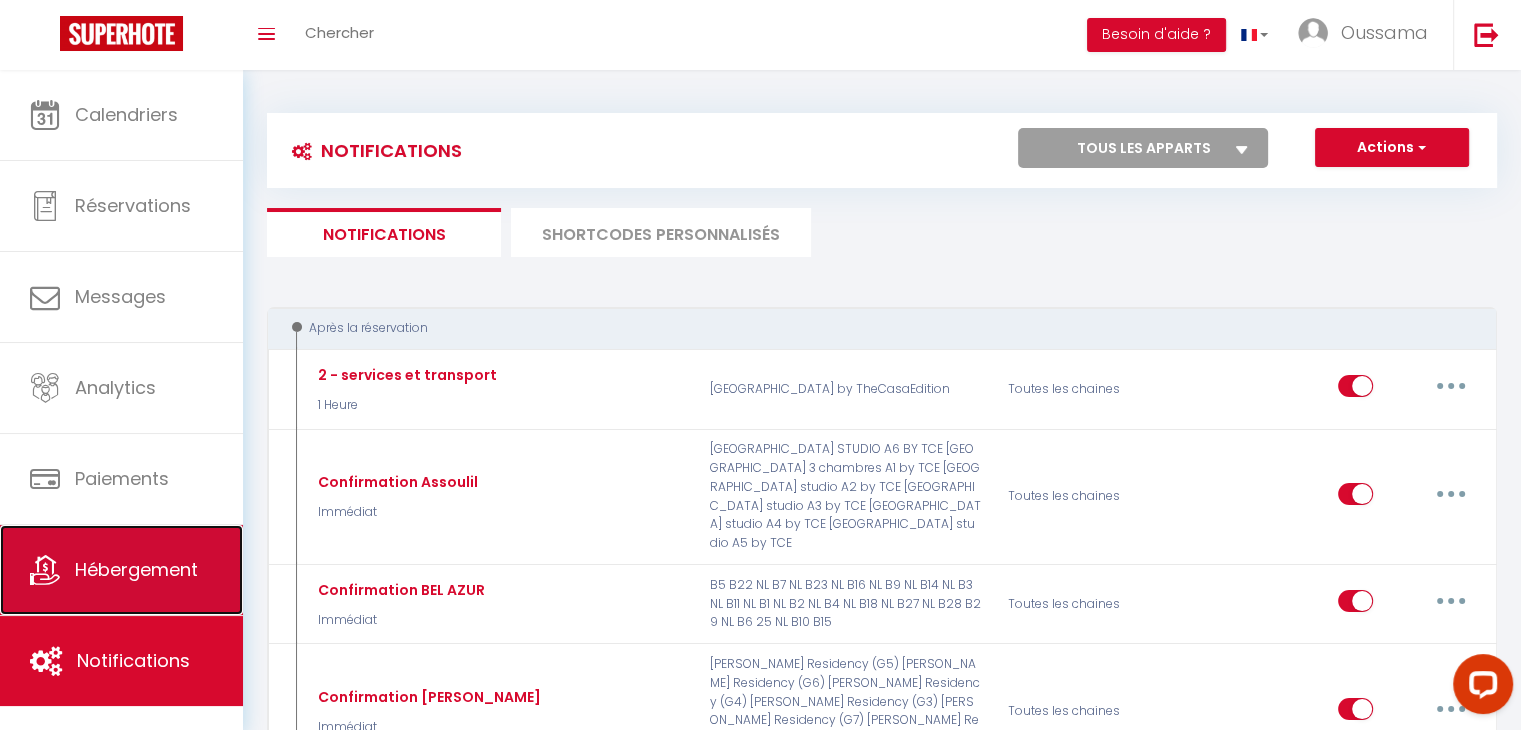 click on "Hébergement" at bounding box center [121, 570] 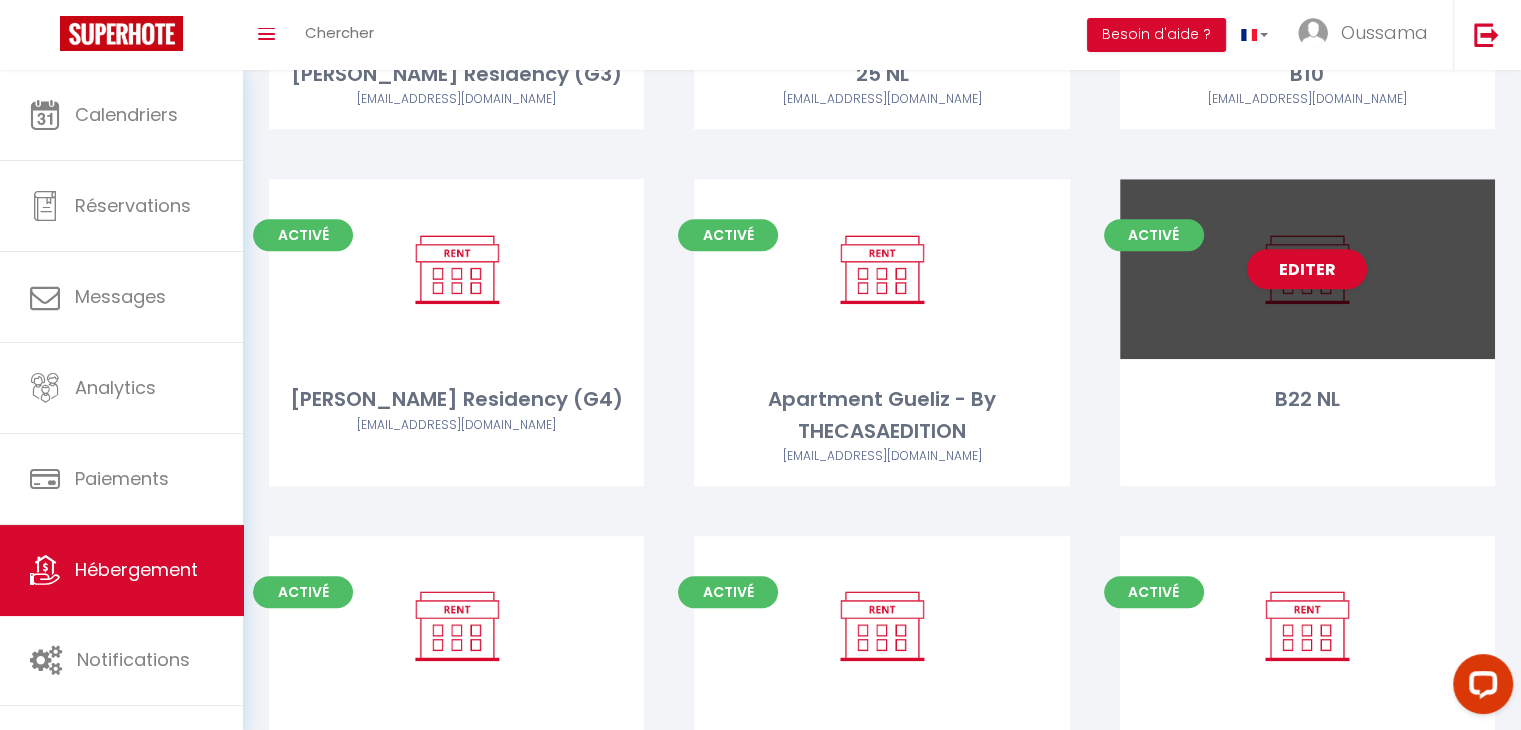 scroll, scrollTop: 1436, scrollLeft: 0, axis: vertical 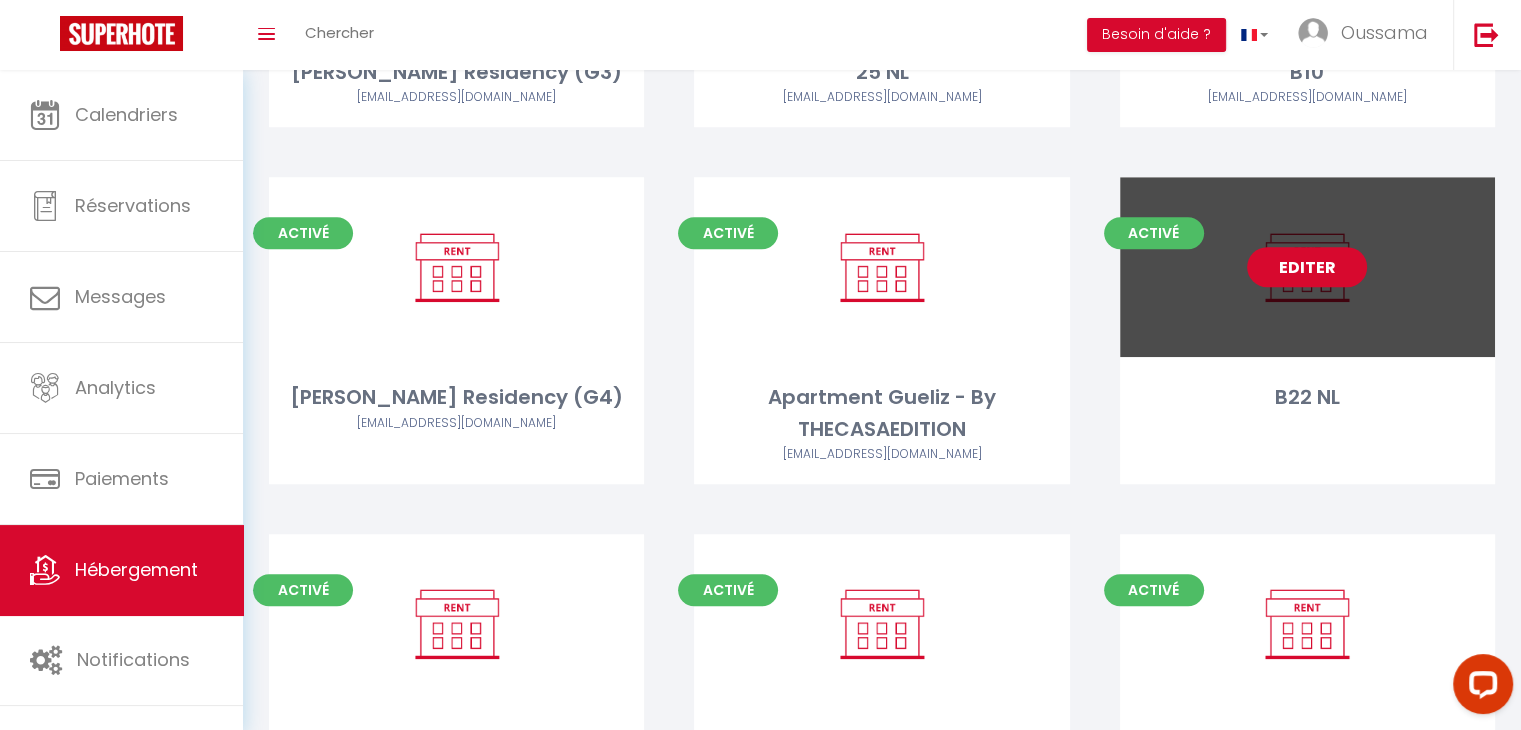 click on "Editer" at bounding box center [1307, 267] 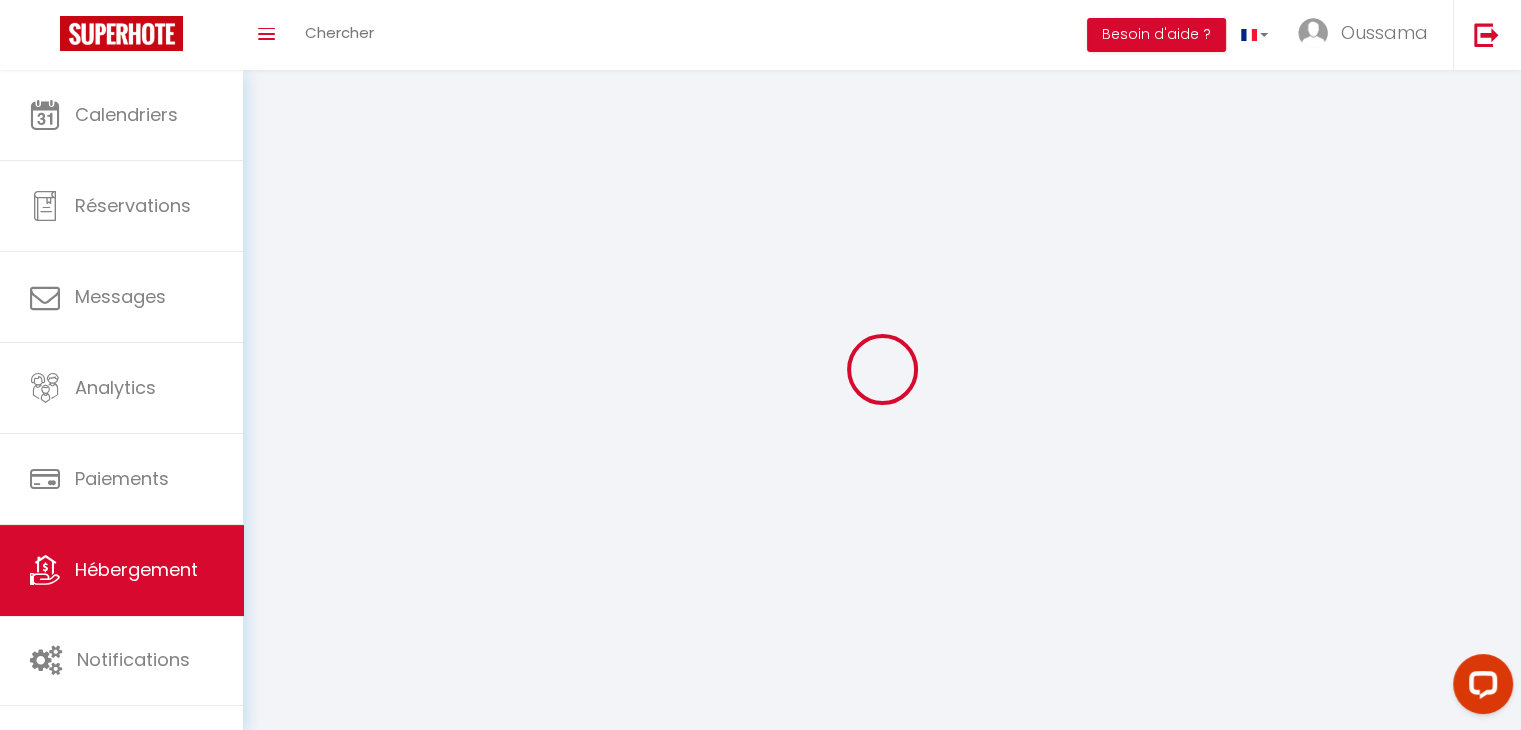 select 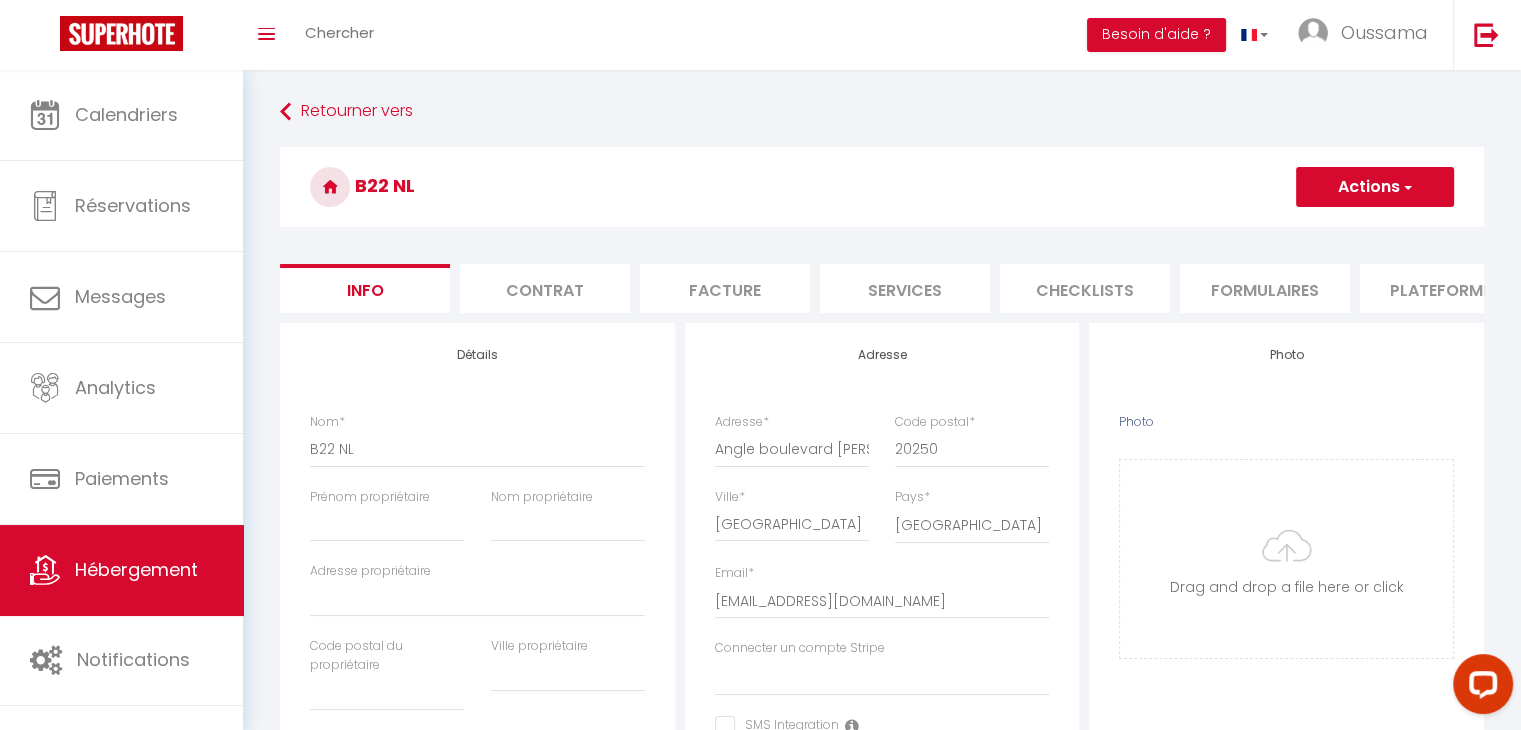 click at bounding box center [1406, 187] 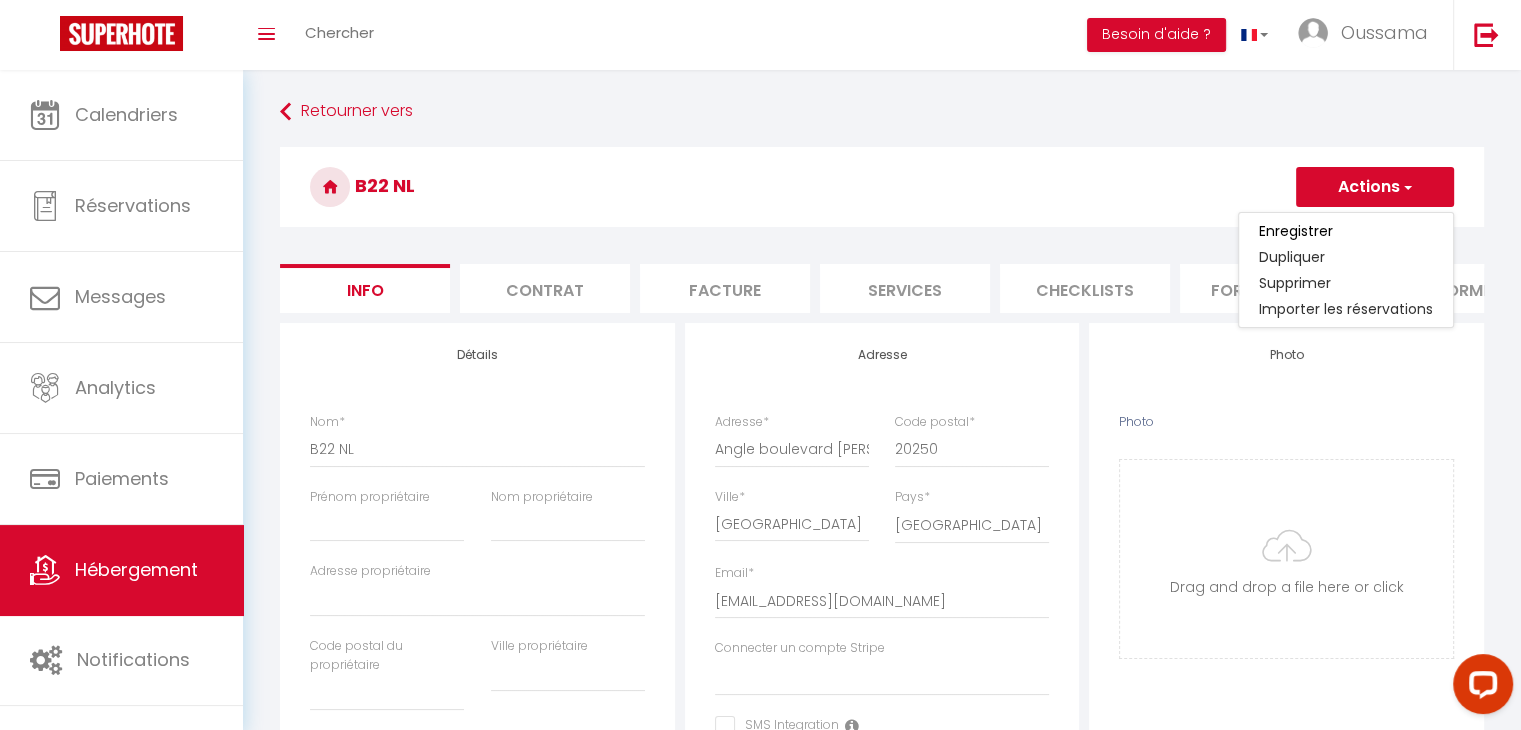 click on "B22 NL" at bounding box center [882, 187] 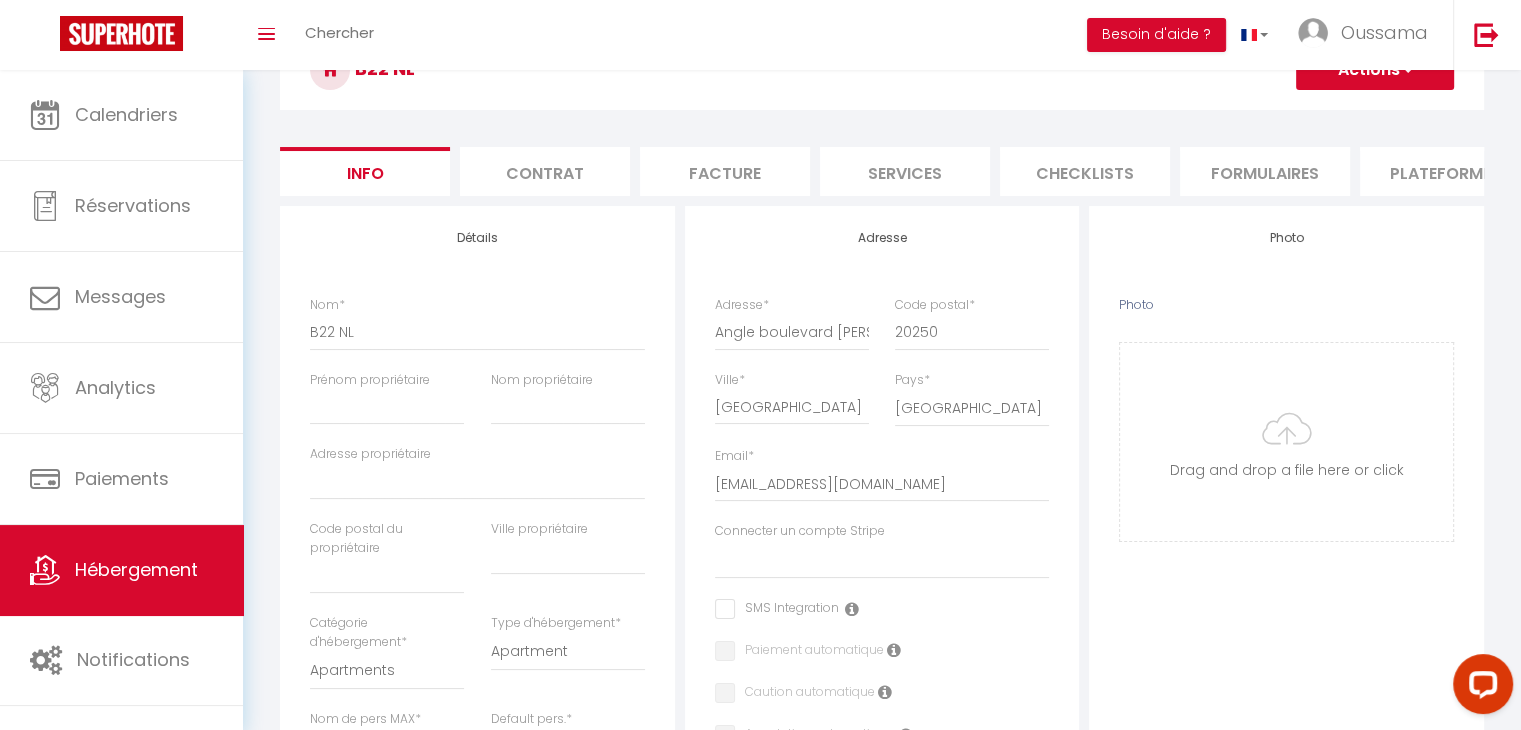 scroll, scrollTop: 0, scrollLeft: 0, axis: both 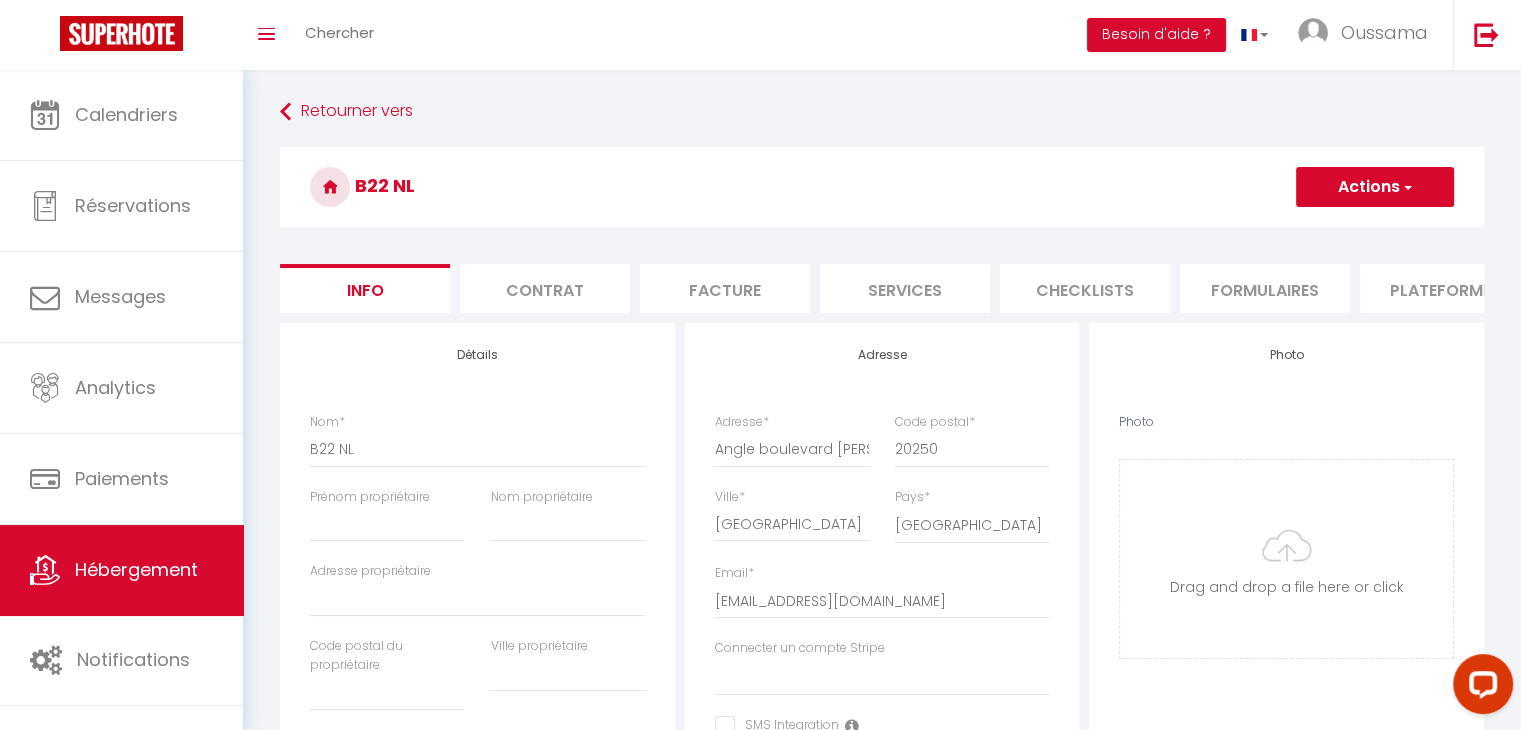 click on "Plateformes" at bounding box center [1445, 288] 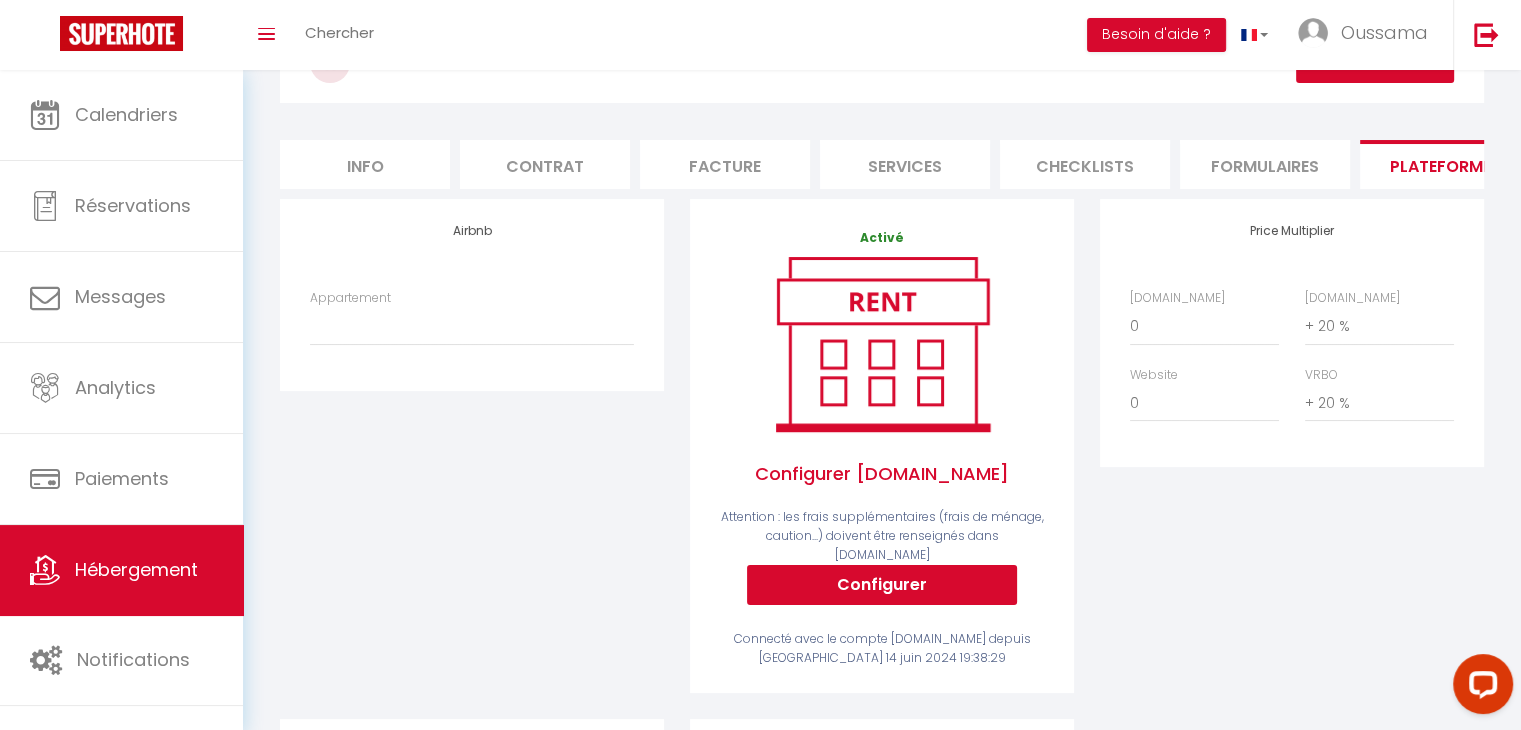 scroll, scrollTop: 147, scrollLeft: 0, axis: vertical 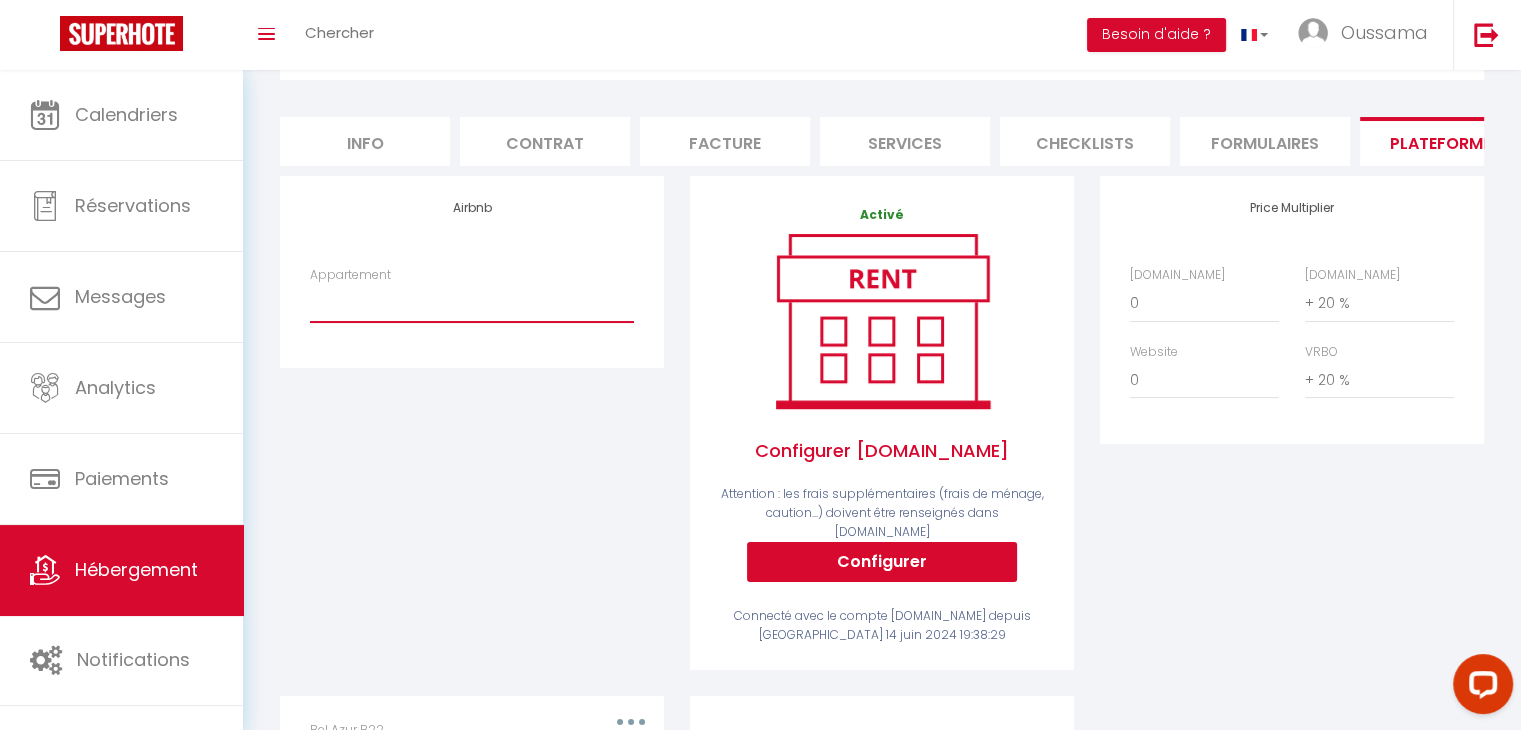 click on "dar [PERSON_NAME] avec piscine/5 min de la plage pour familles - [EMAIL_ADDRESS][DOMAIN_NAME]
Villa 4 Chambres Vue Golf Royal Amelkis - [EMAIL_ADDRESS][DOMAIN_NAME]" at bounding box center [472, 303] 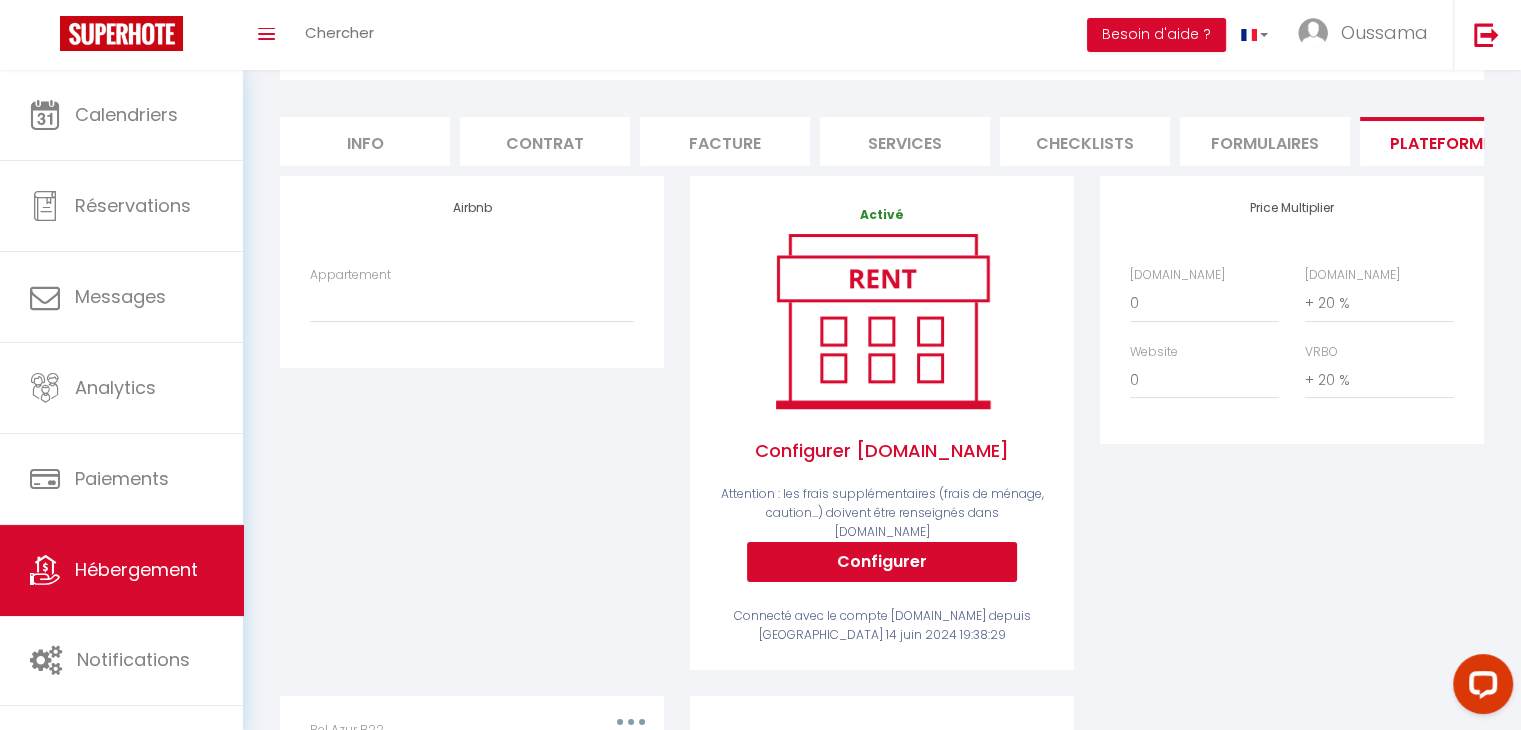 click on "Airbnb
Appartement
dar [PERSON_NAME] avec piscine/5 min de la plage pour familles - [EMAIL_ADDRESS][DOMAIN_NAME]
Villa 4 Chambres Vue Golf Royal Amelkis - [EMAIL_ADDRESS][DOMAIN_NAME]" at bounding box center [472, 436] 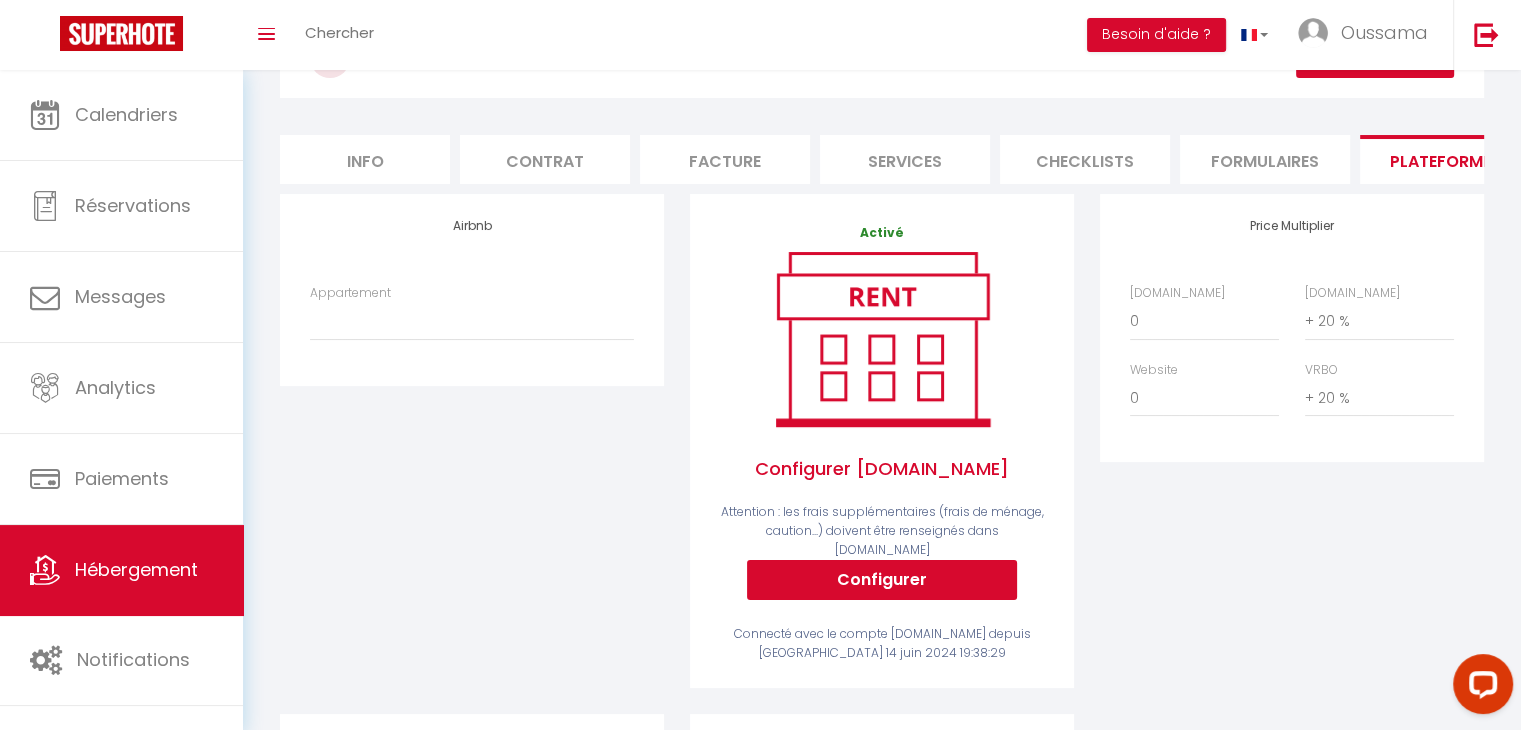 scroll, scrollTop: 0, scrollLeft: 0, axis: both 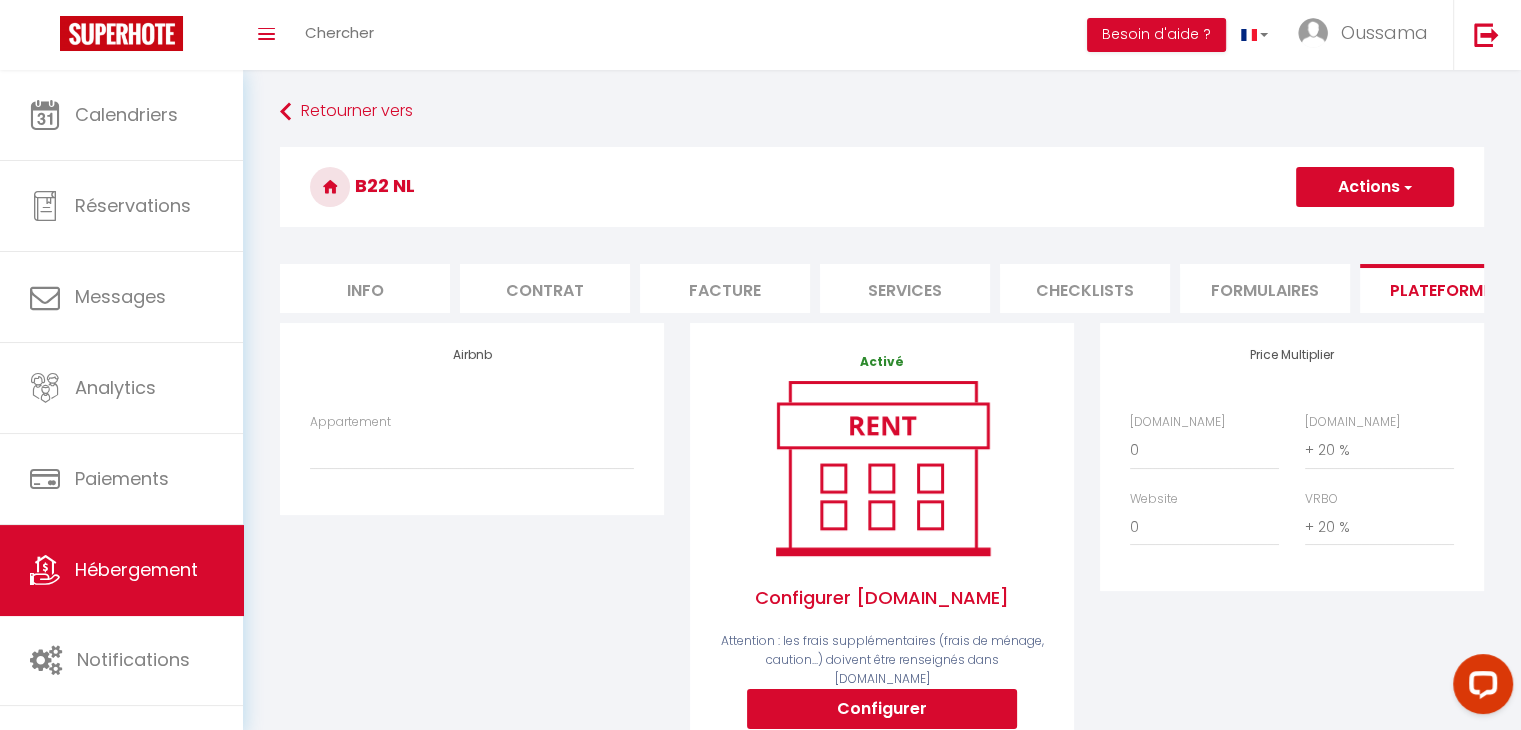 click on "Info" at bounding box center [365, 288] 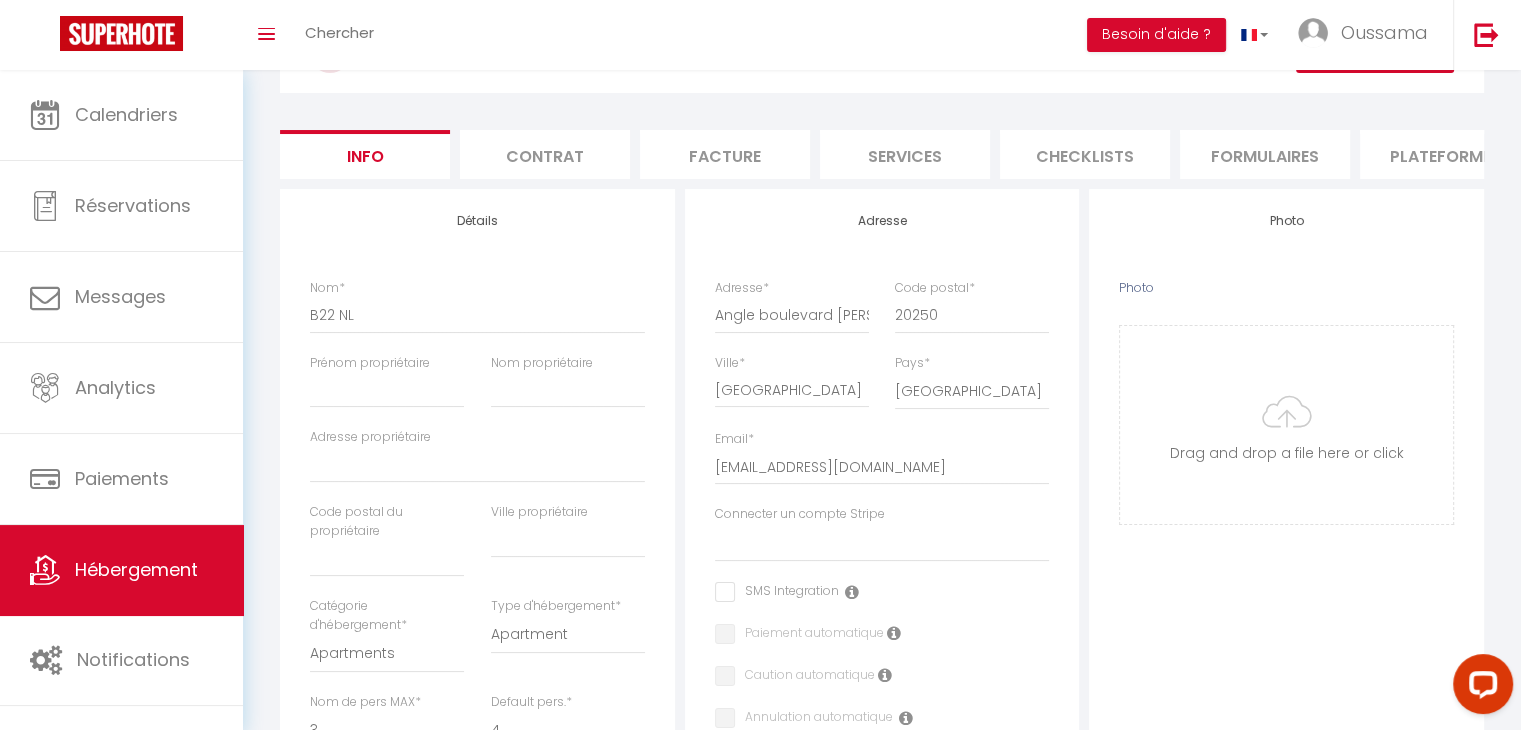 scroll, scrollTop: 130, scrollLeft: 0, axis: vertical 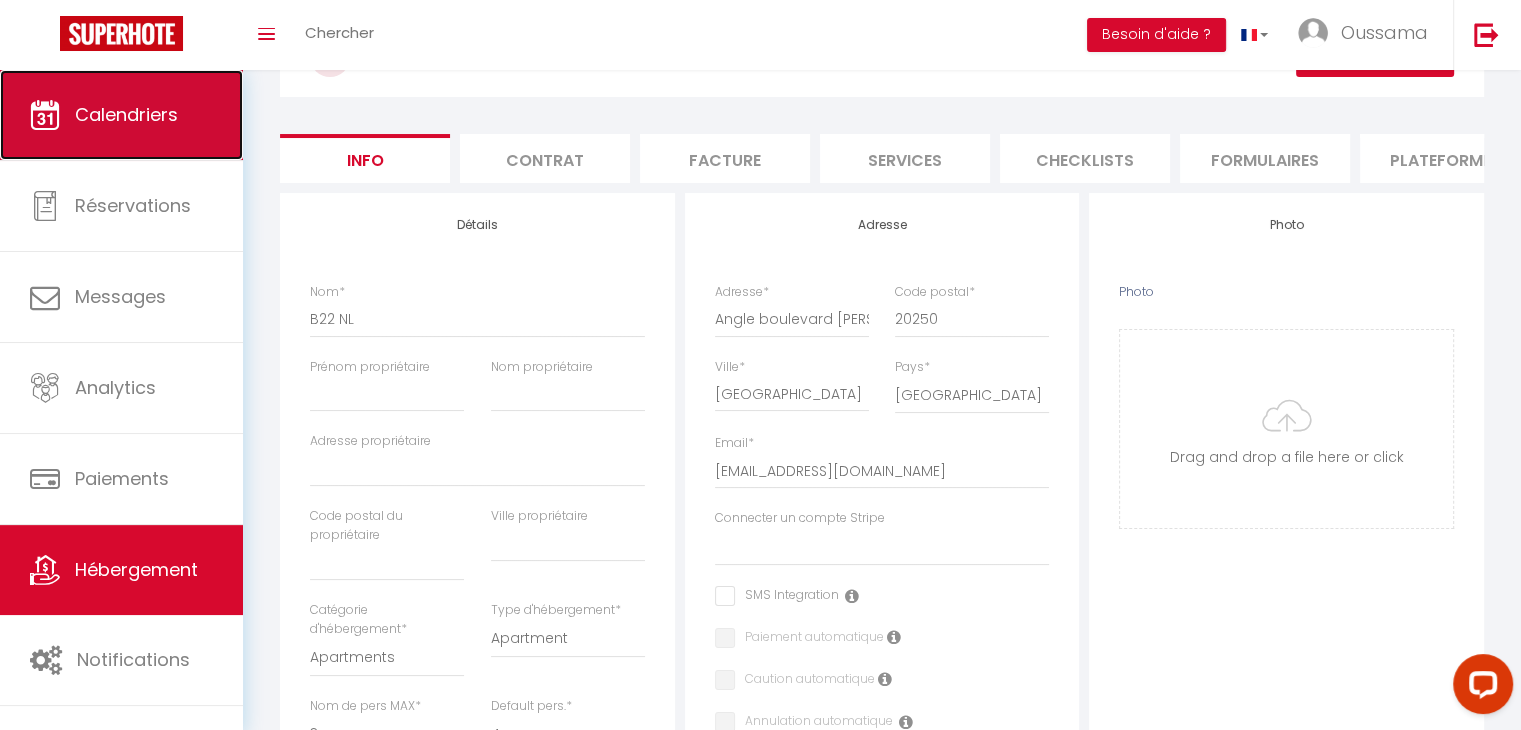 click on "Calendriers" at bounding box center (121, 115) 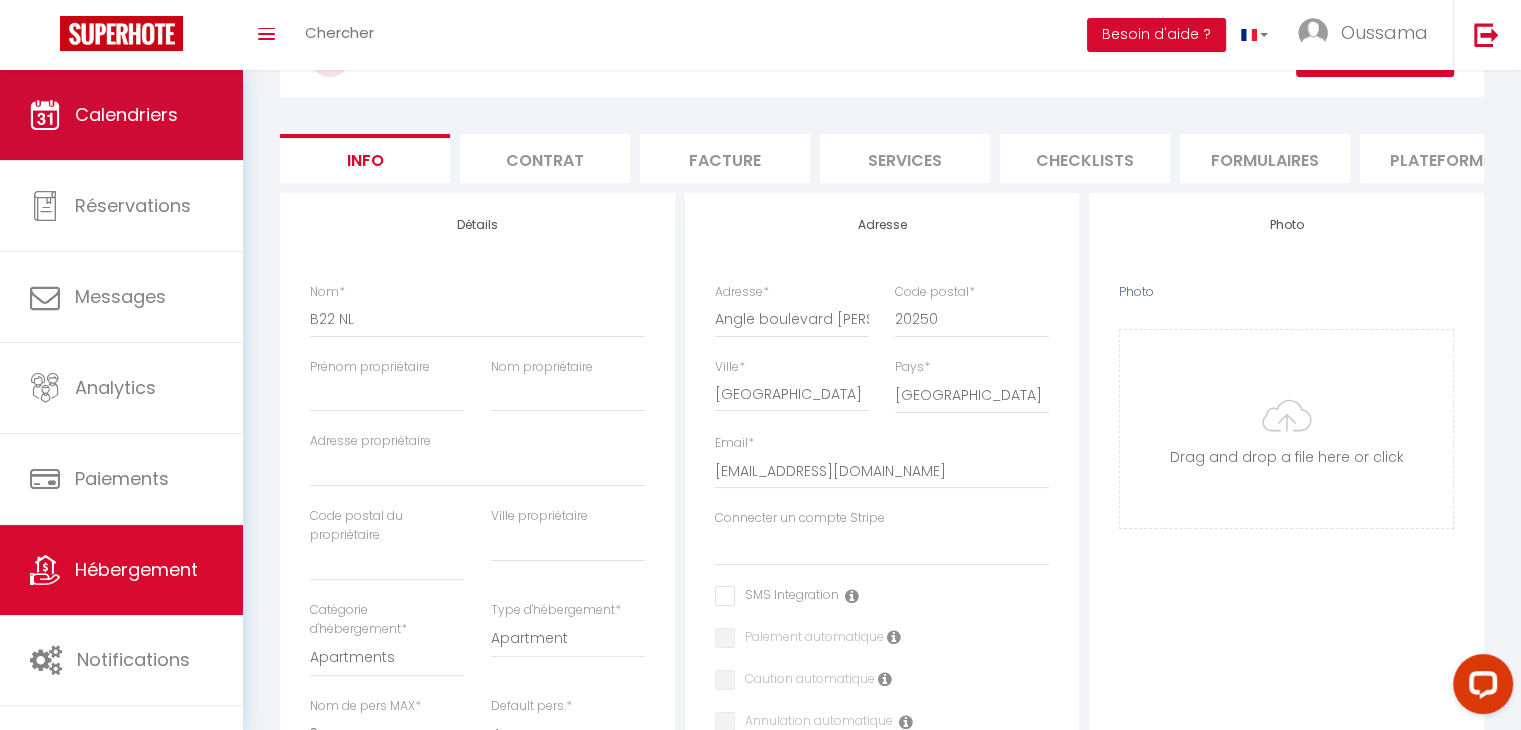 scroll, scrollTop: 0, scrollLeft: 0, axis: both 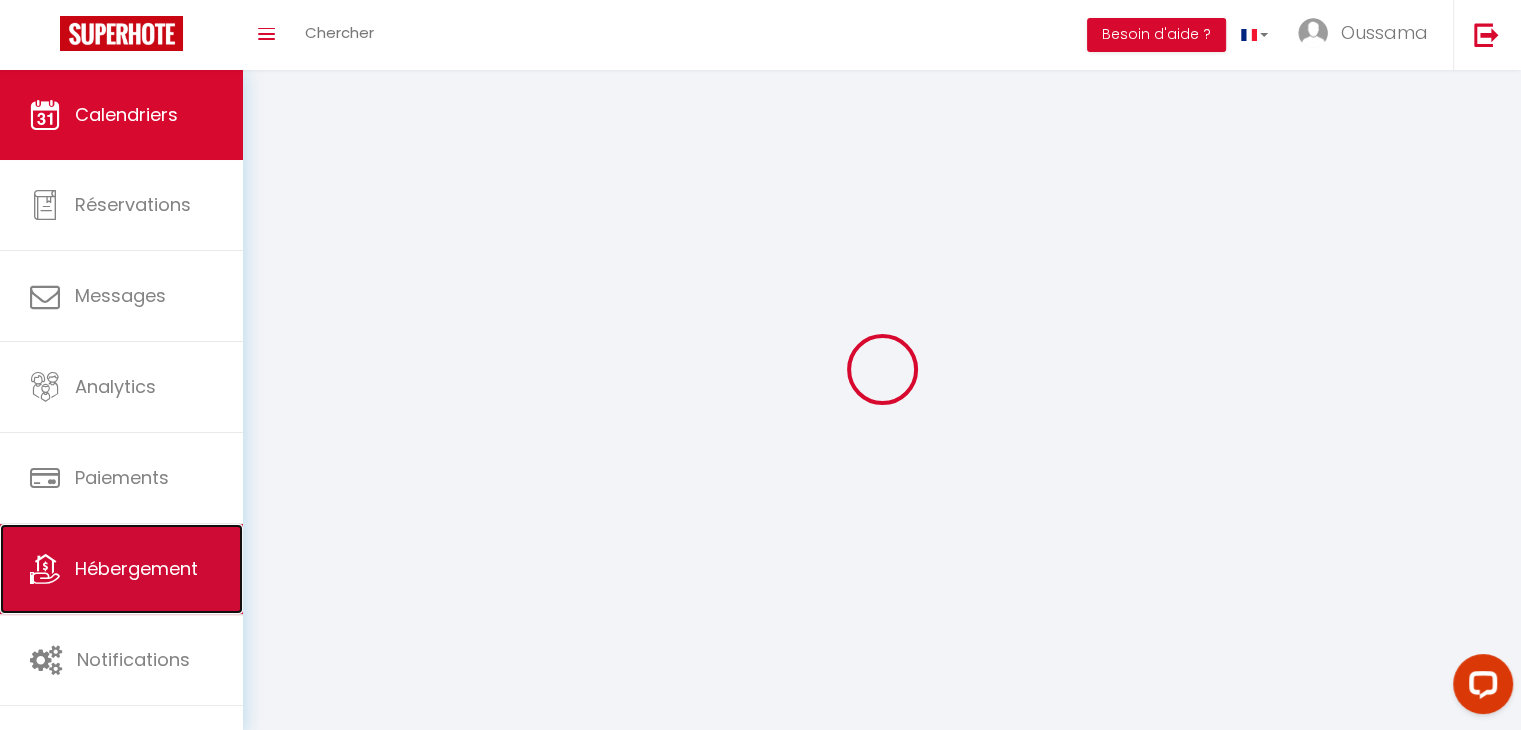 click on "Hébergement" at bounding box center (136, 568) 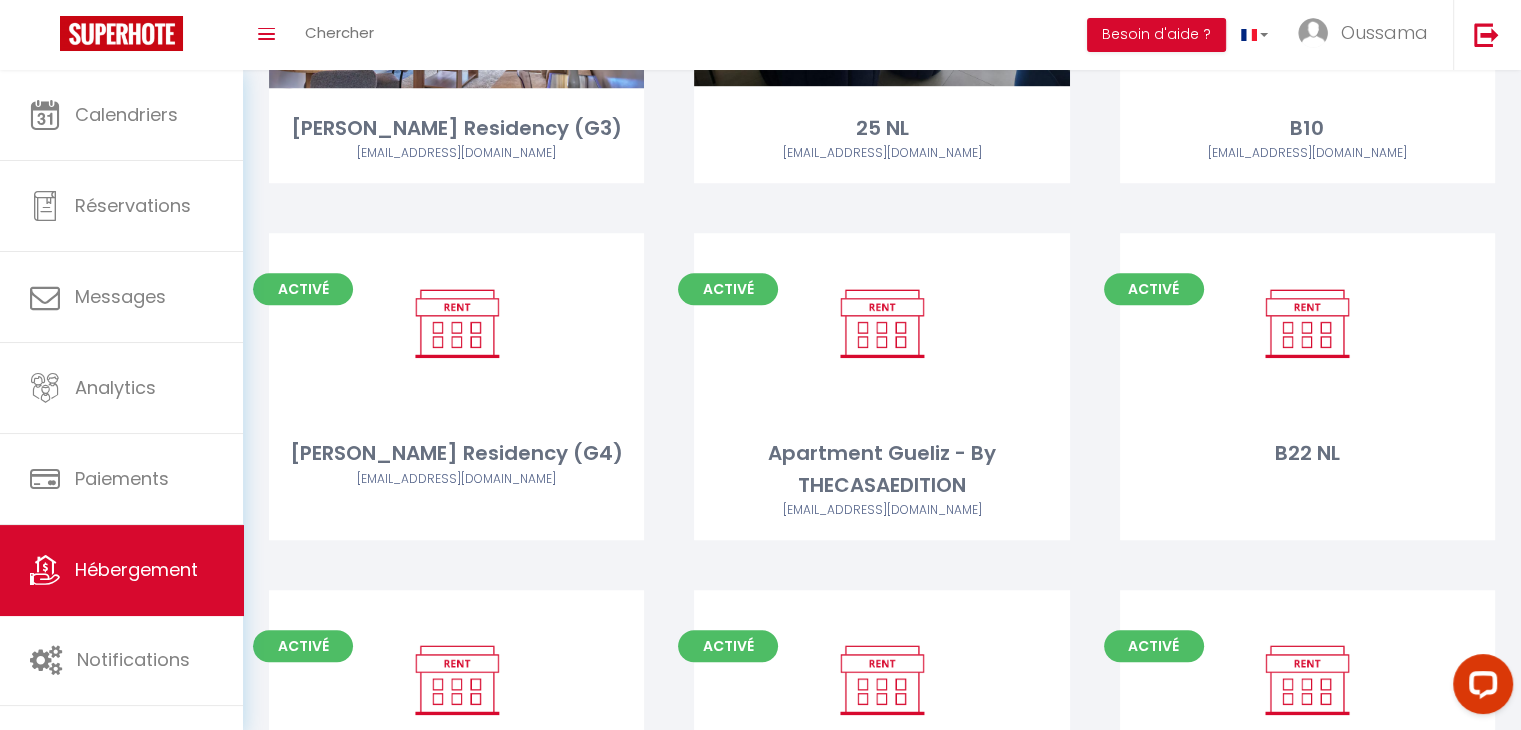 scroll, scrollTop: 1380, scrollLeft: 0, axis: vertical 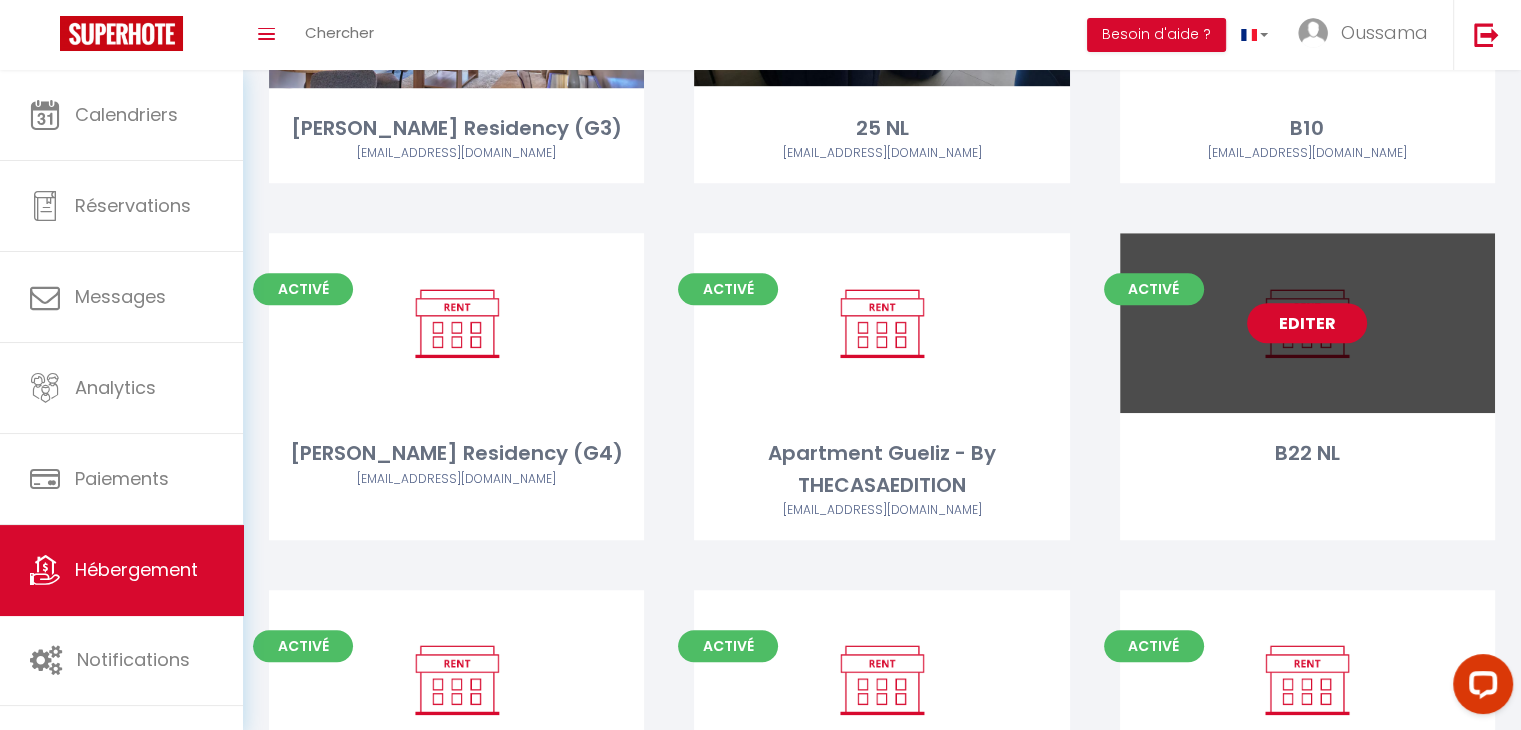 click on "Editer" at bounding box center (1307, 323) 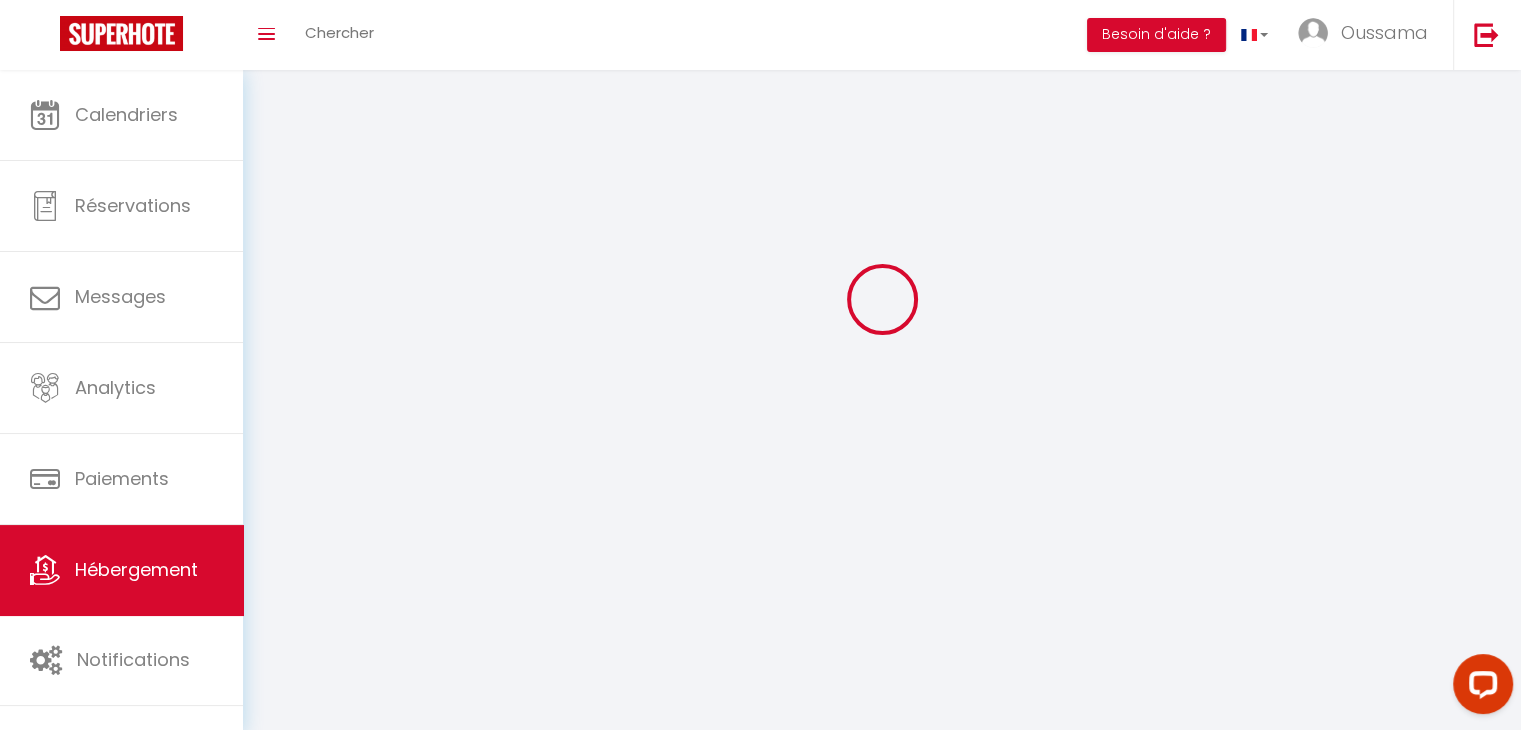 scroll, scrollTop: 0, scrollLeft: 0, axis: both 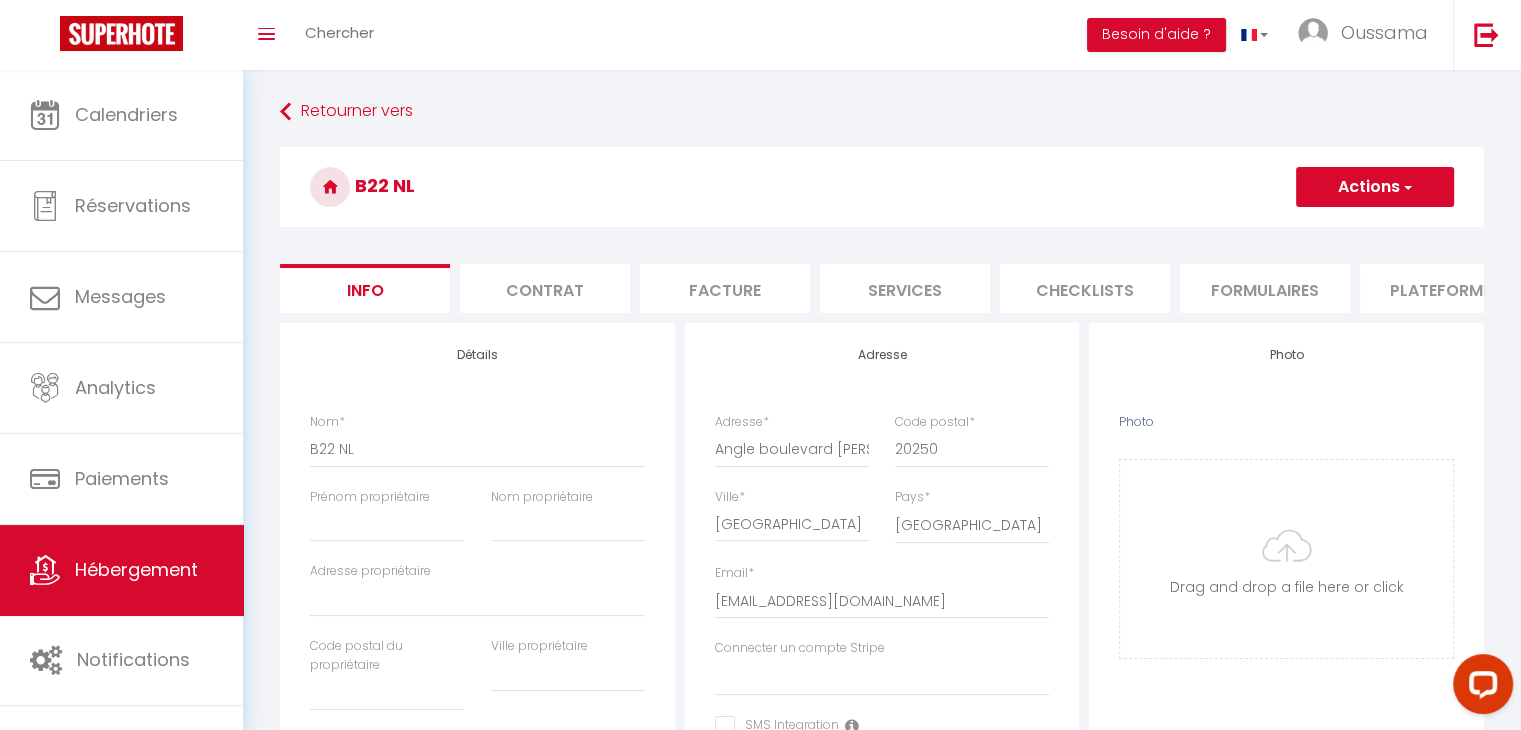 click on "Plateformes" at bounding box center (1445, 288) 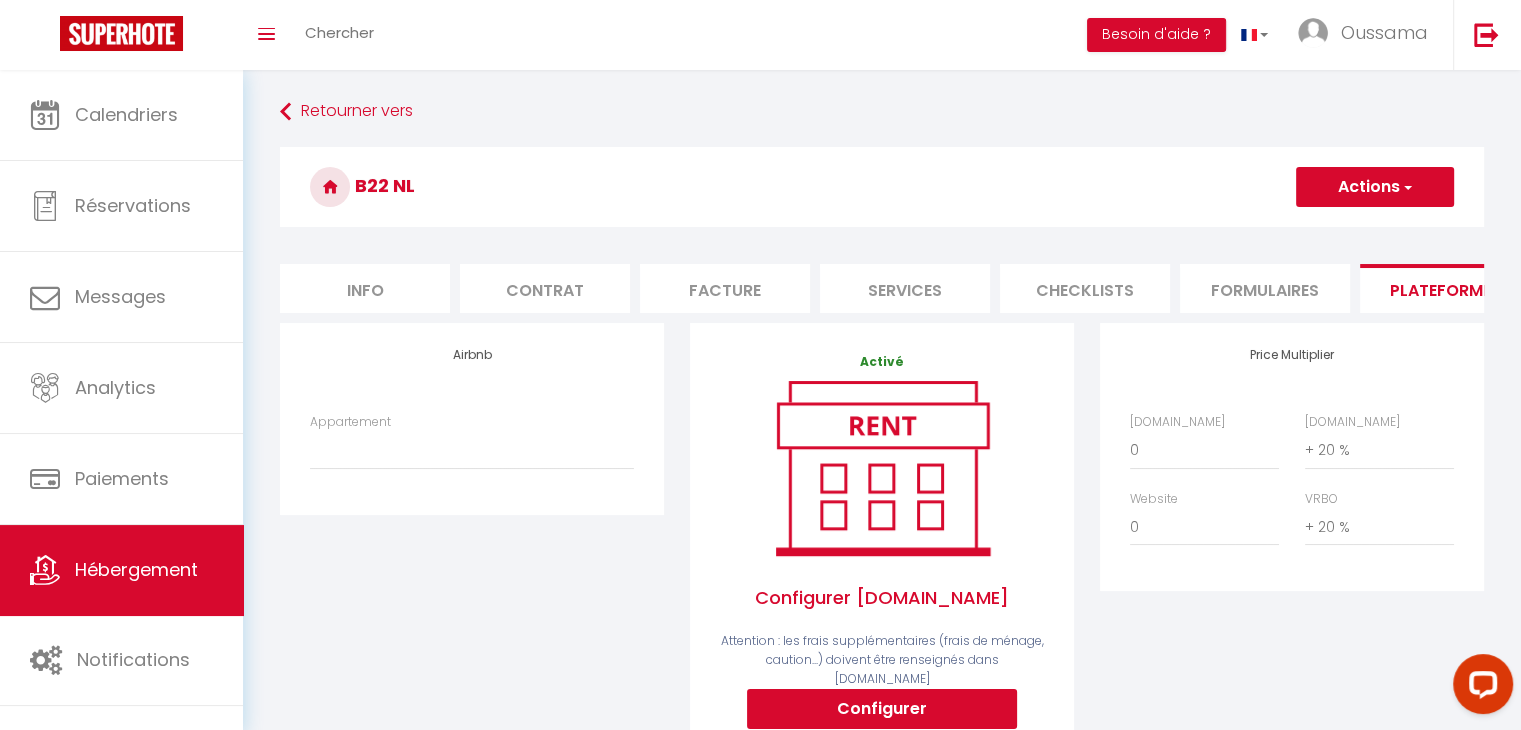 click on "Info" at bounding box center (365, 288) 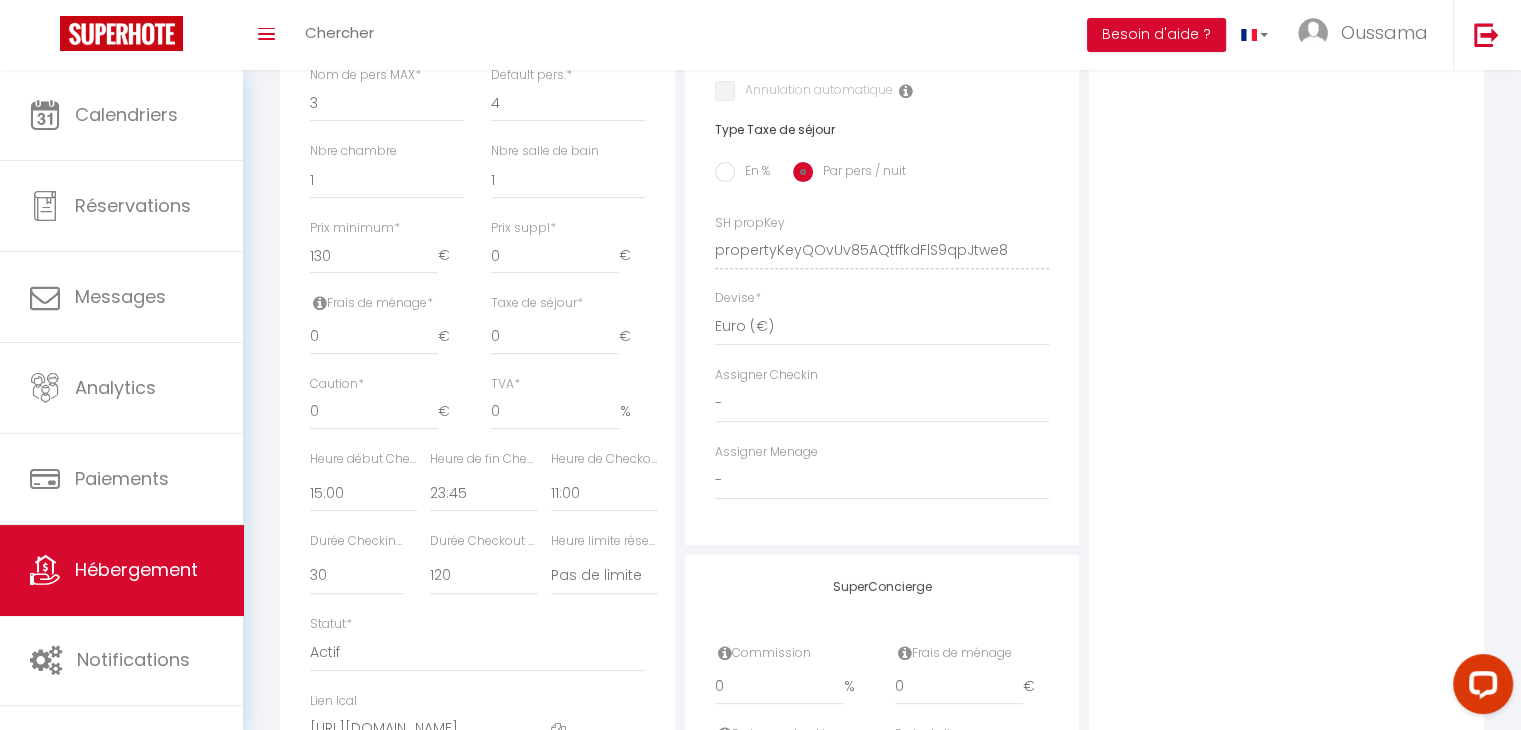 scroll, scrollTop: 1007, scrollLeft: 0, axis: vertical 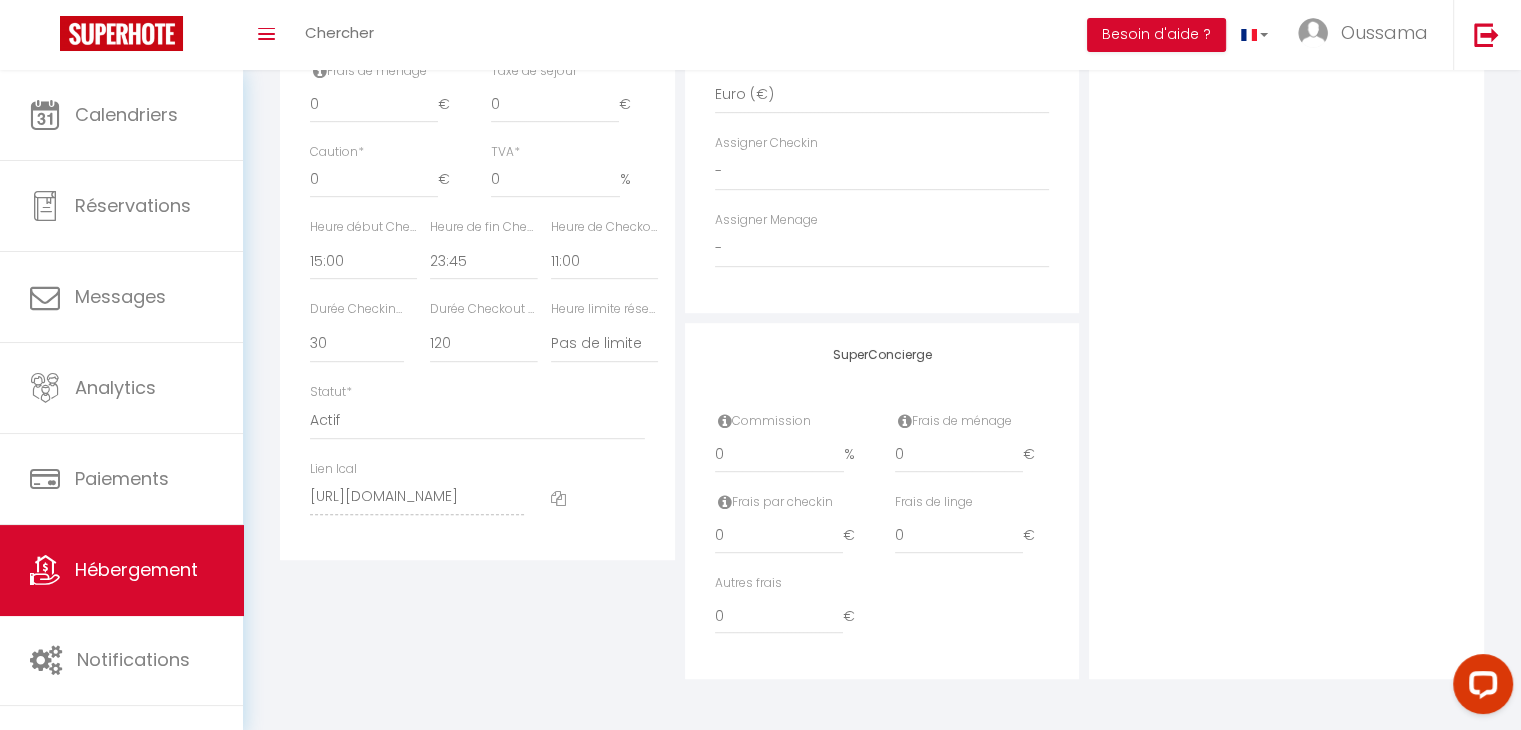 click at bounding box center [558, 498] 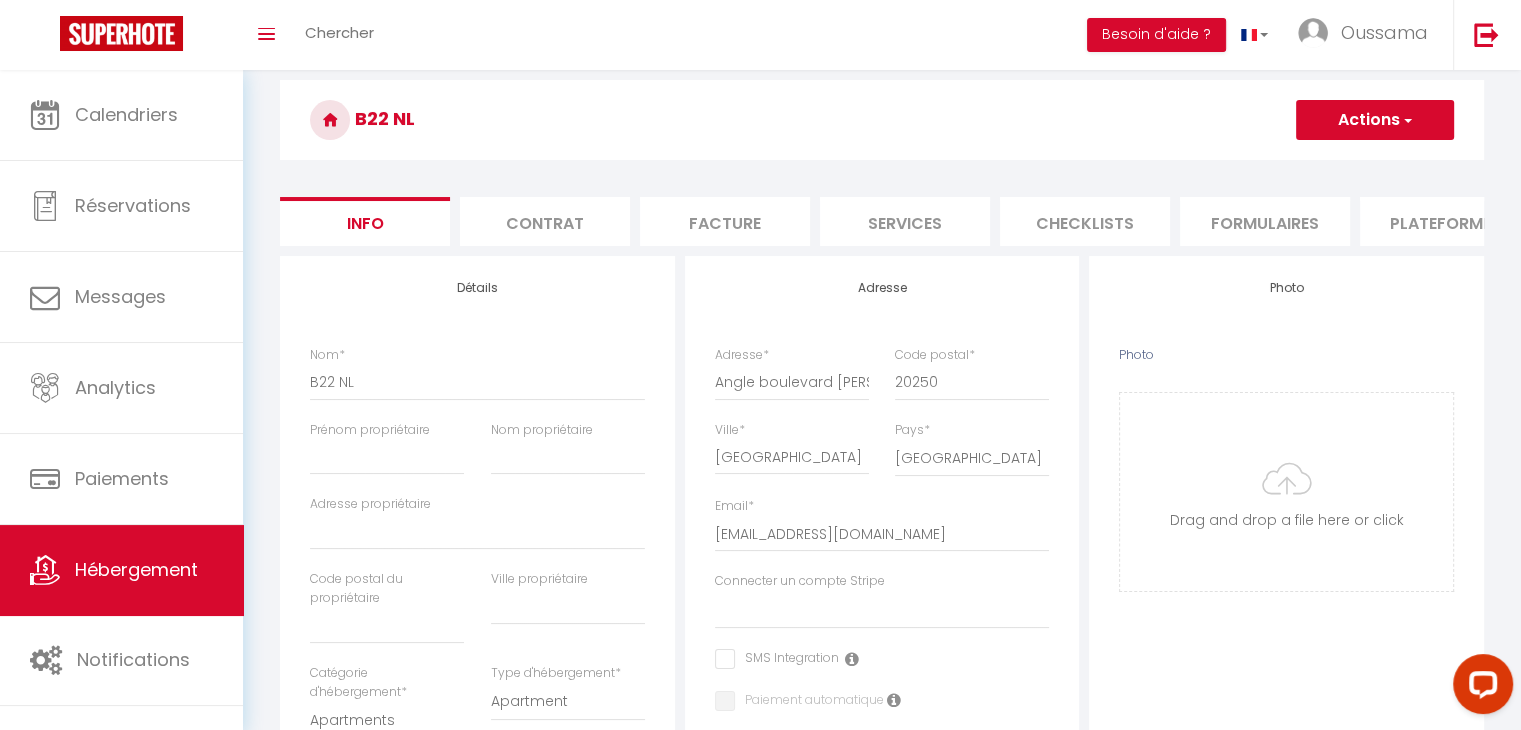 scroll, scrollTop: 0, scrollLeft: 0, axis: both 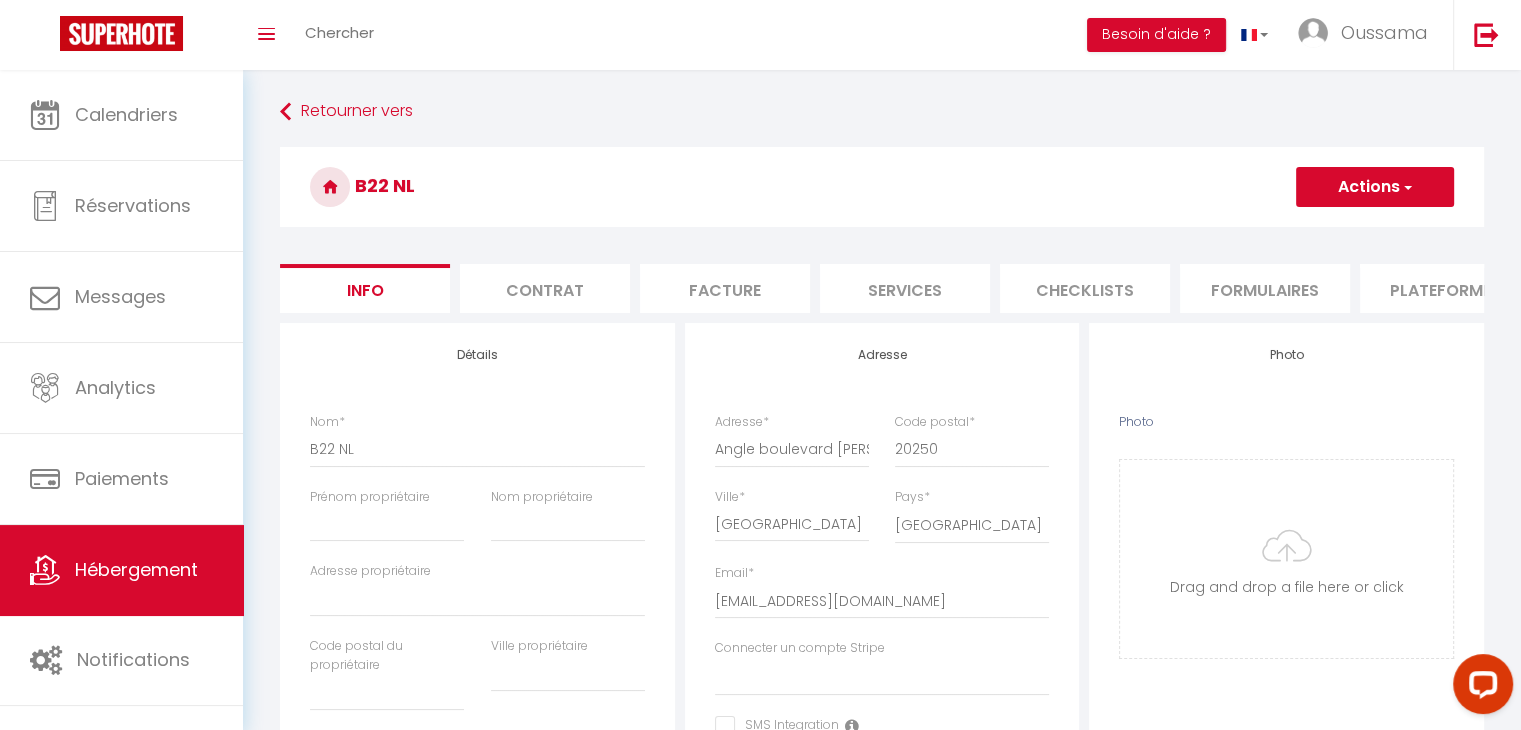 click on "Formulaires" at bounding box center (1265, 288) 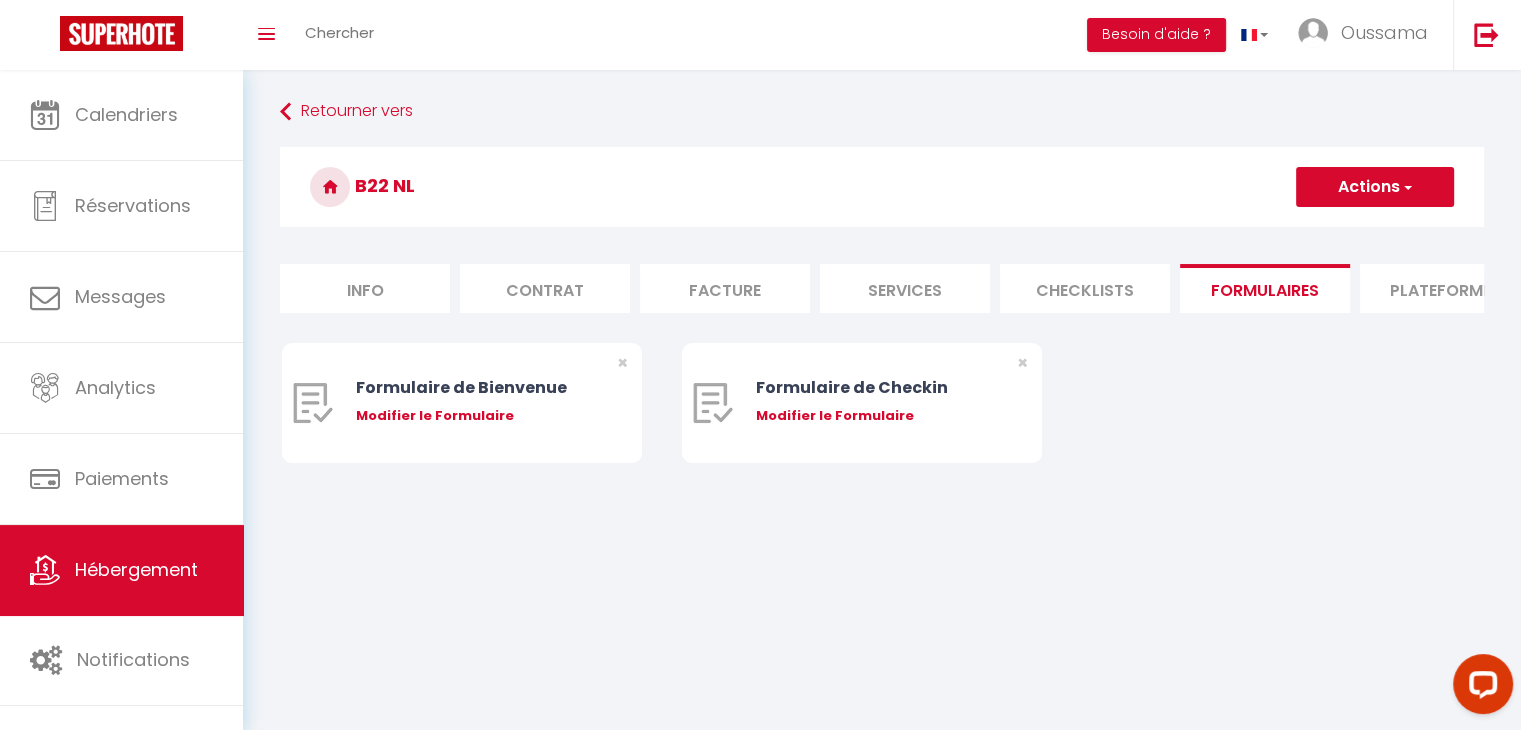 click on "Plateformes" at bounding box center (1445, 288) 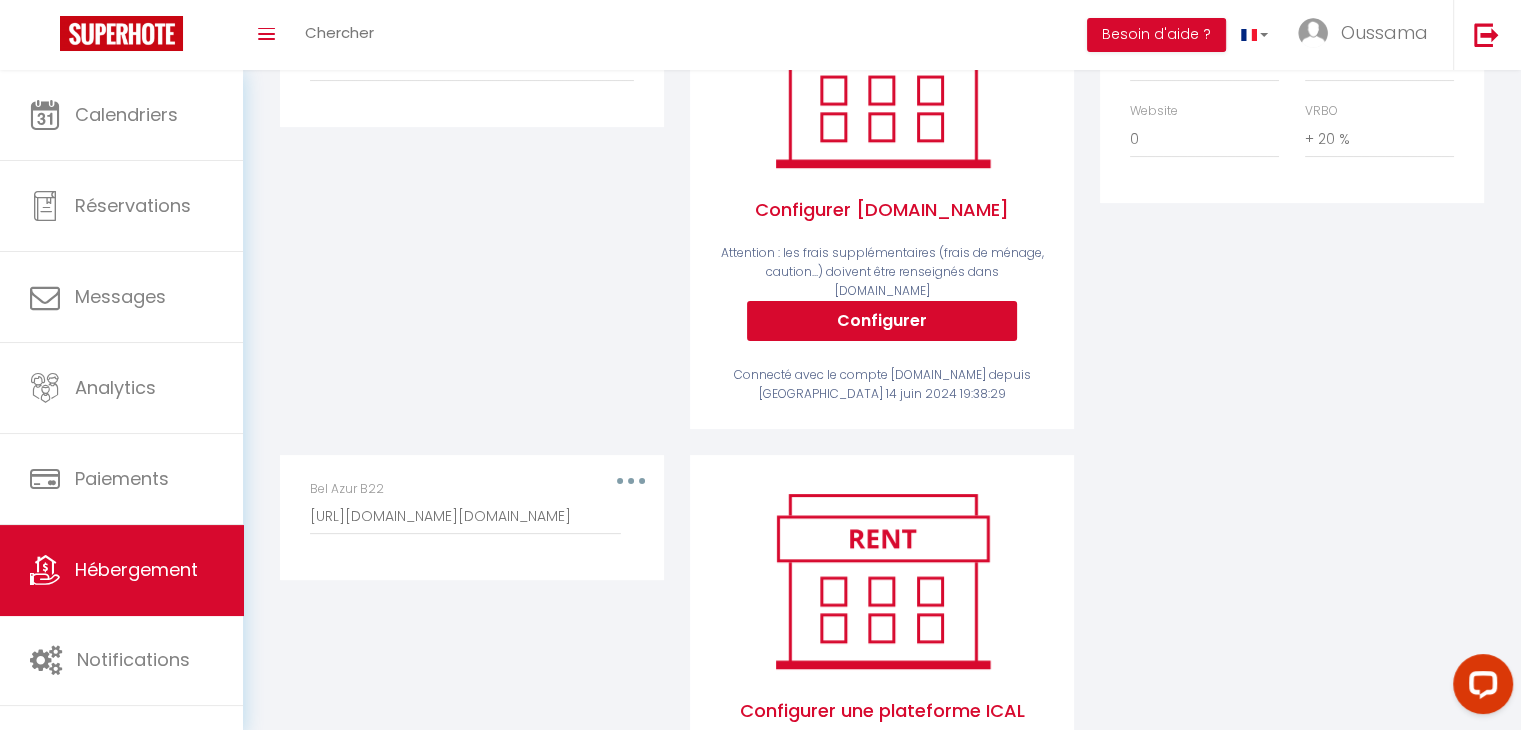 scroll, scrollTop: 387, scrollLeft: 0, axis: vertical 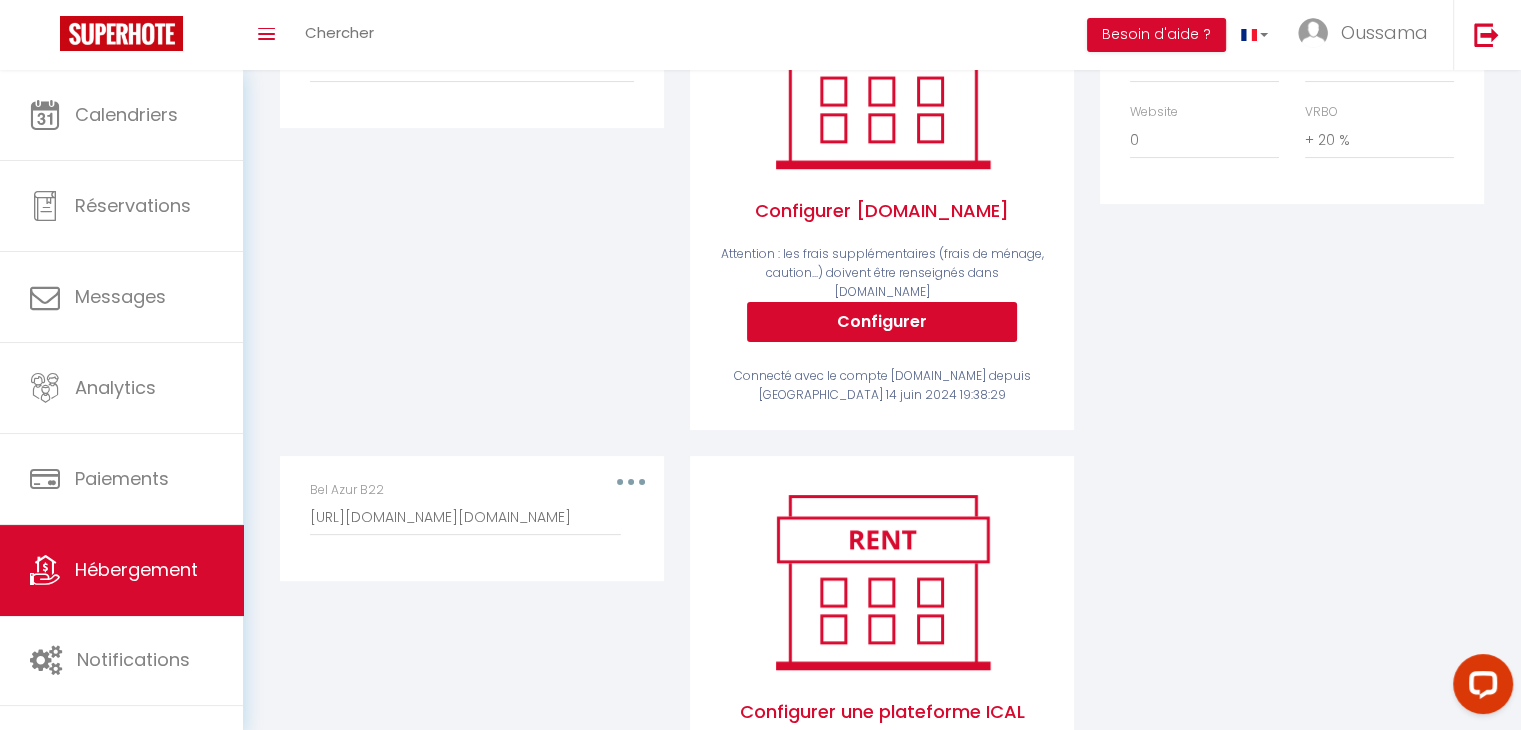 drag, startPoint x: 312, startPoint y: 483, endPoint x: 383, endPoint y: 482, distance: 71.00704 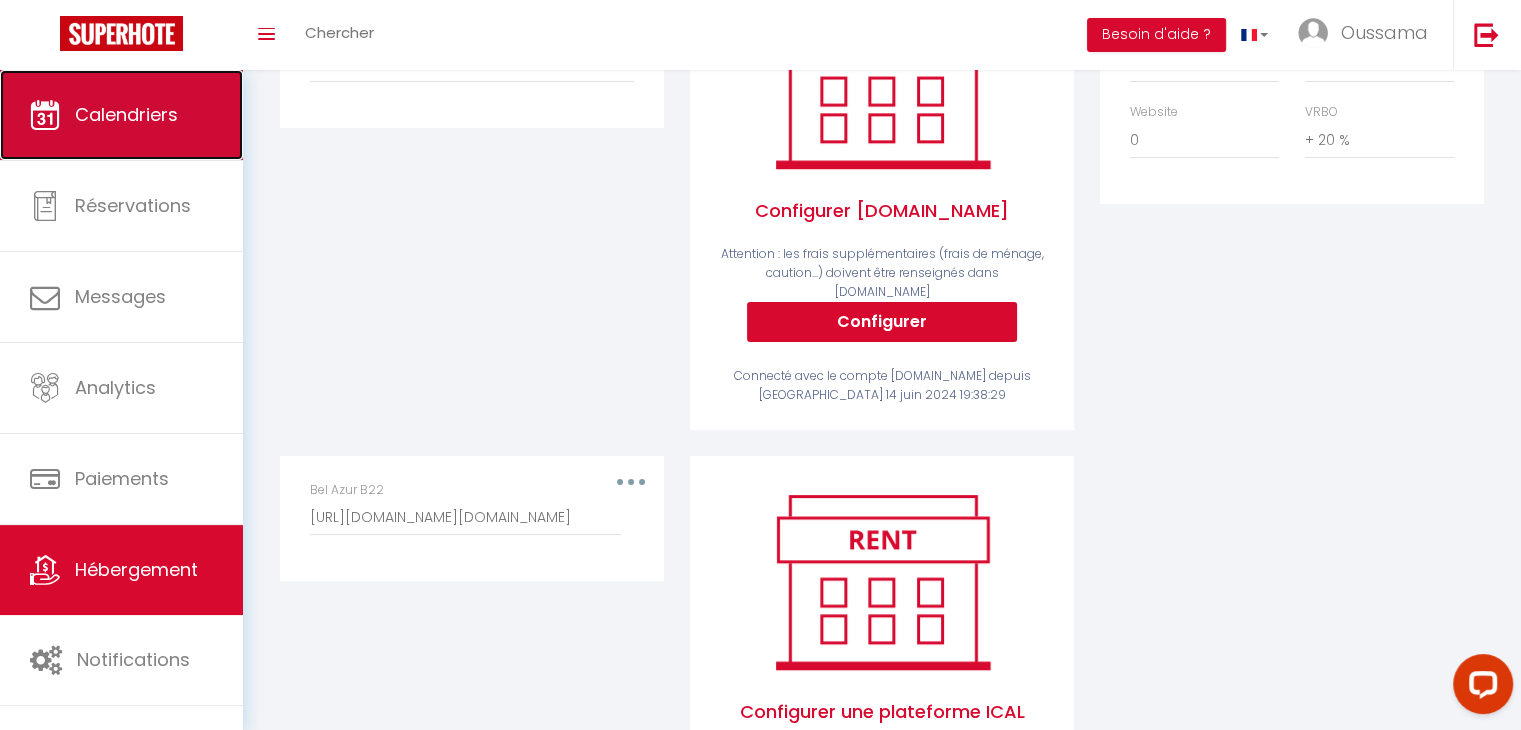 click on "Calendriers" at bounding box center (121, 115) 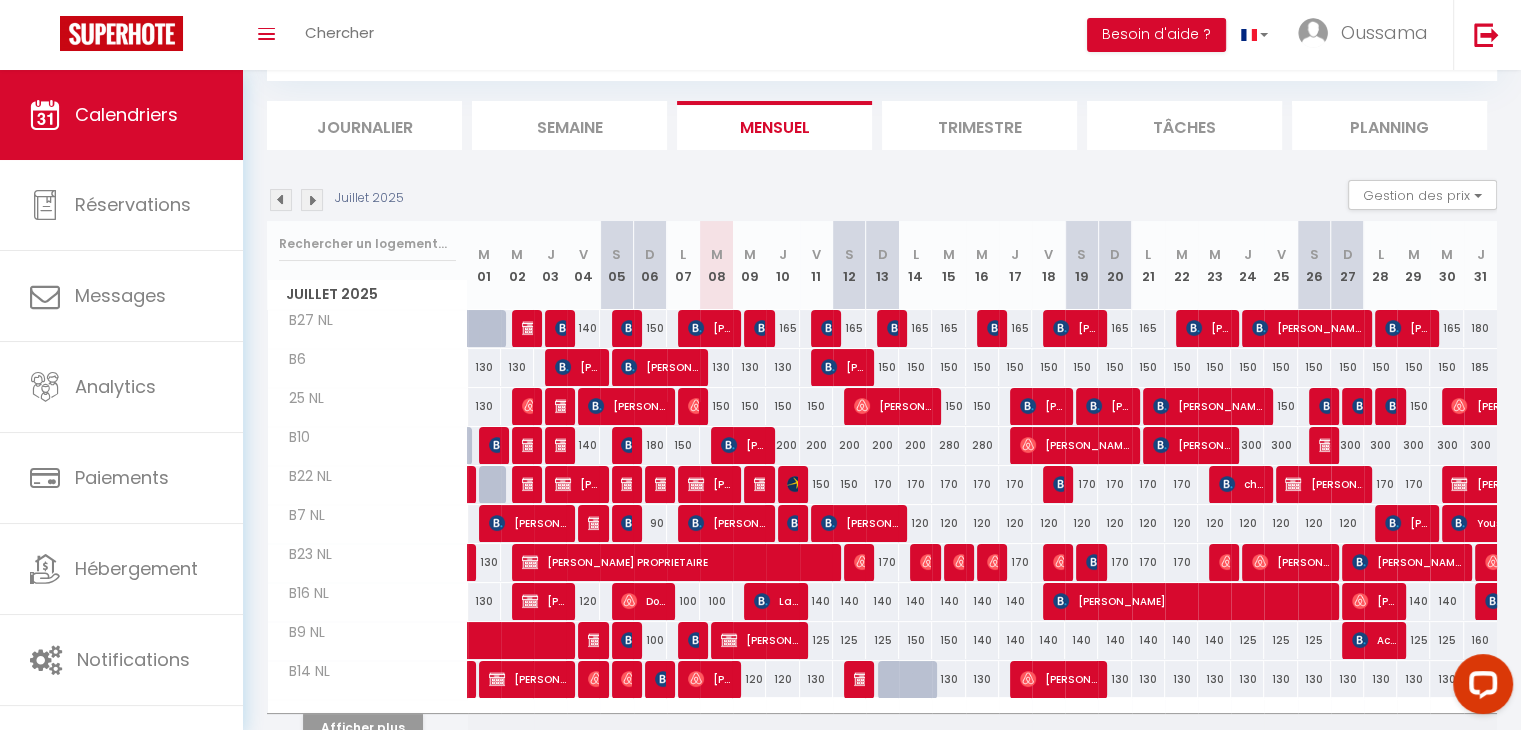 scroll, scrollTop: 108, scrollLeft: 0, axis: vertical 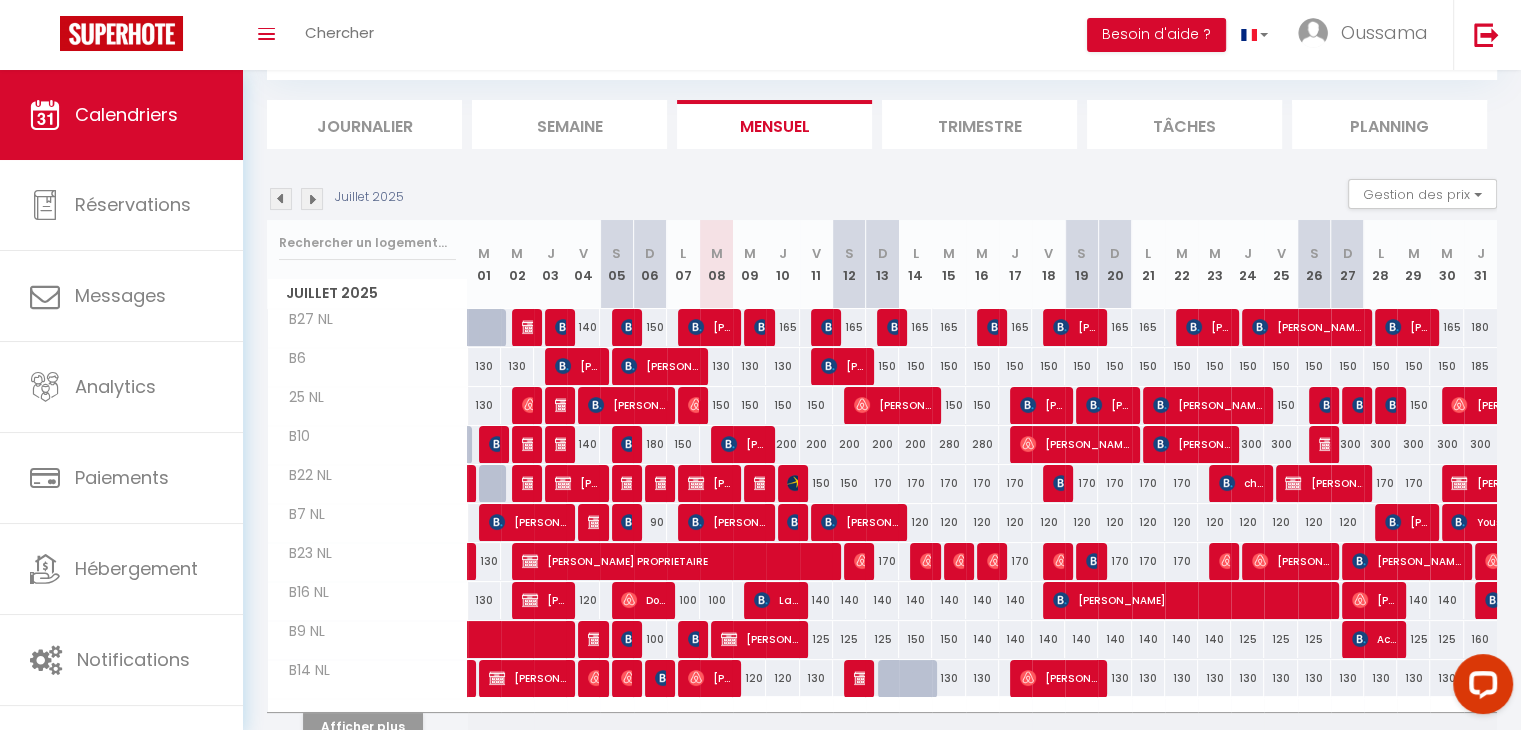 click on "150" at bounding box center [816, 483] 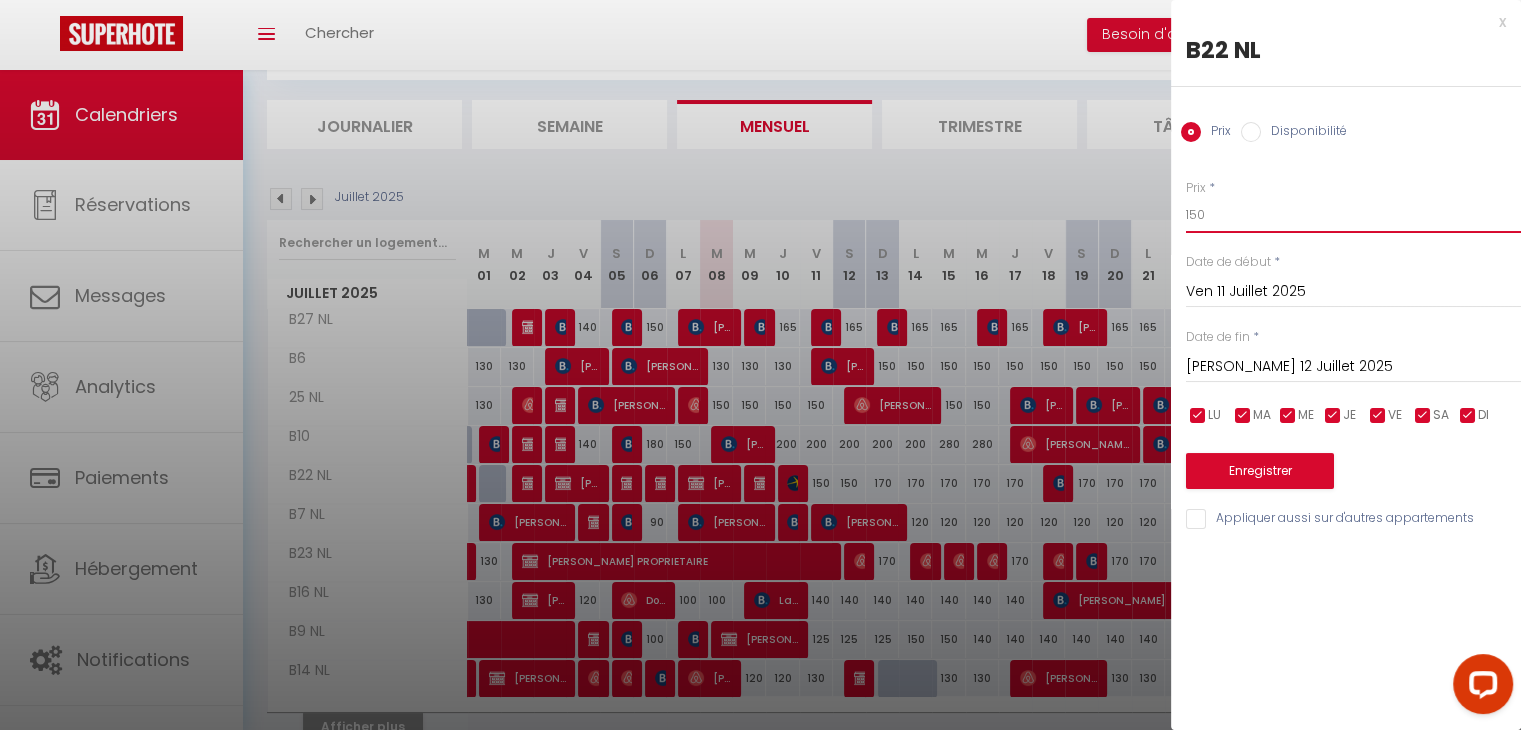 click on "150" at bounding box center (1353, 215) 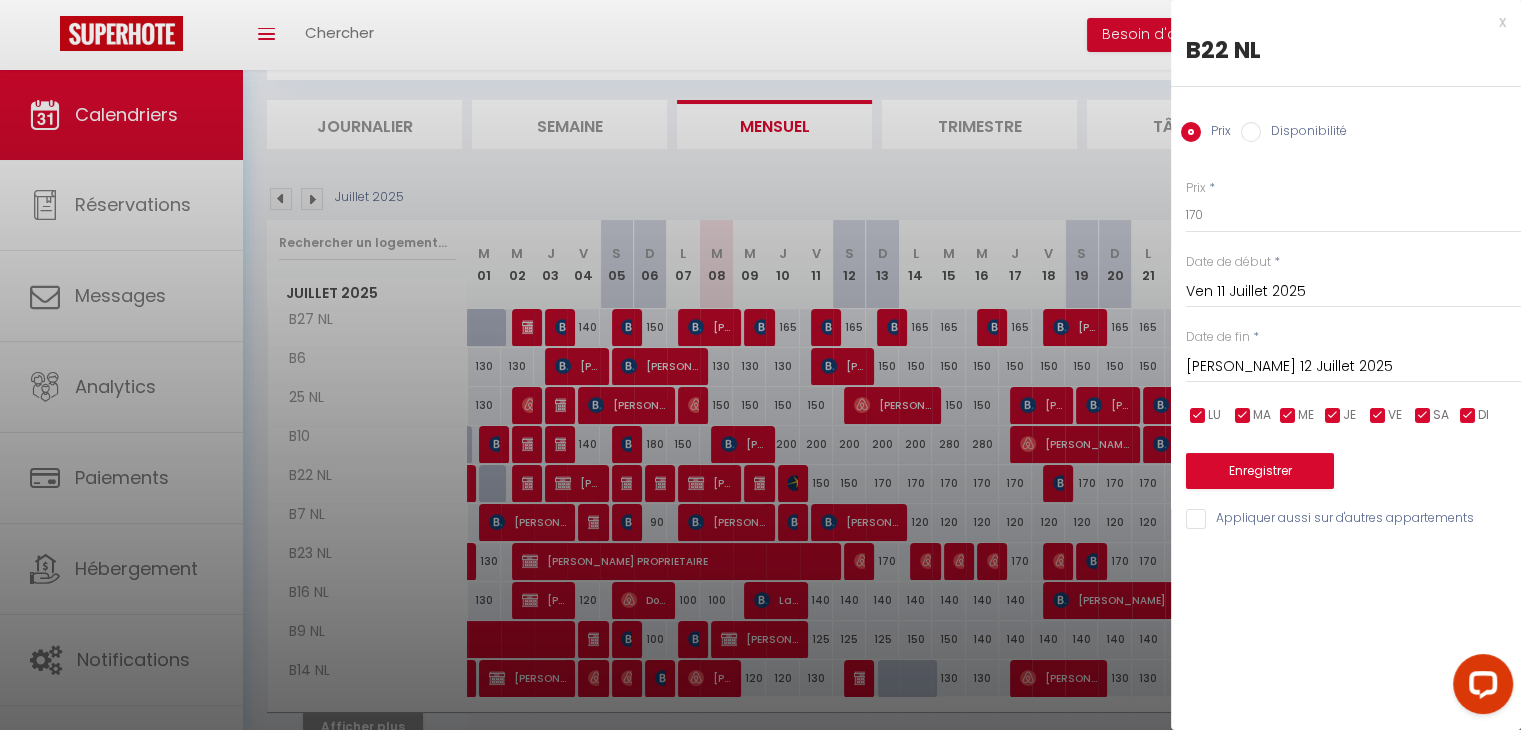 click at bounding box center [760, 365] 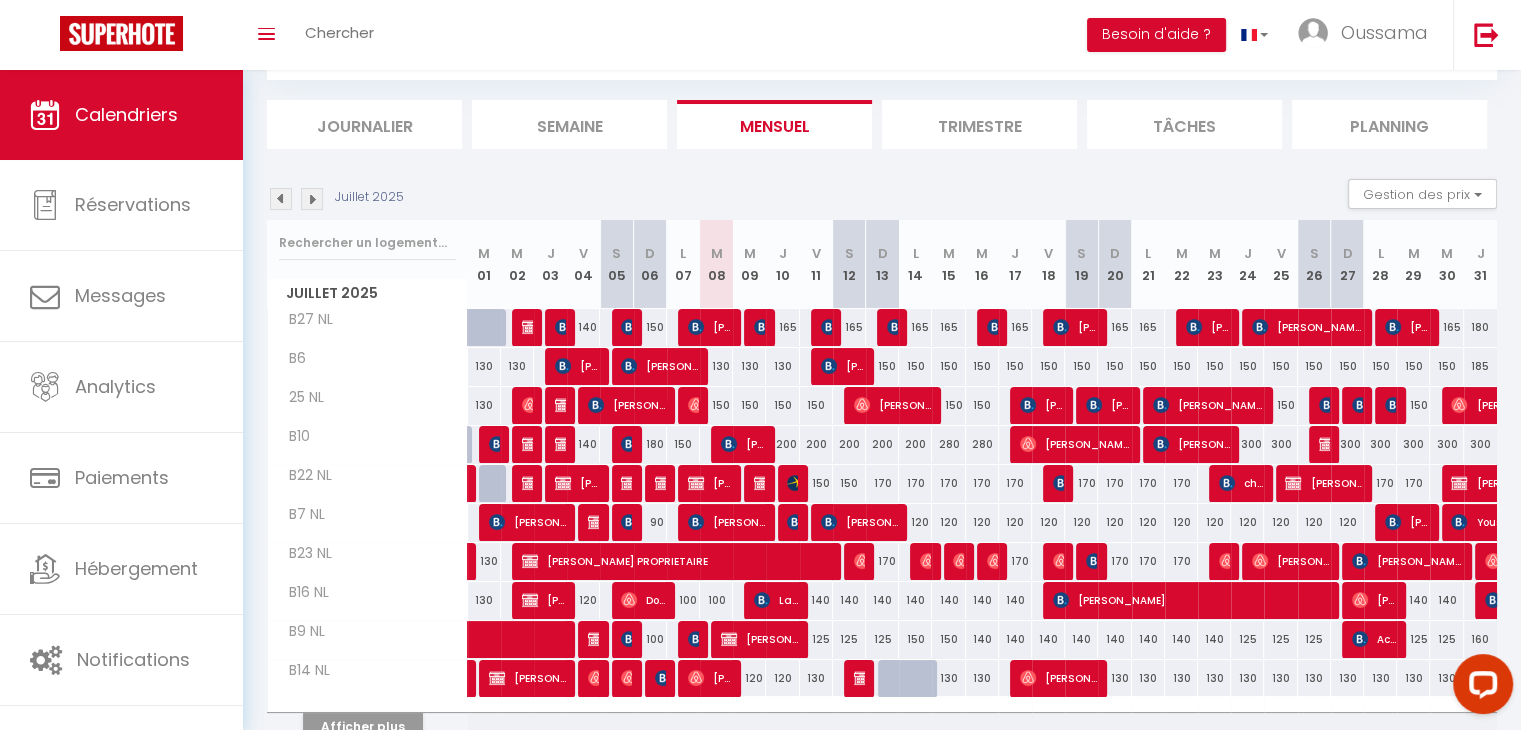 click on "170" at bounding box center (882, 483) 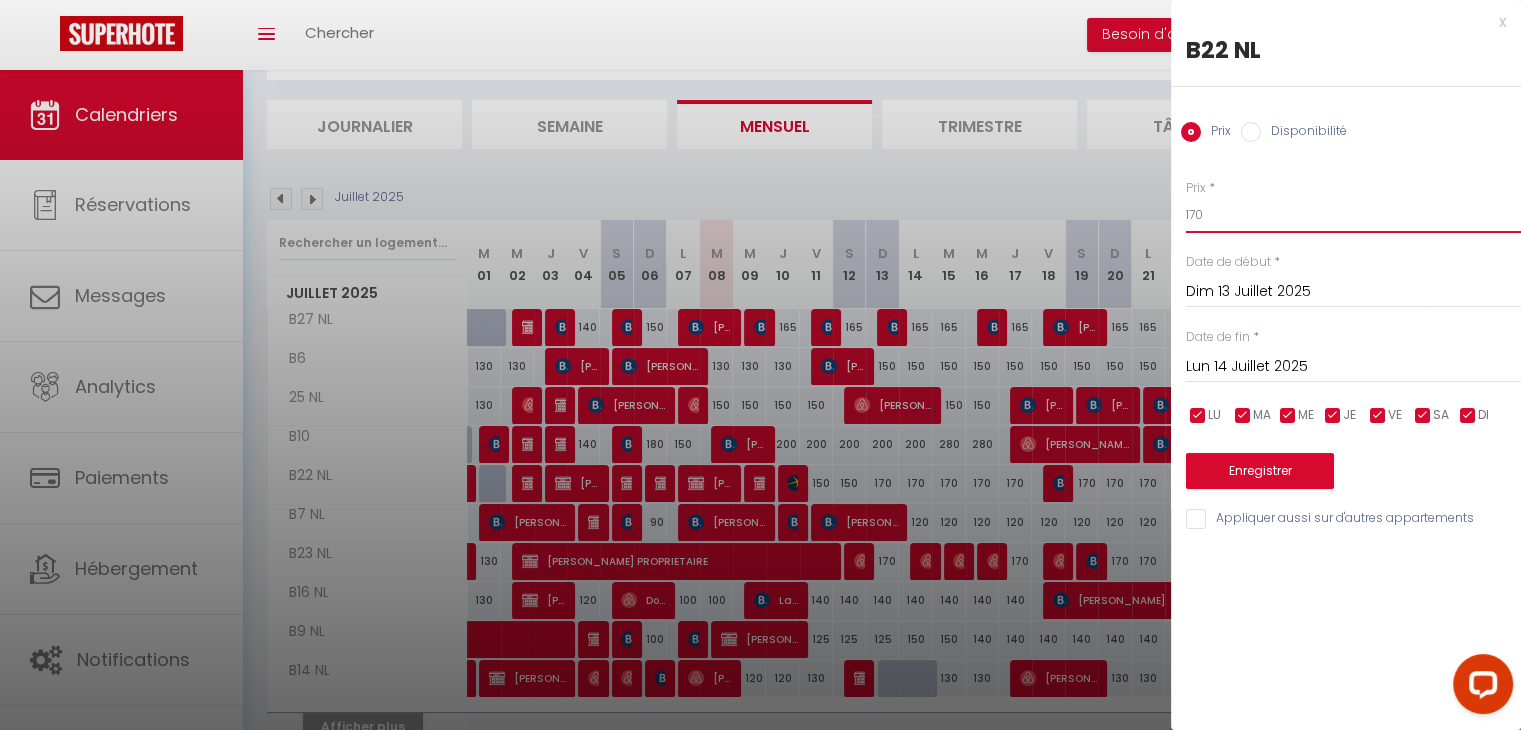 click on "170" at bounding box center (1353, 215) 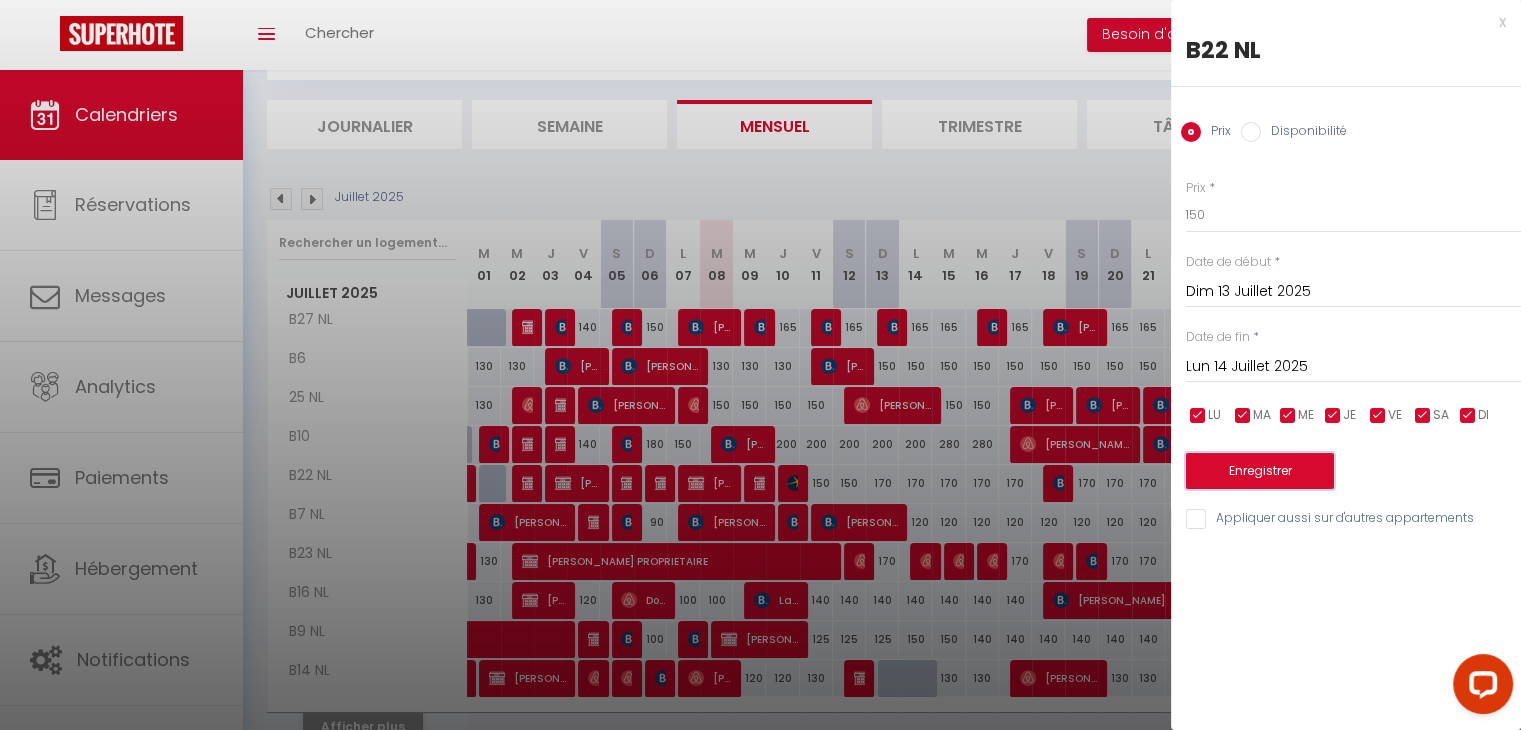 click on "Enregistrer" at bounding box center [1260, 471] 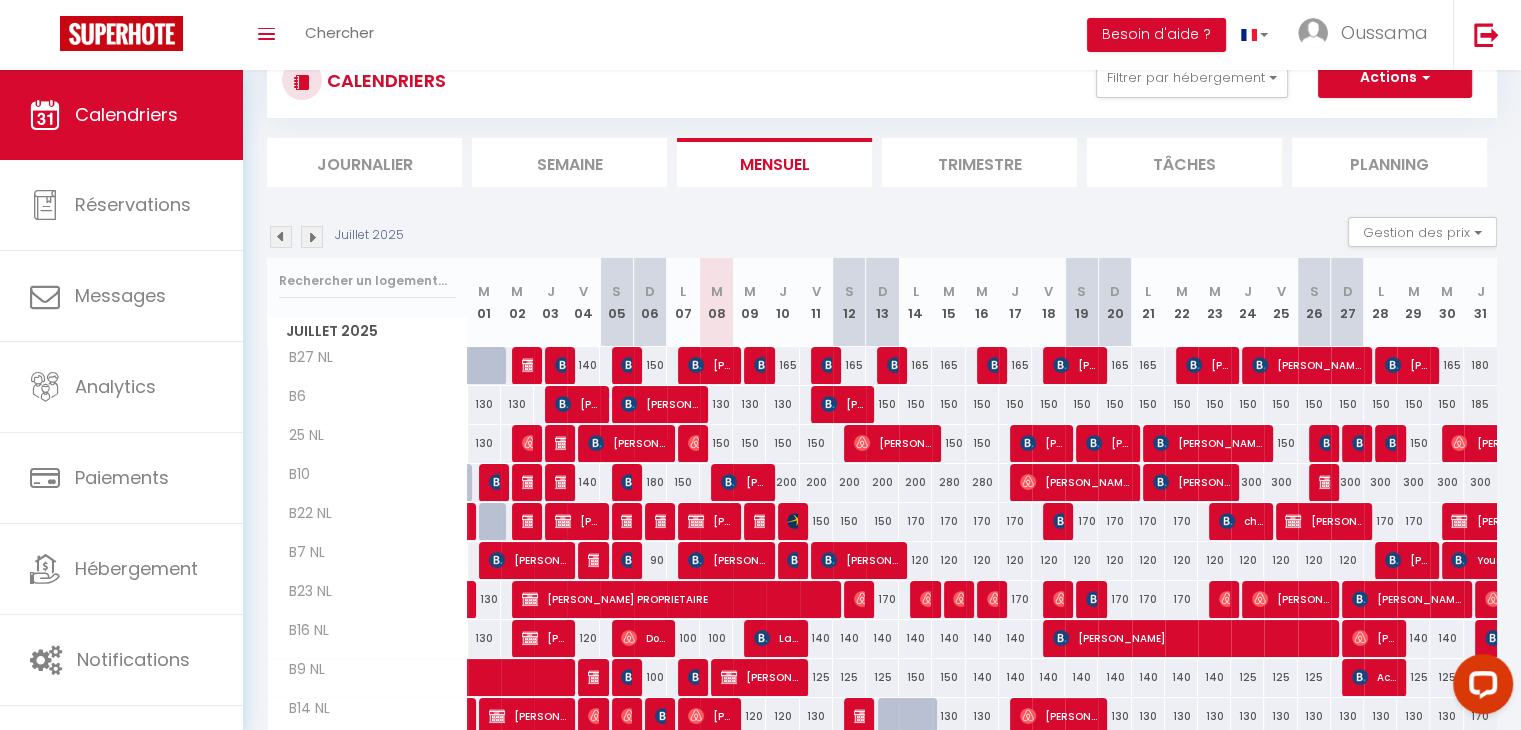 scroll, scrollTop: 108, scrollLeft: 0, axis: vertical 